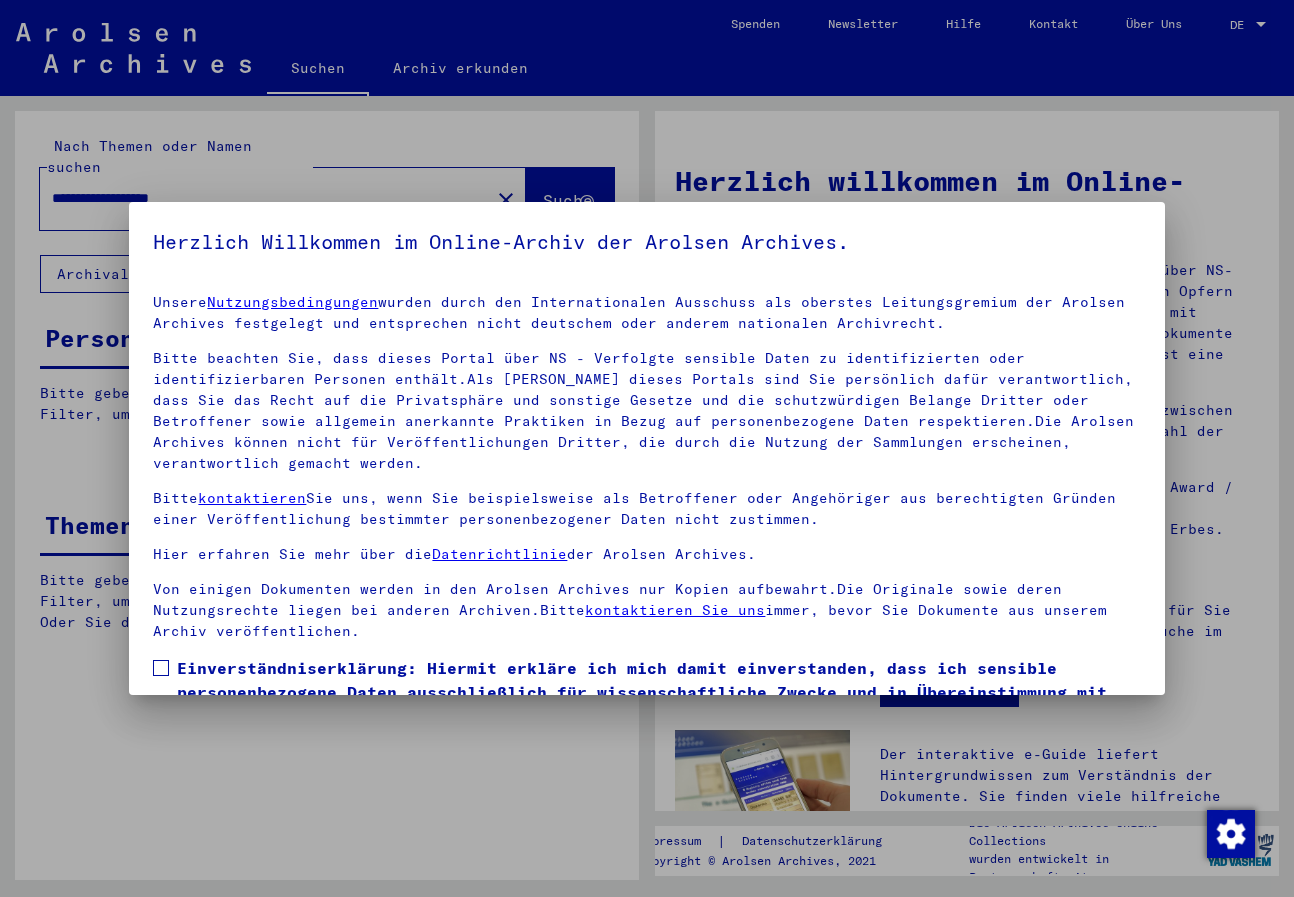 scroll, scrollTop: 0, scrollLeft: 0, axis: both 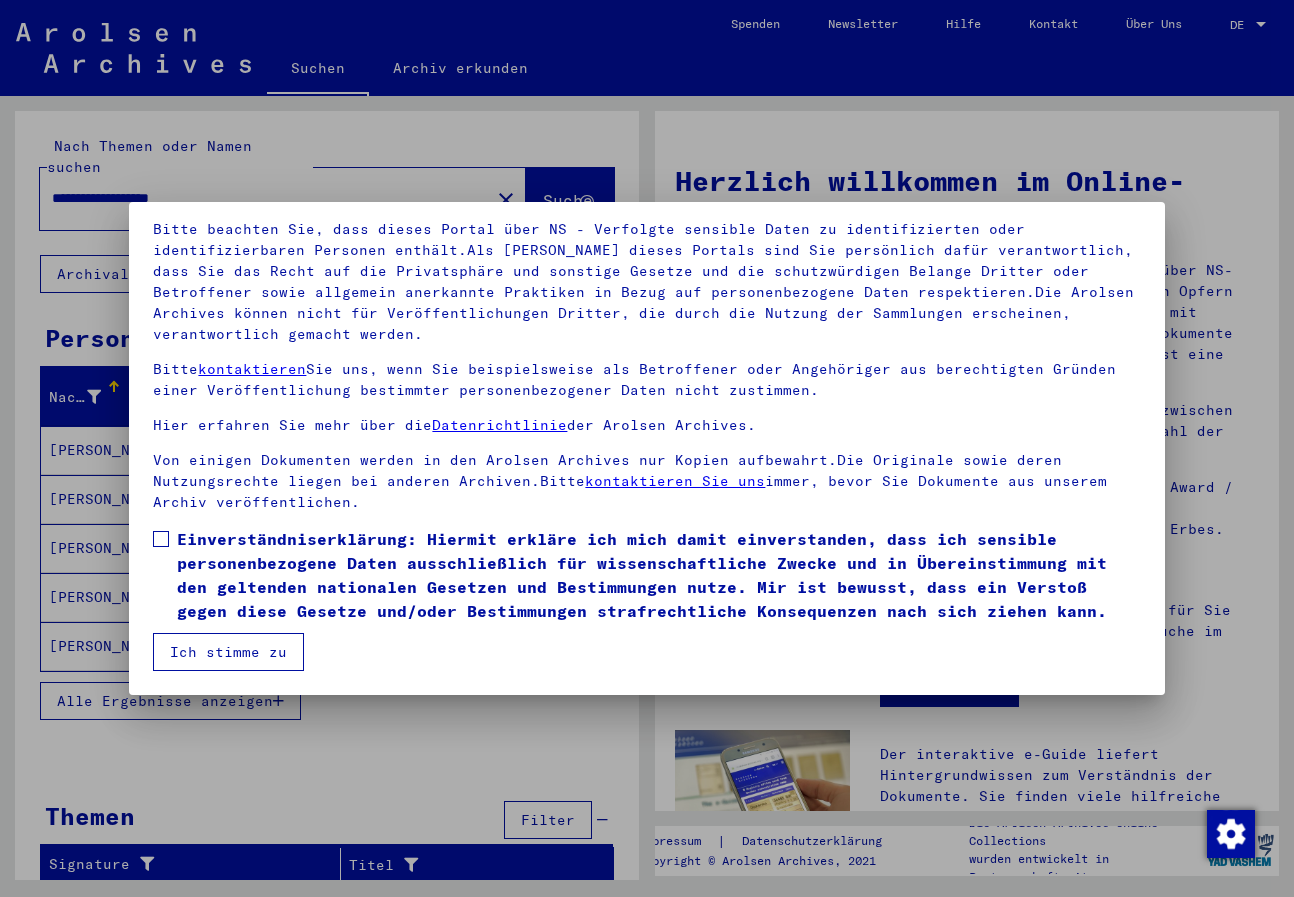 click at bounding box center (161, 539) 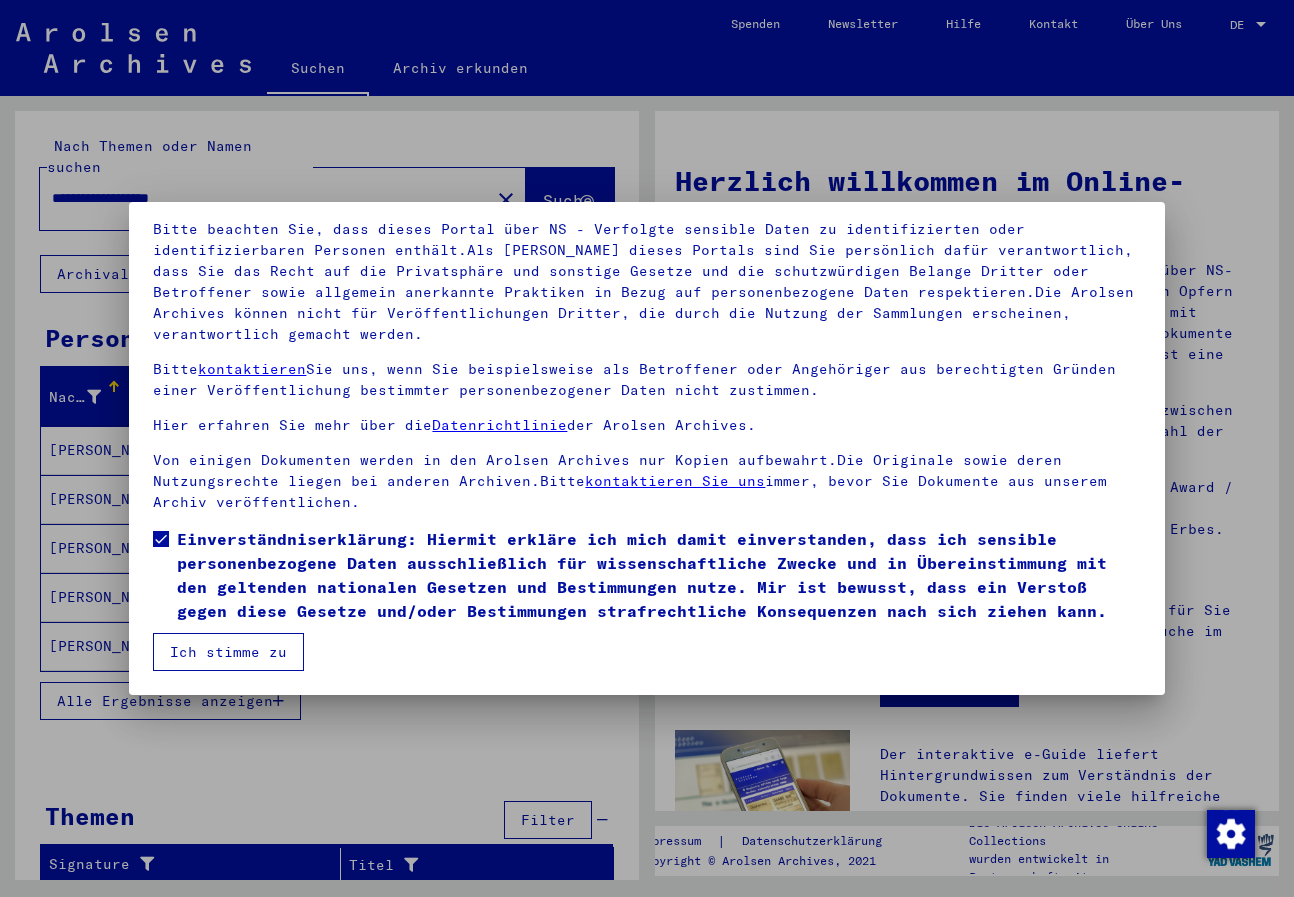 click on "Ich stimme zu" at bounding box center [228, 652] 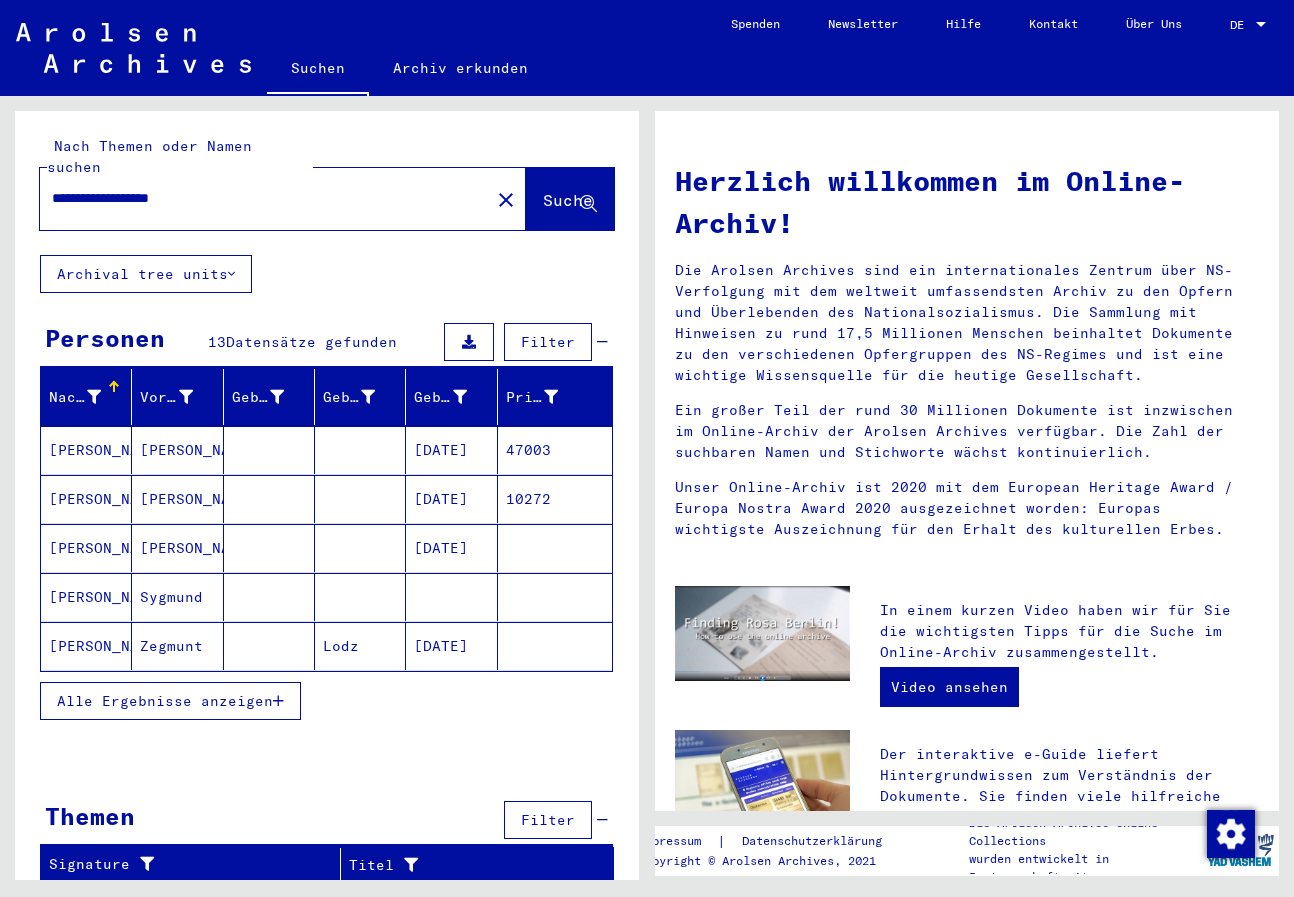 click at bounding box center [269, 499] 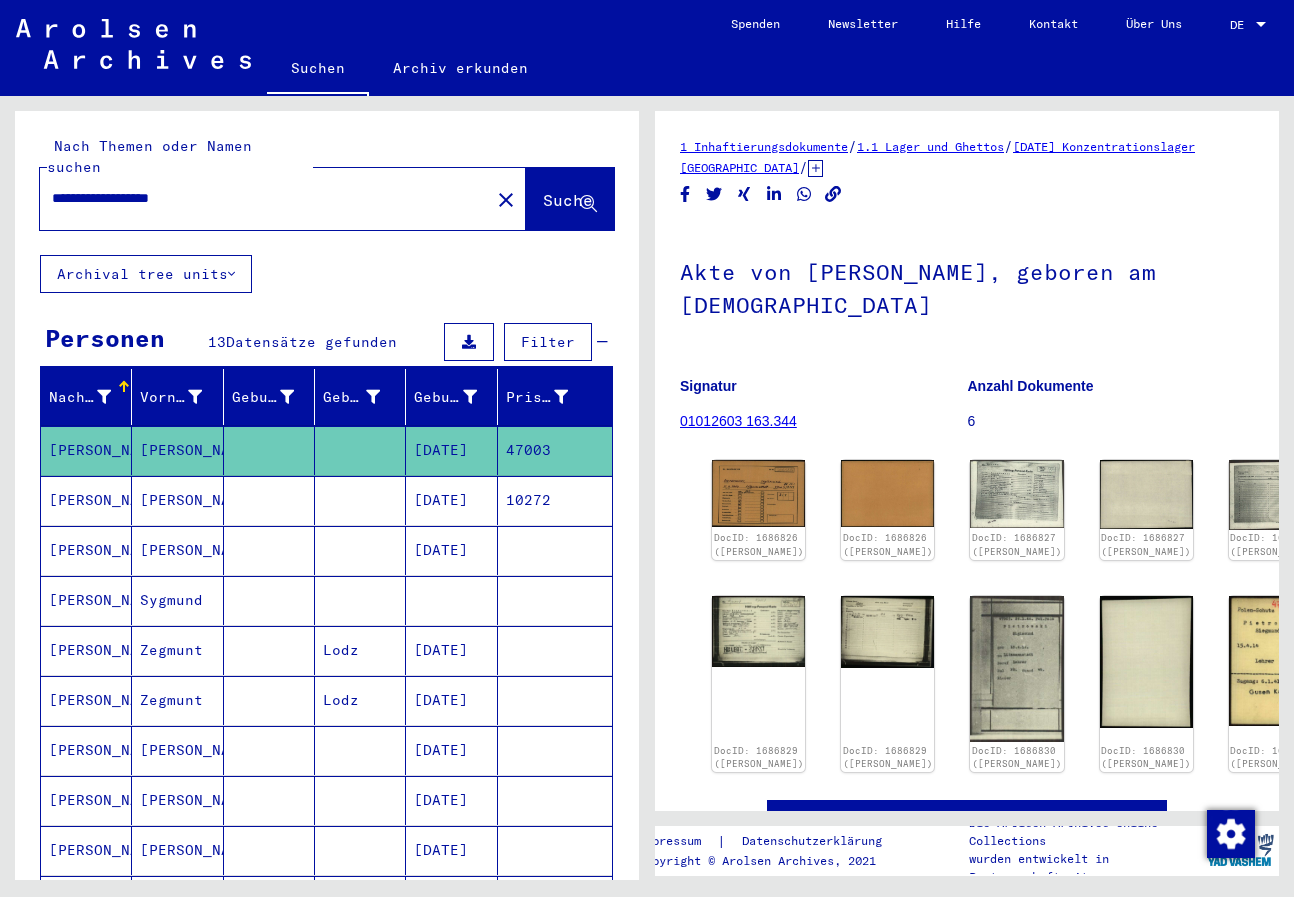 scroll, scrollTop: 0, scrollLeft: 0, axis: both 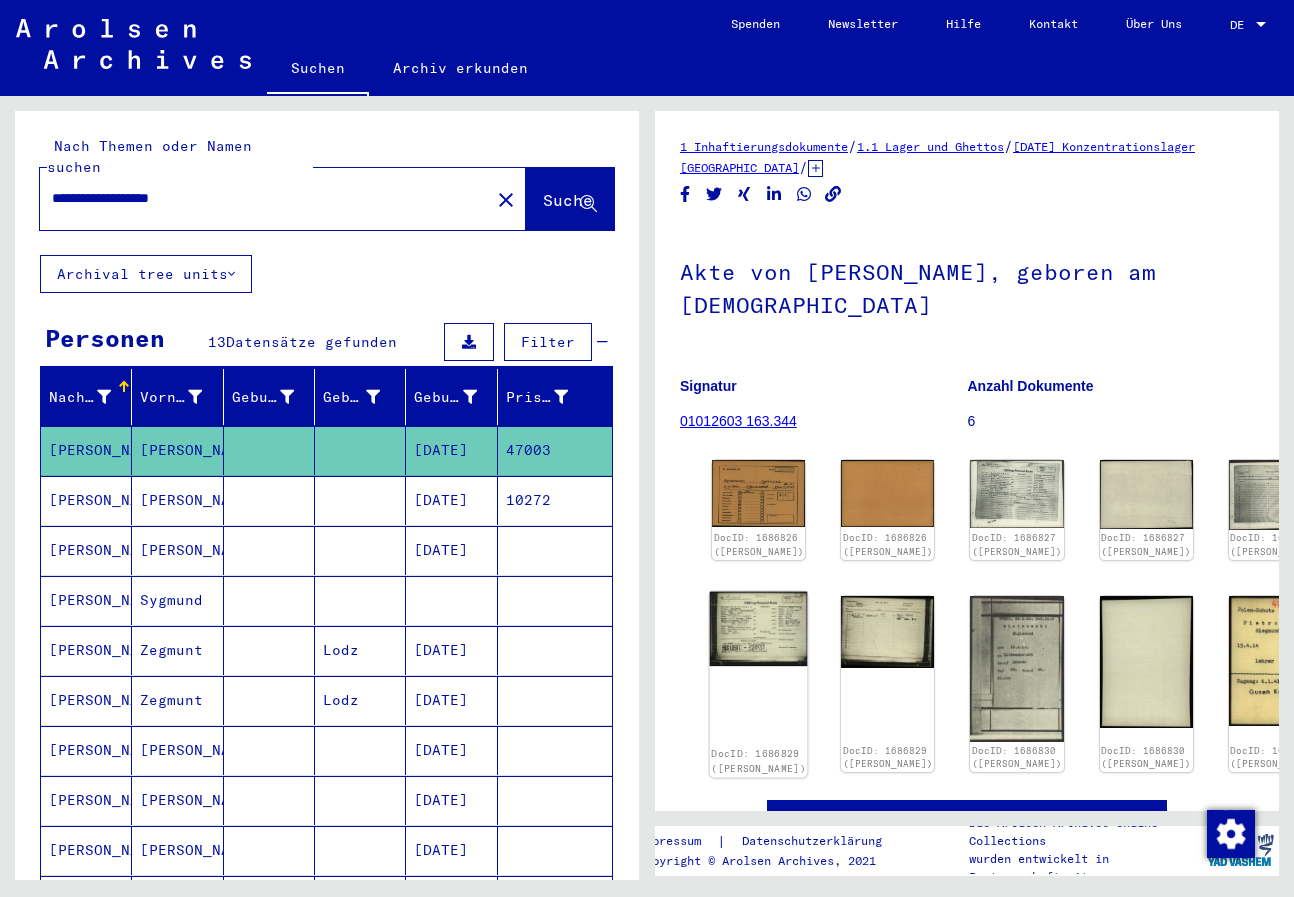 click 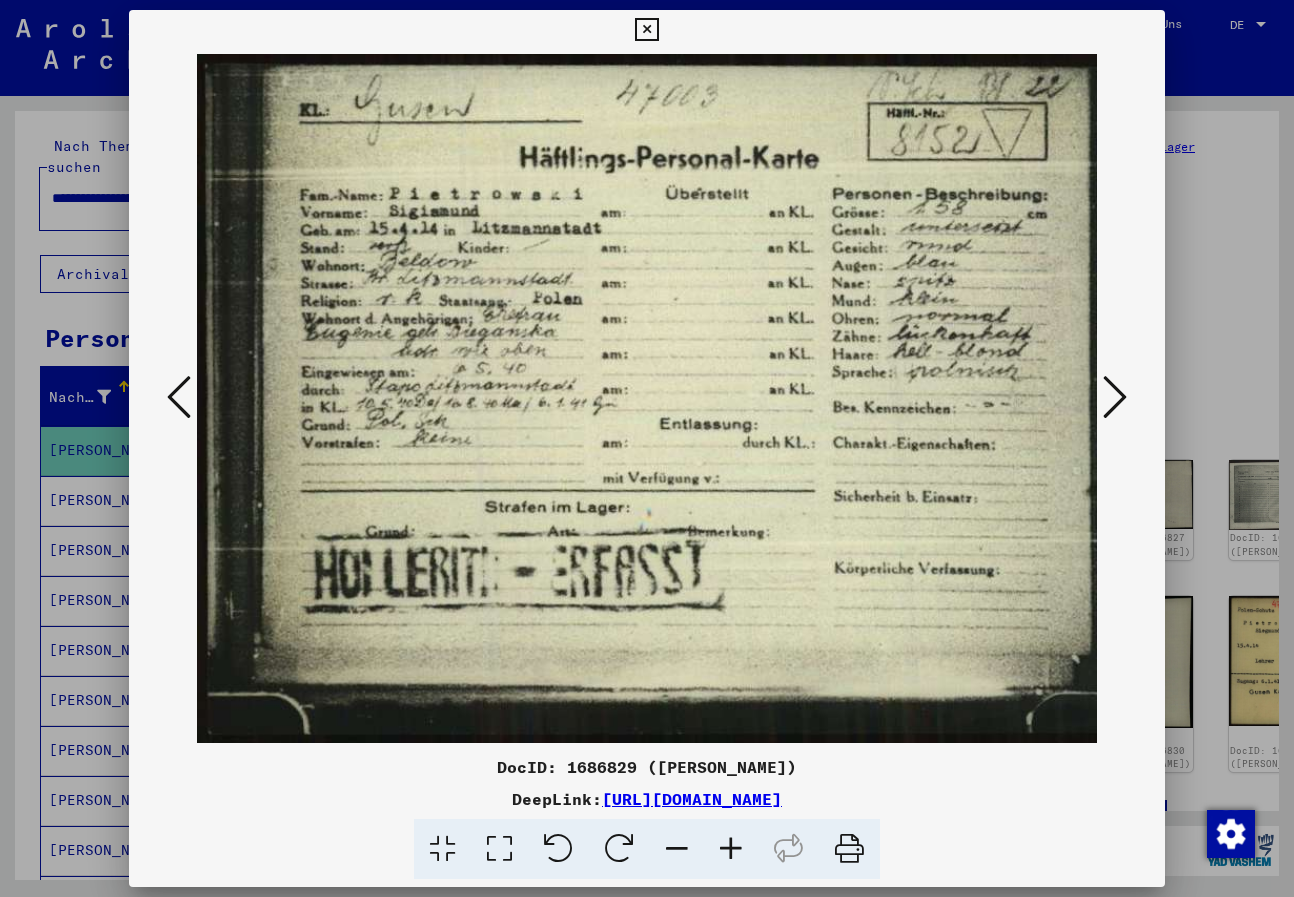click at bounding box center [1115, 397] 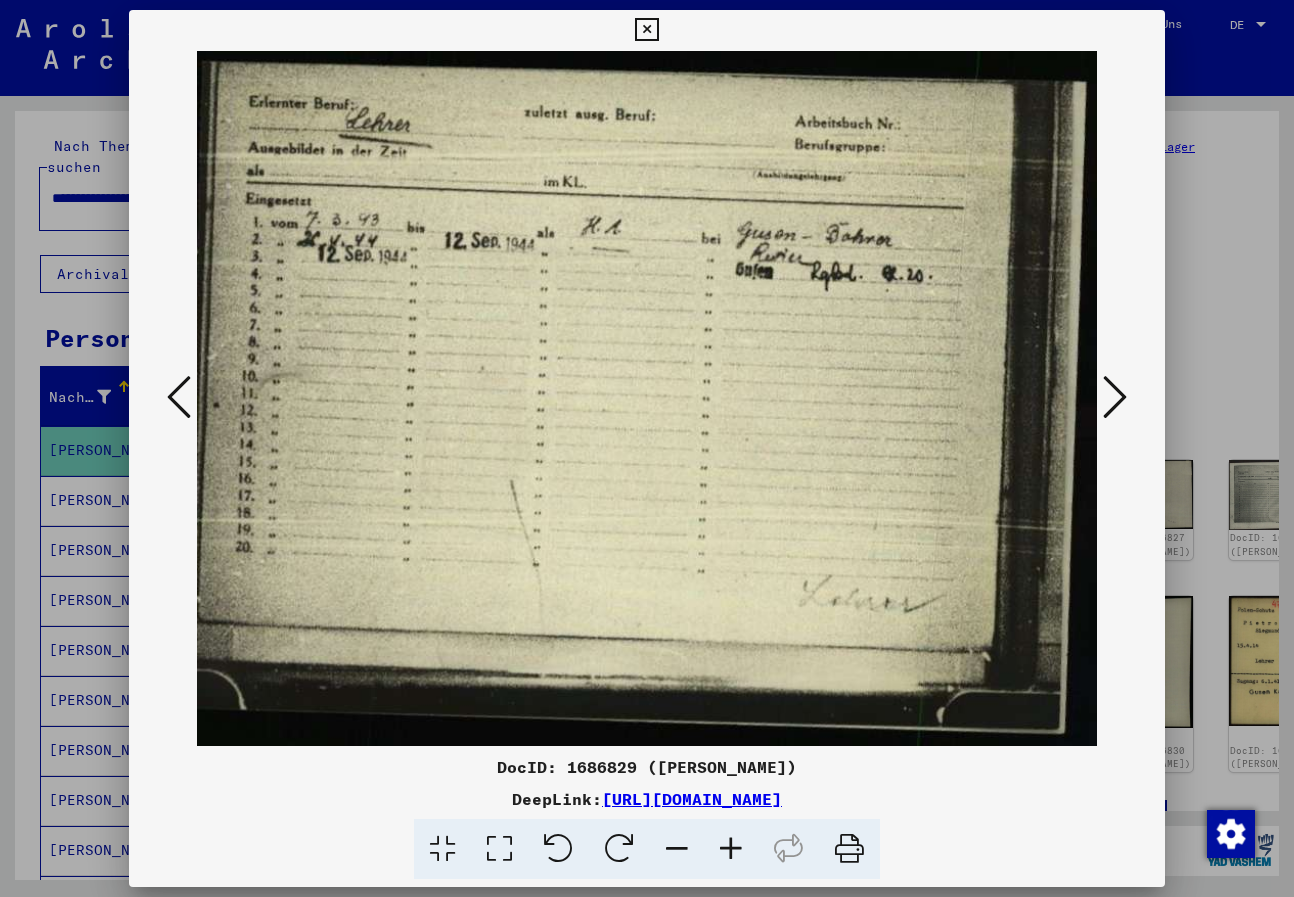 click at bounding box center (646, 30) 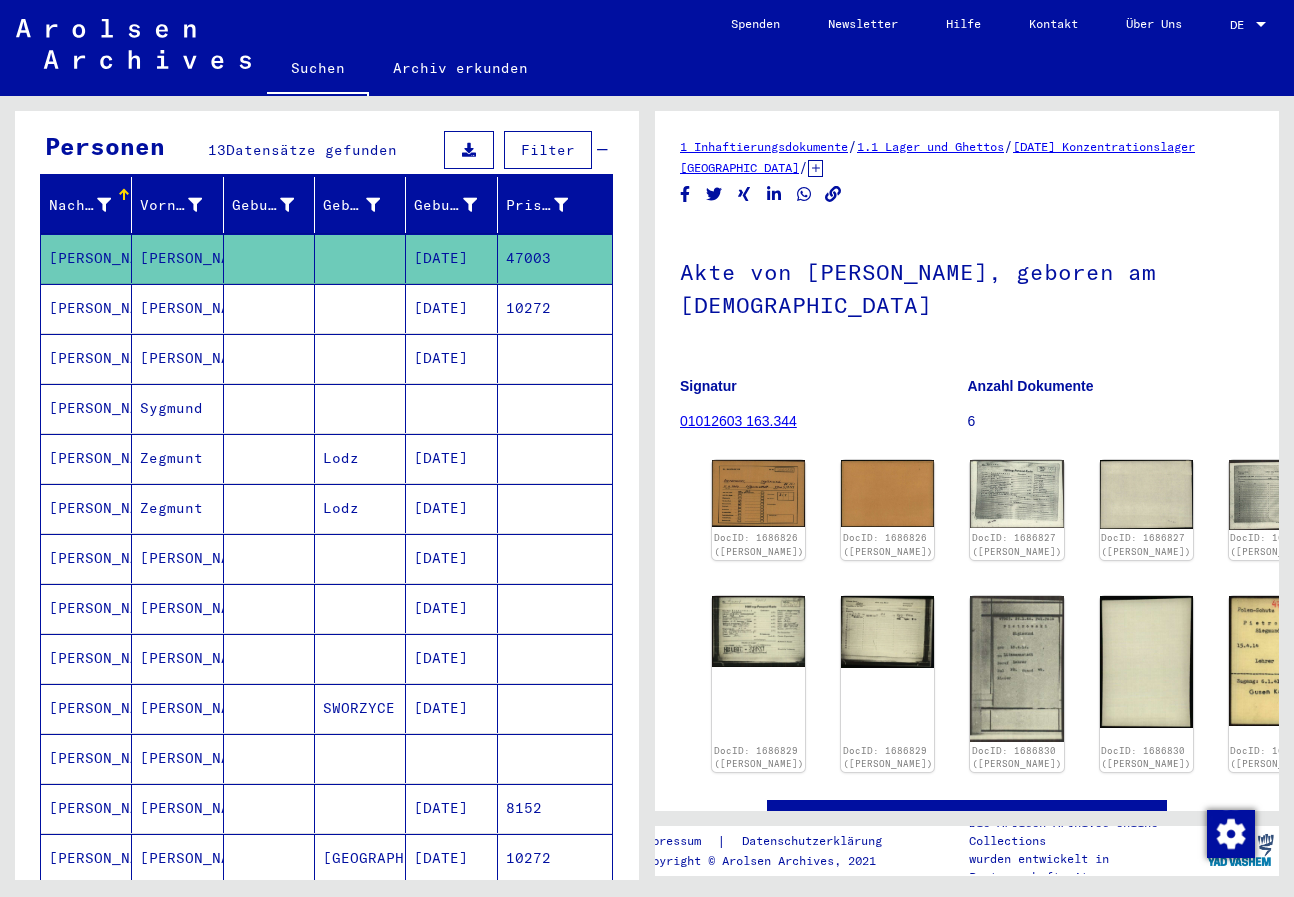 scroll, scrollTop: 200, scrollLeft: 0, axis: vertical 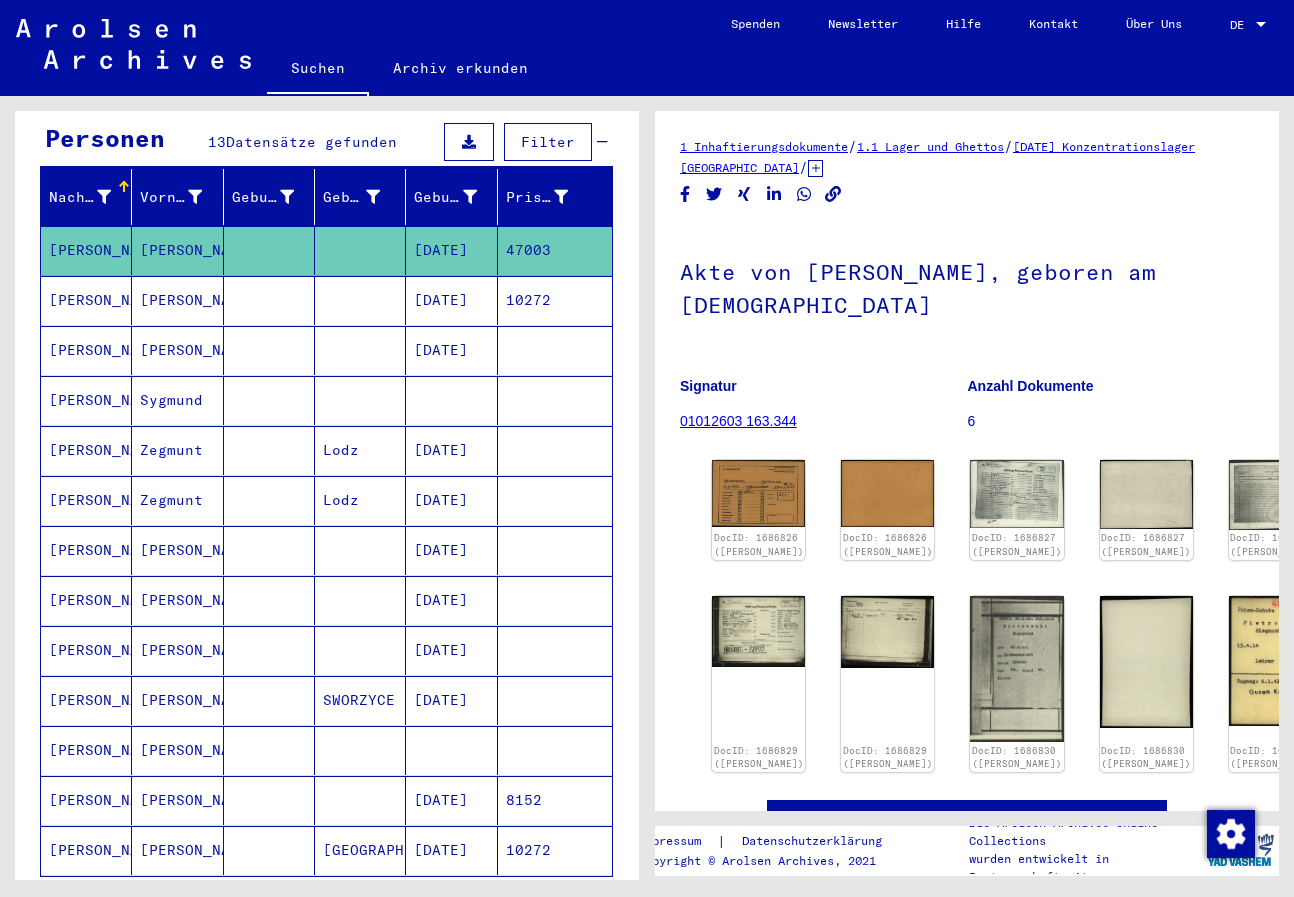 click at bounding box center (269, 750) 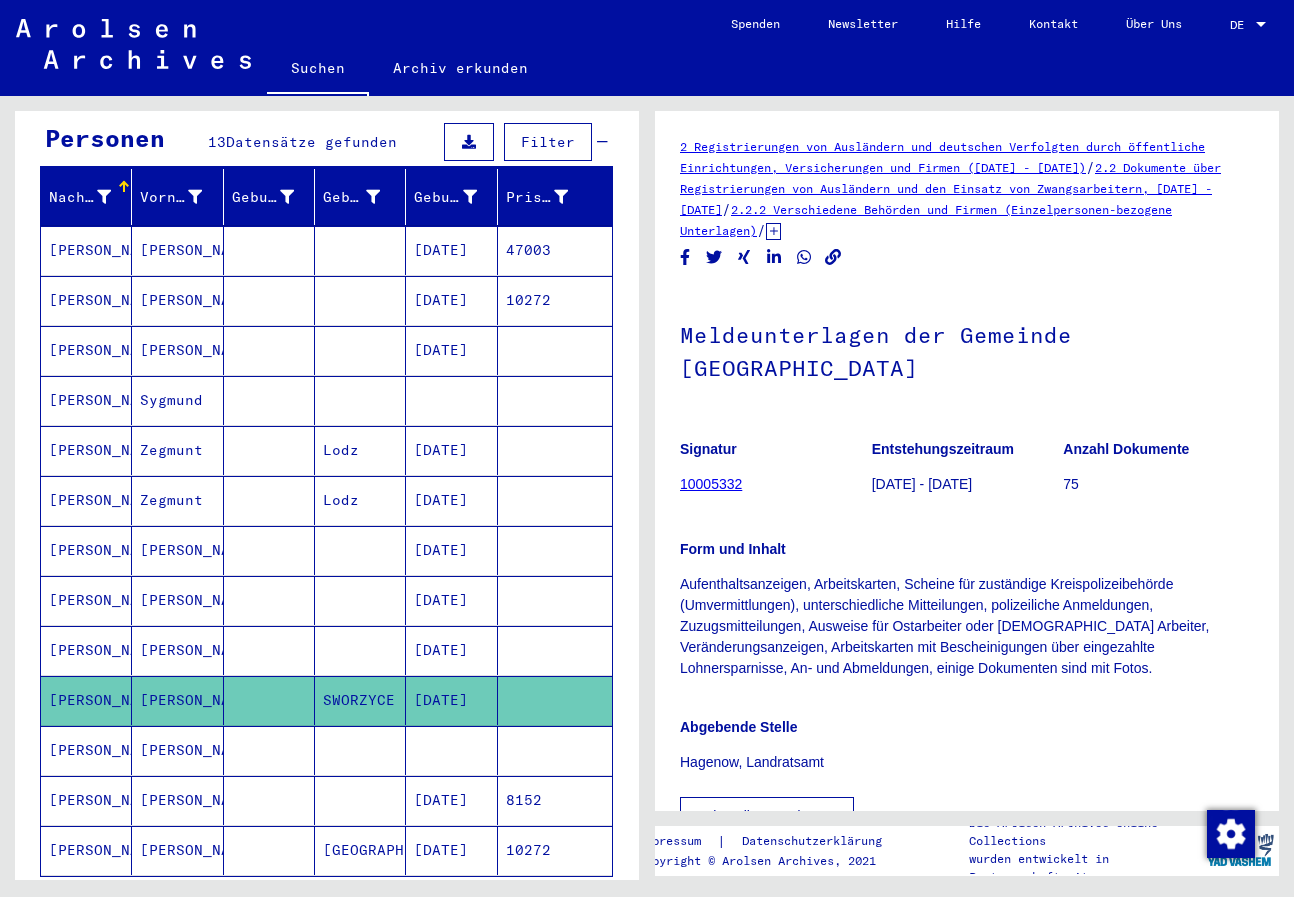 scroll, scrollTop: 0, scrollLeft: 0, axis: both 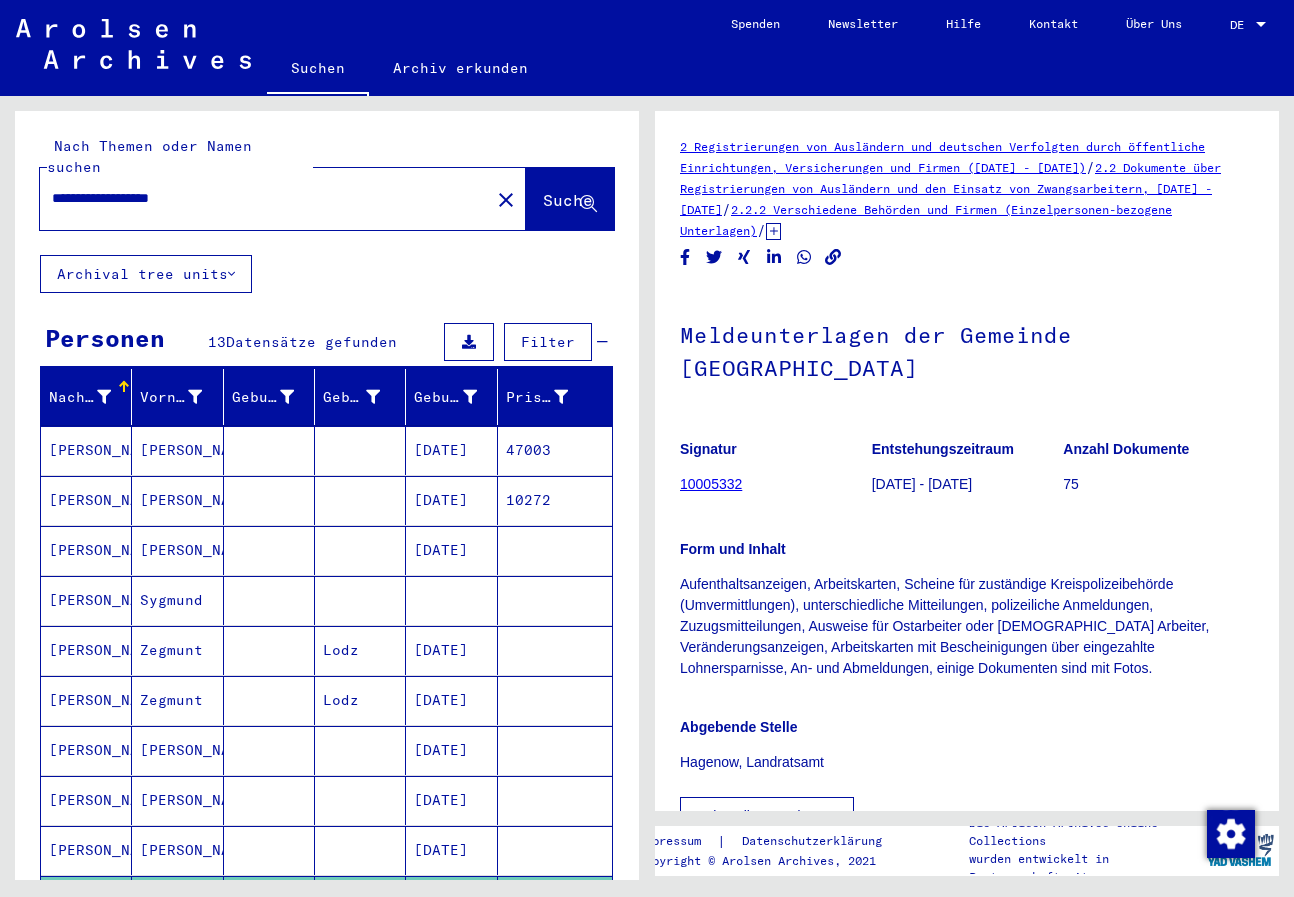 click on "**********" at bounding box center [265, 198] 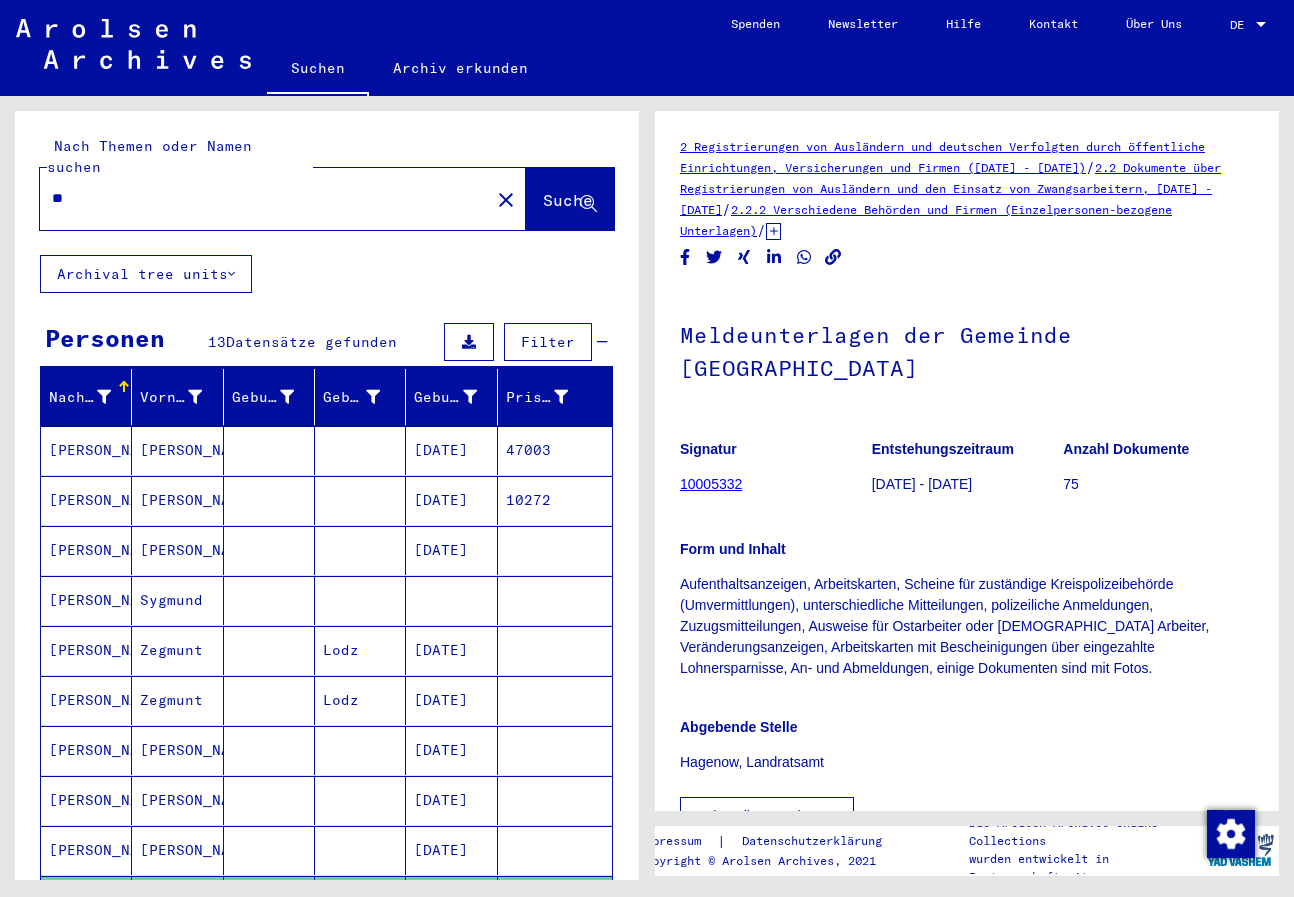 type on "*" 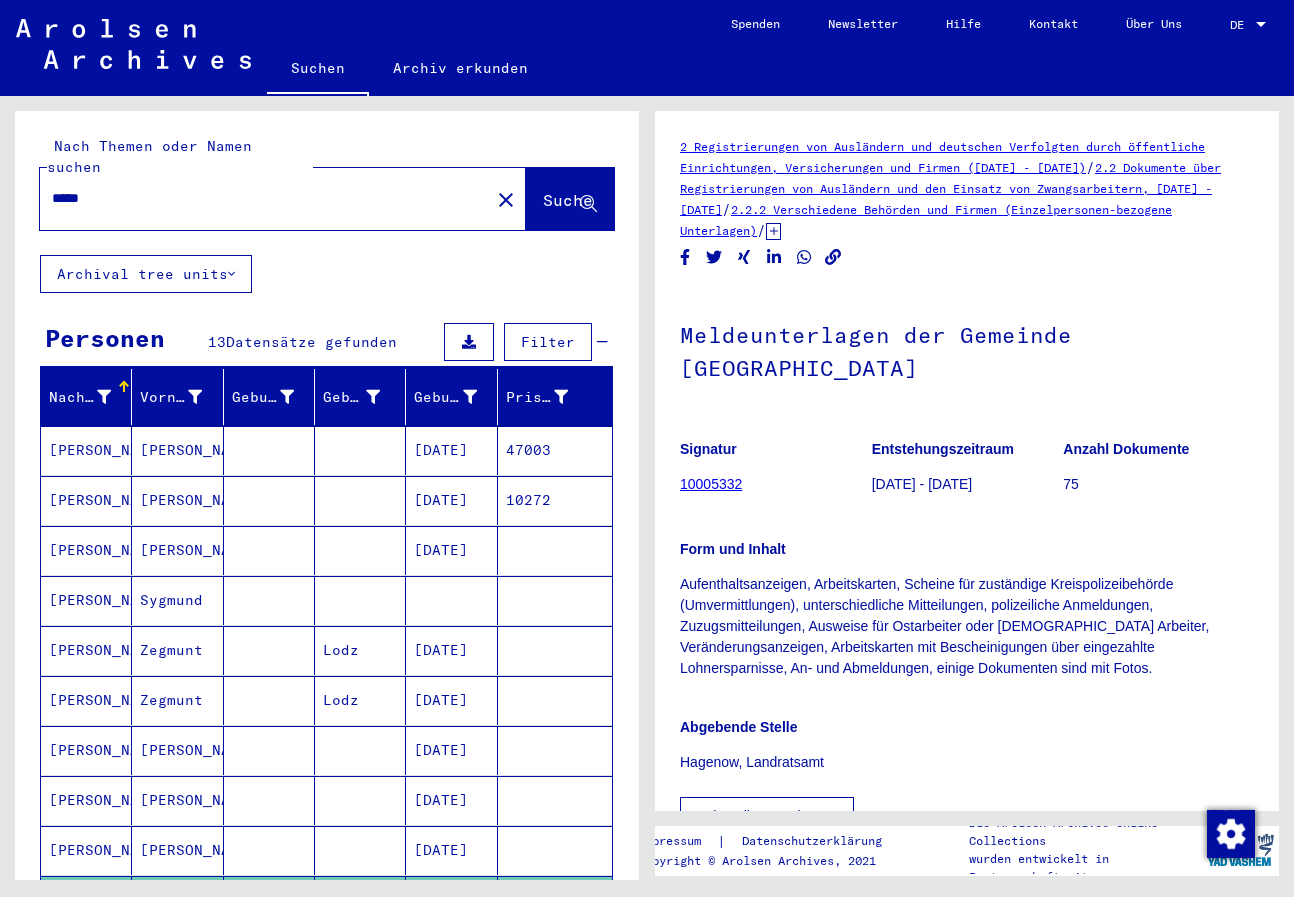 click on "*****" at bounding box center [265, 198] 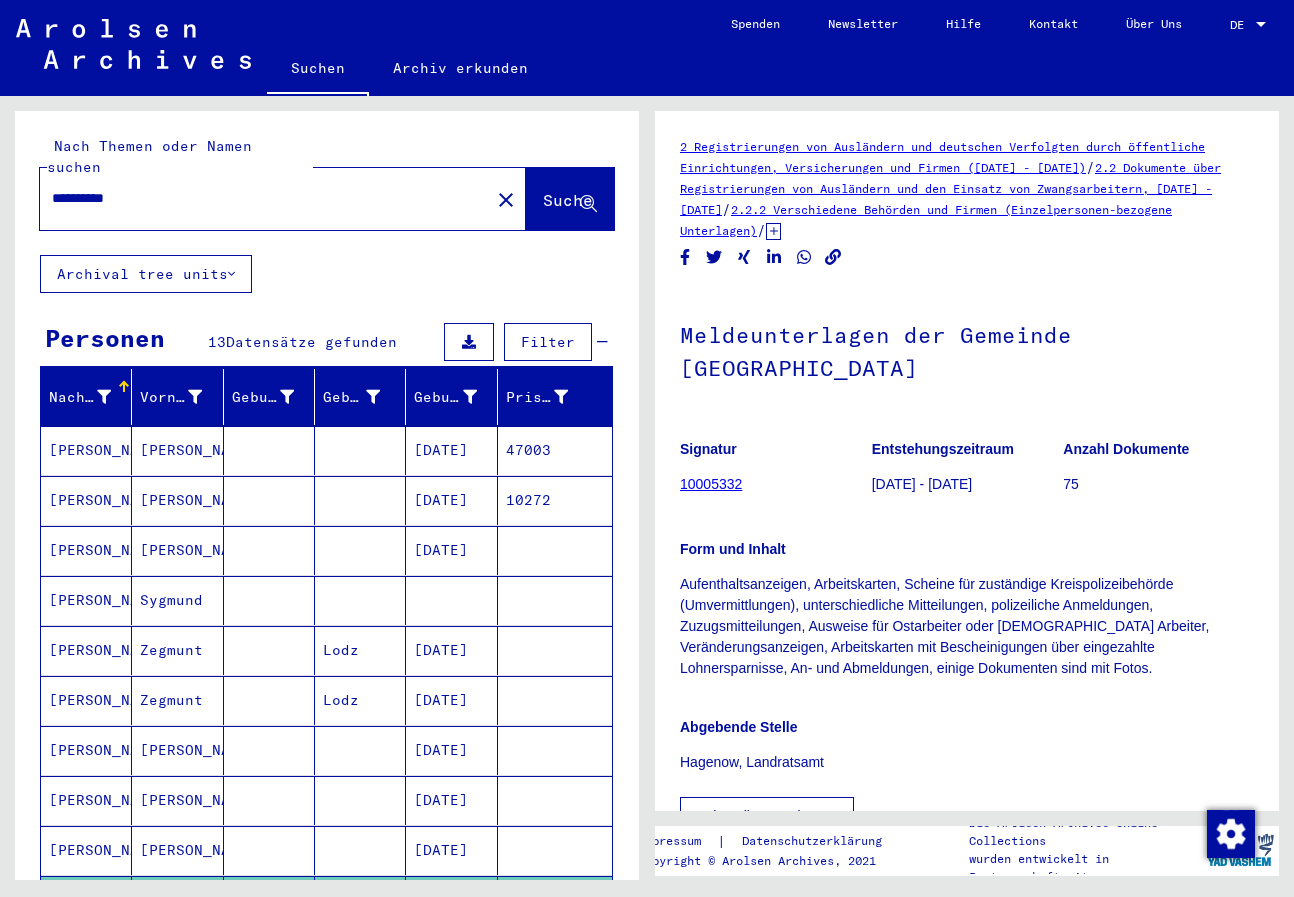 type on "**********" 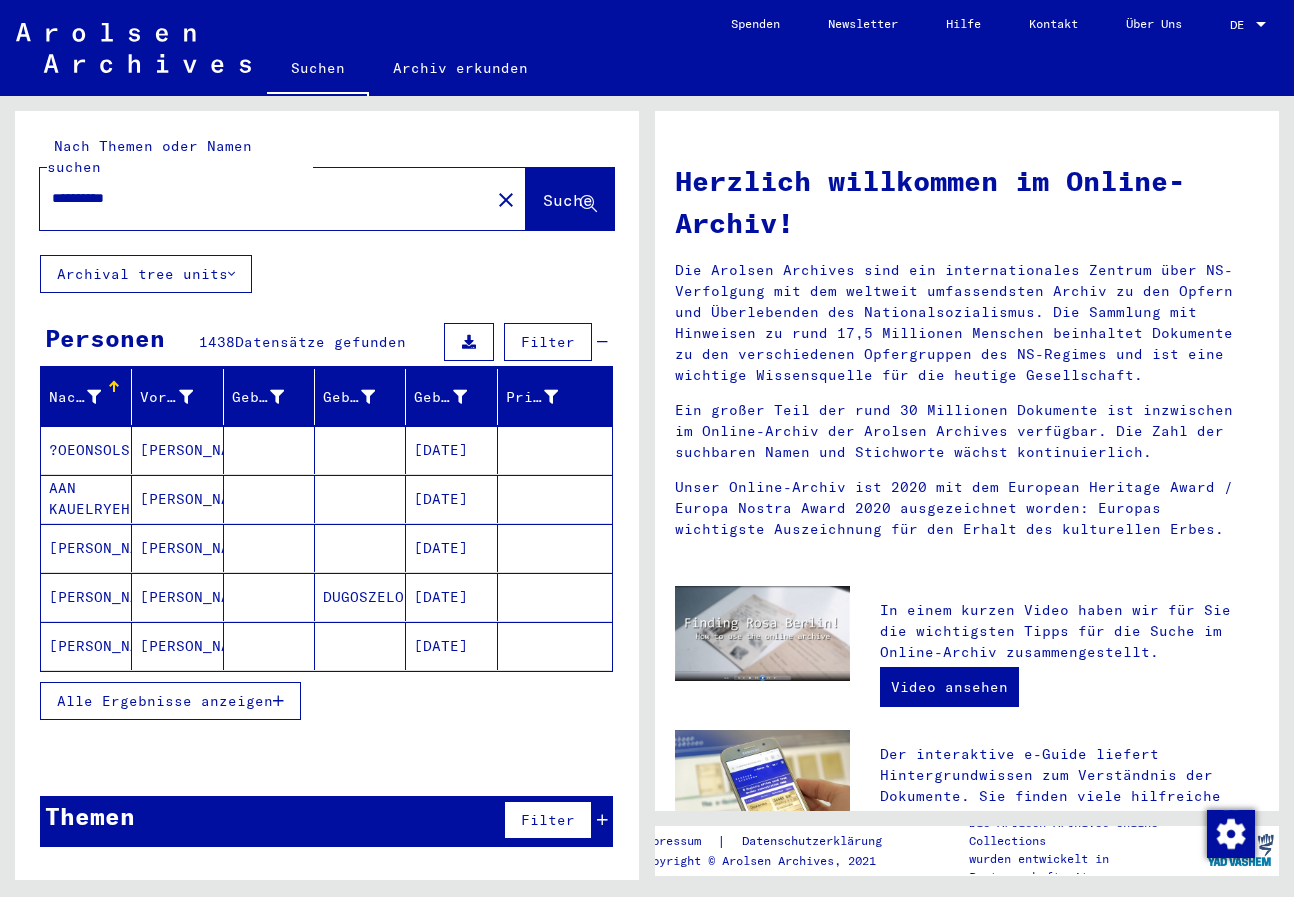 click on "Alle Ergebnisse anzeigen" at bounding box center [170, 701] 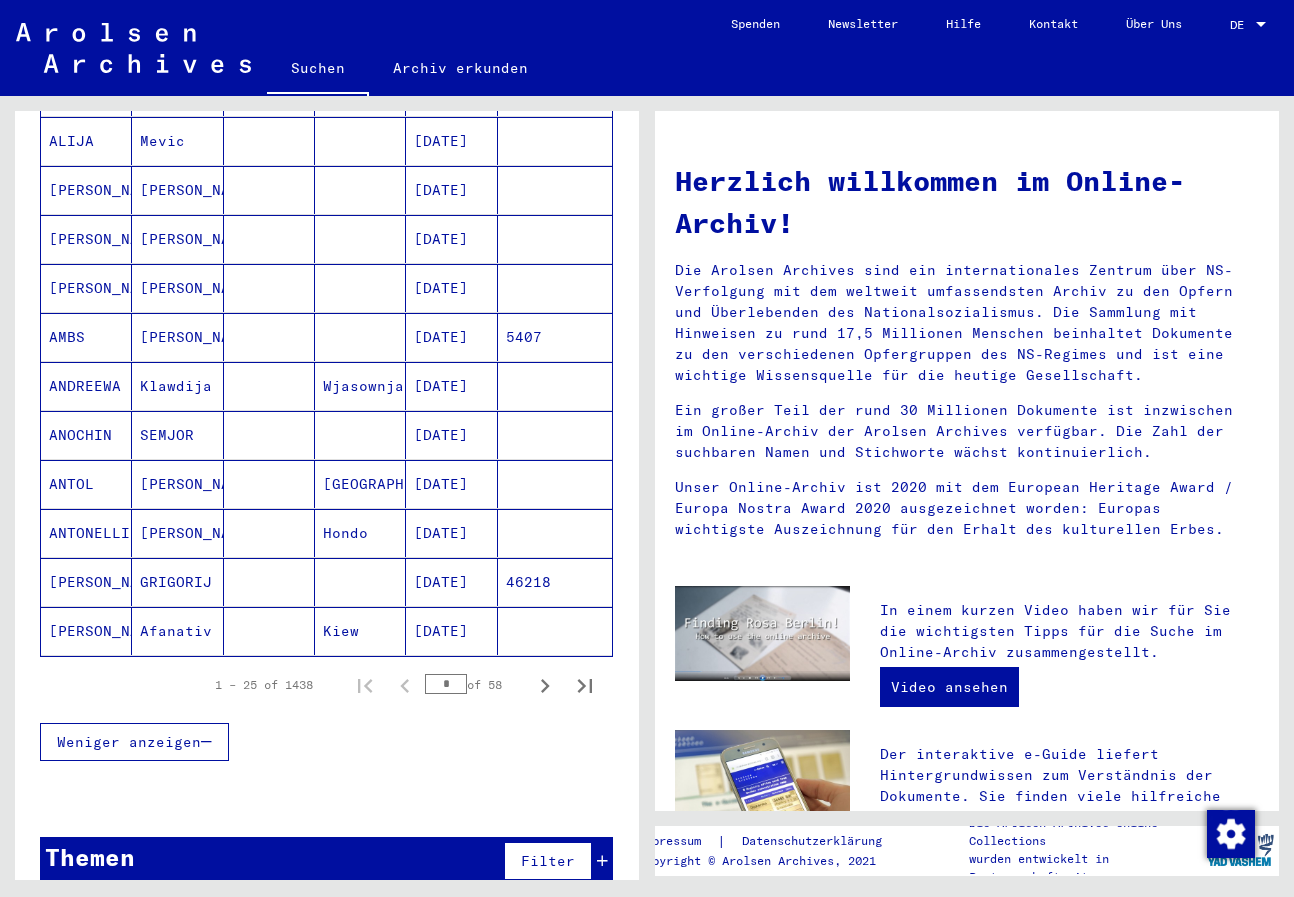 scroll, scrollTop: 1004, scrollLeft: 0, axis: vertical 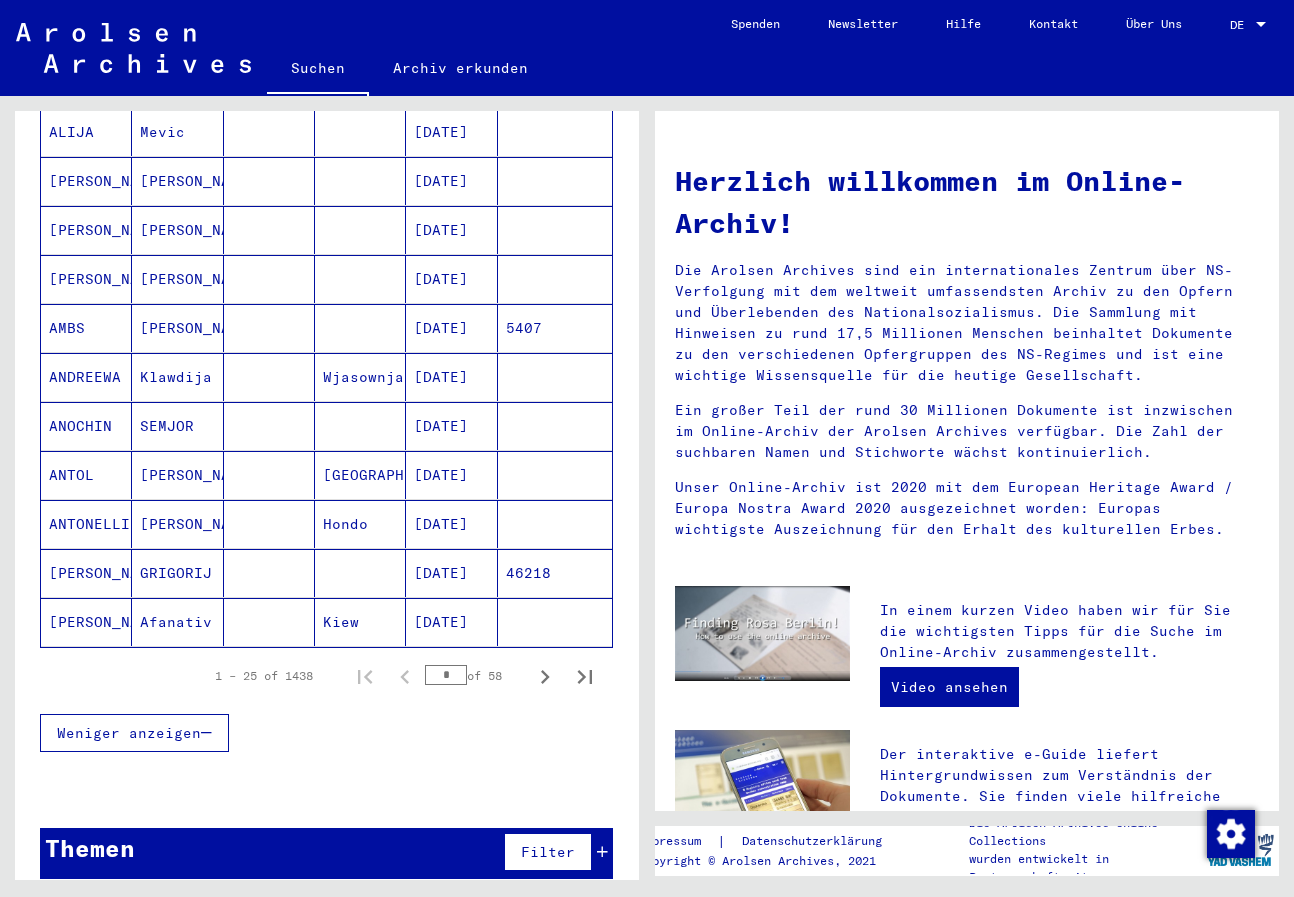 click on "*" at bounding box center (446, 675) 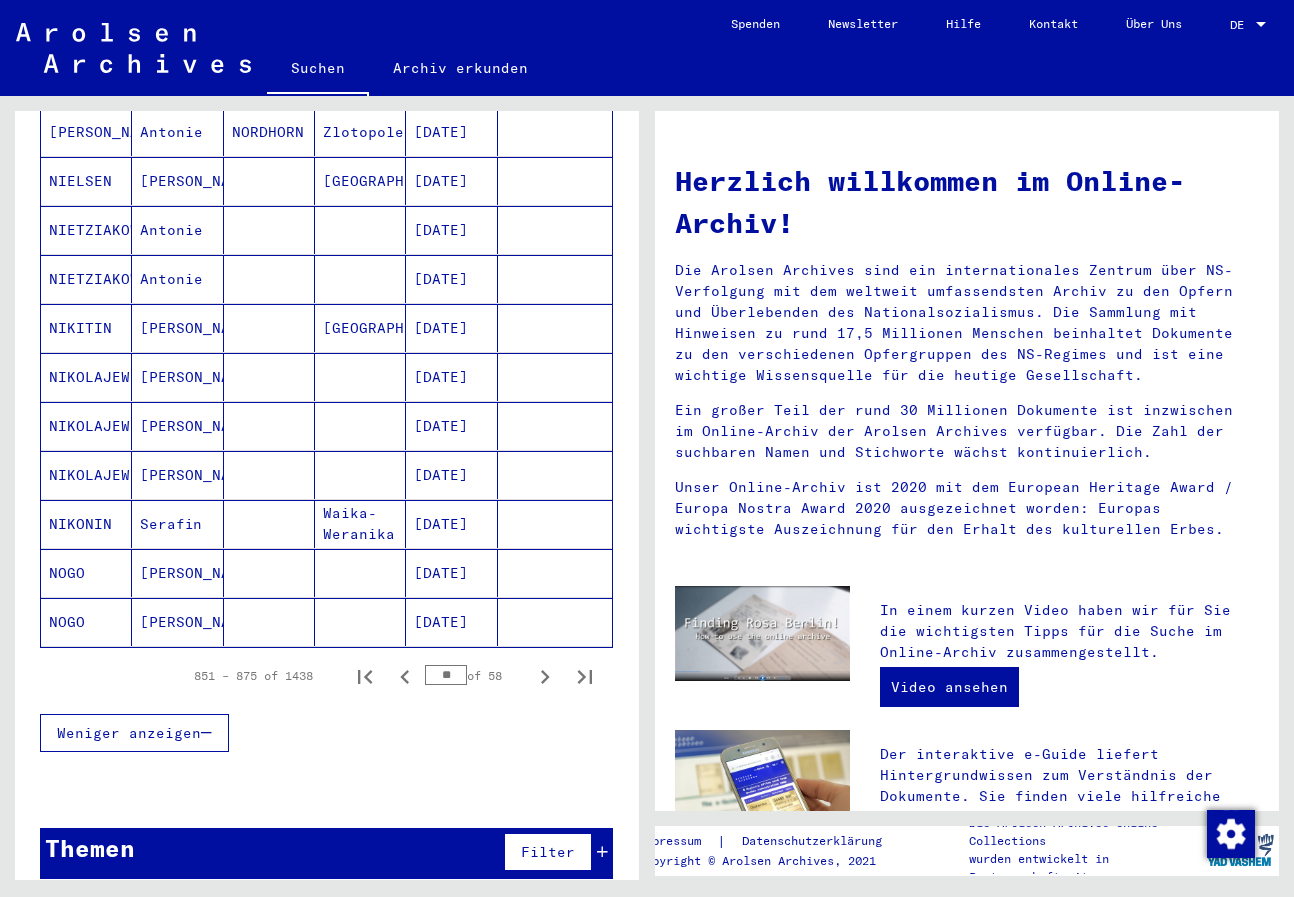 type on "*" 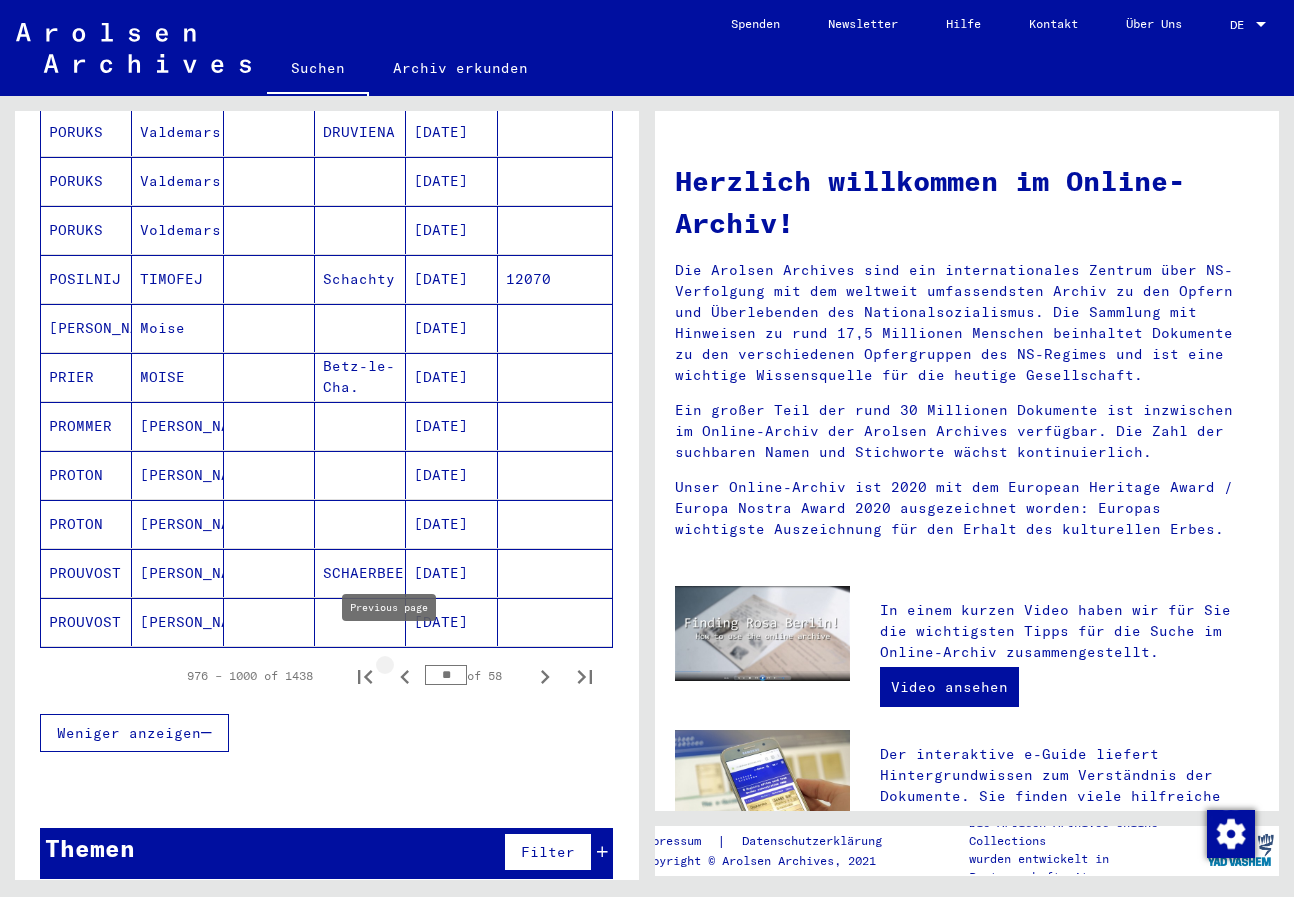 click 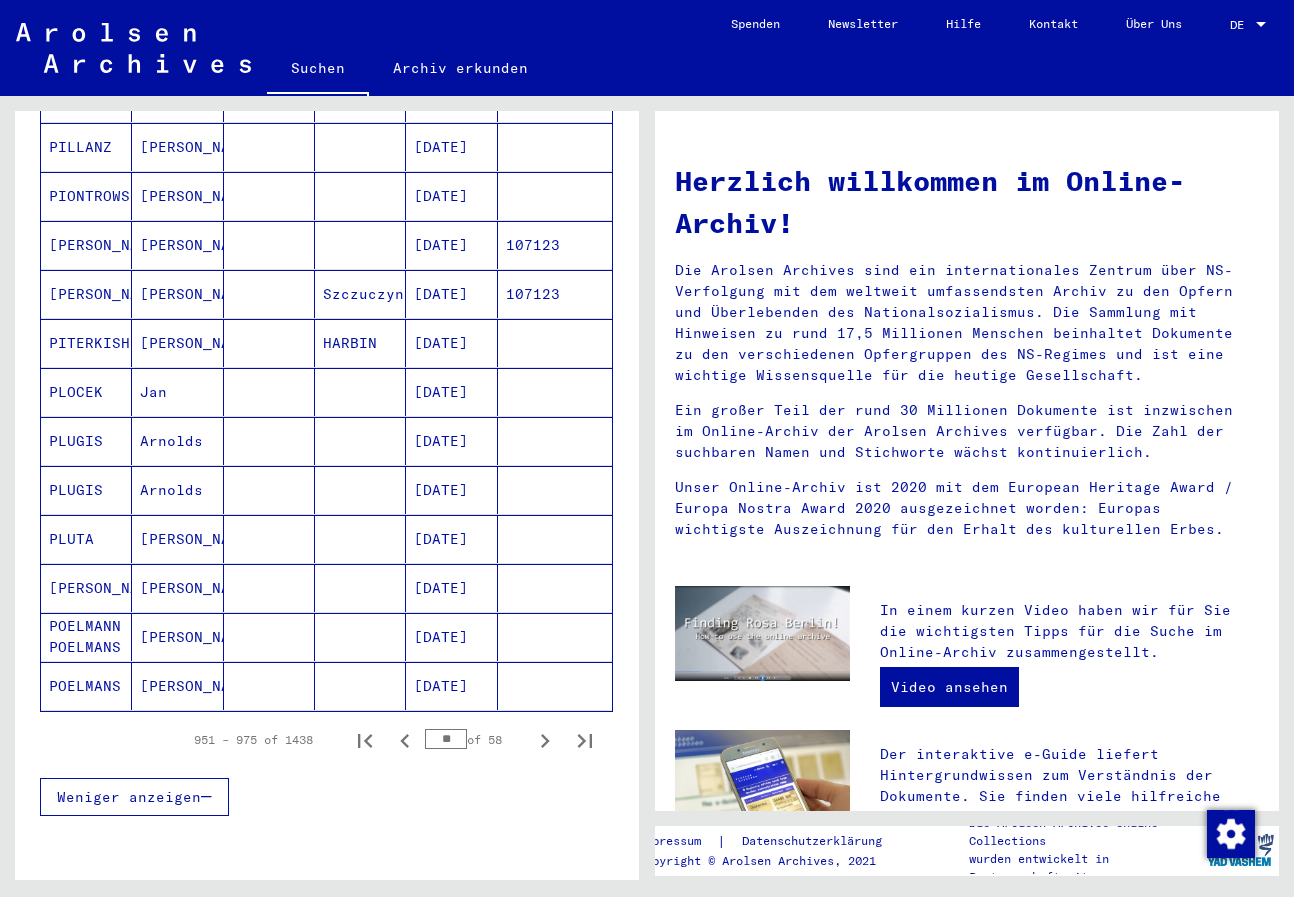scroll, scrollTop: 904, scrollLeft: 0, axis: vertical 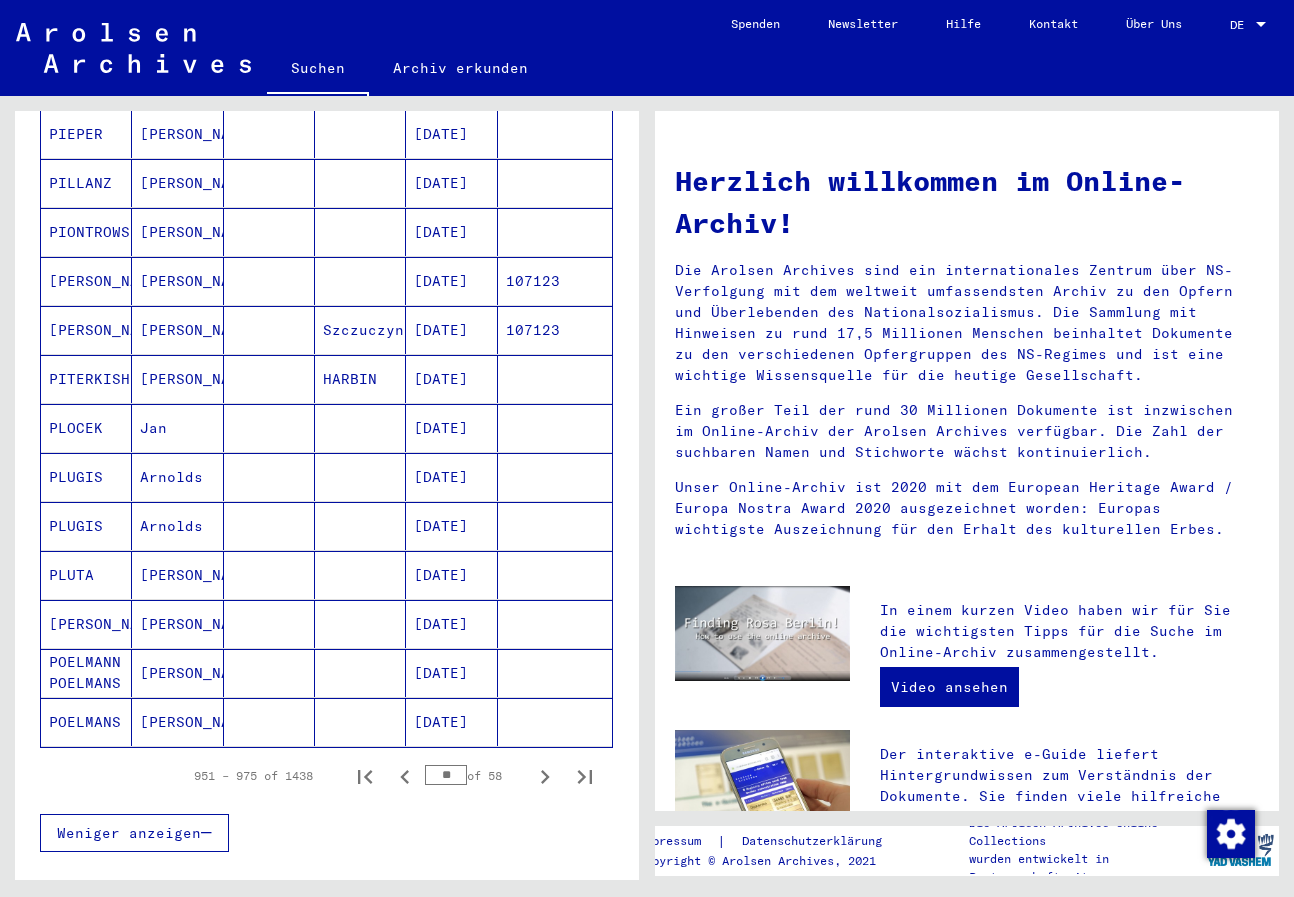 click at bounding box center (269, 330) 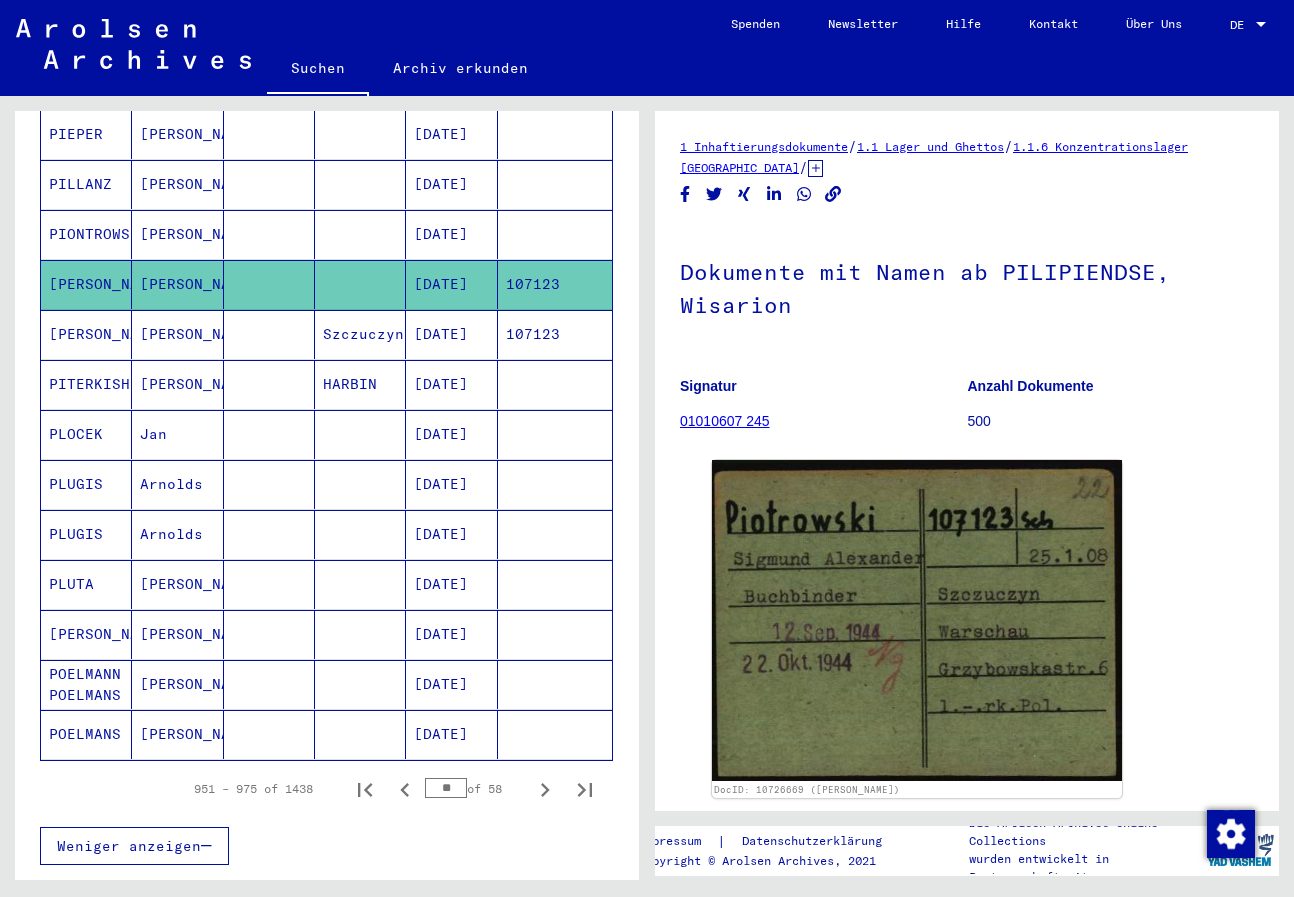 scroll, scrollTop: 0, scrollLeft: 0, axis: both 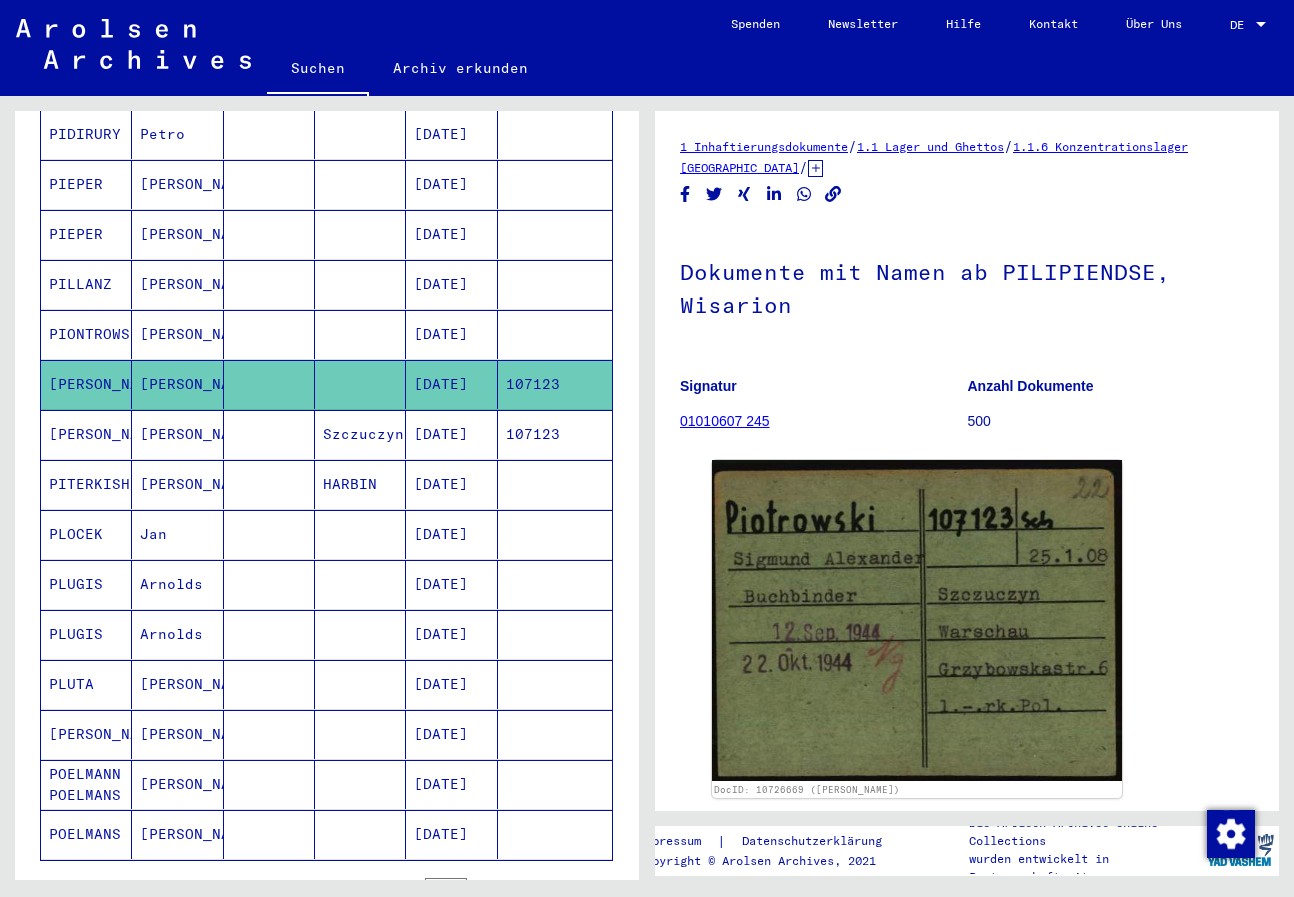 click at bounding box center [269, 334] 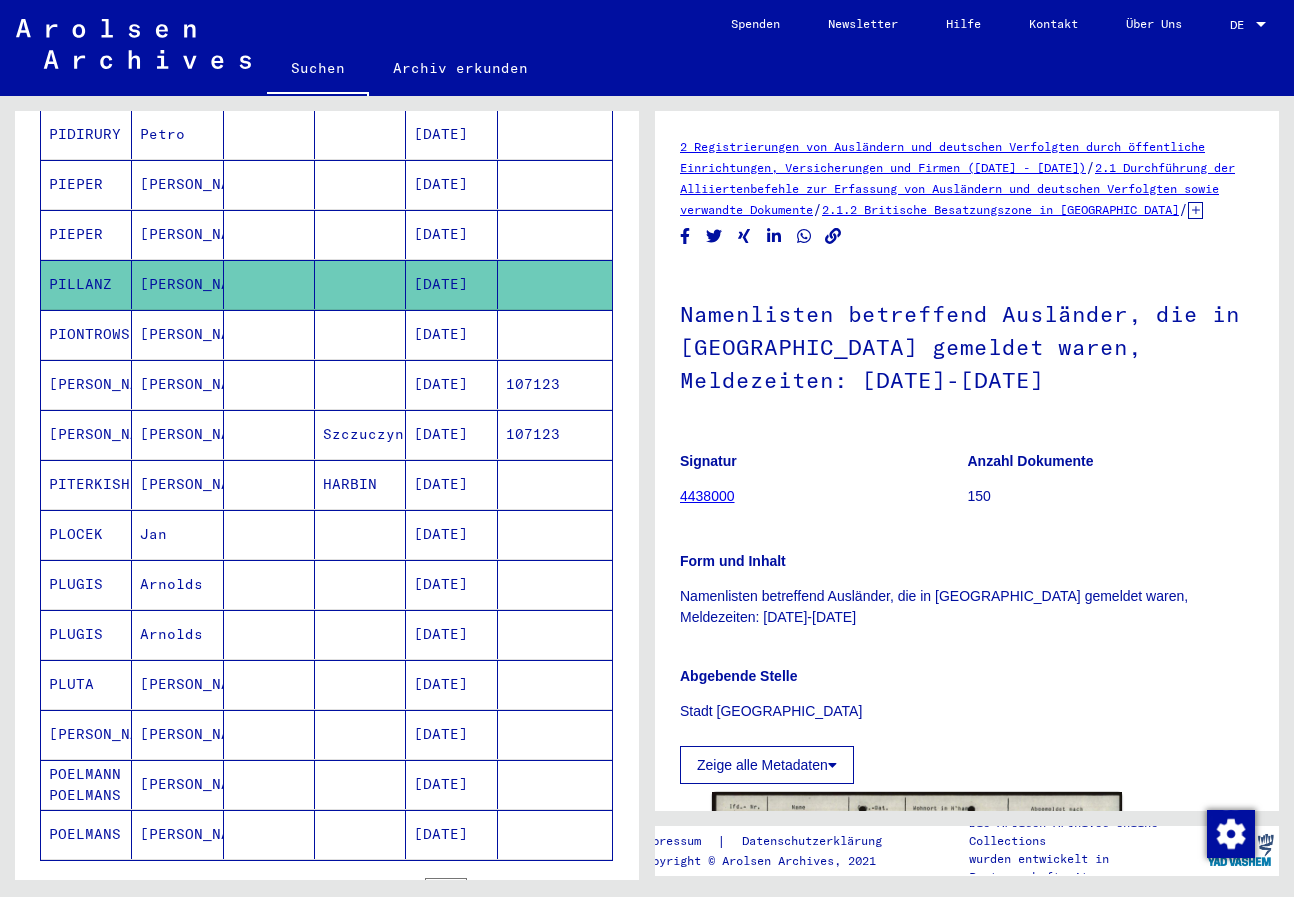 scroll, scrollTop: 0, scrollLeft: 0, axis: both 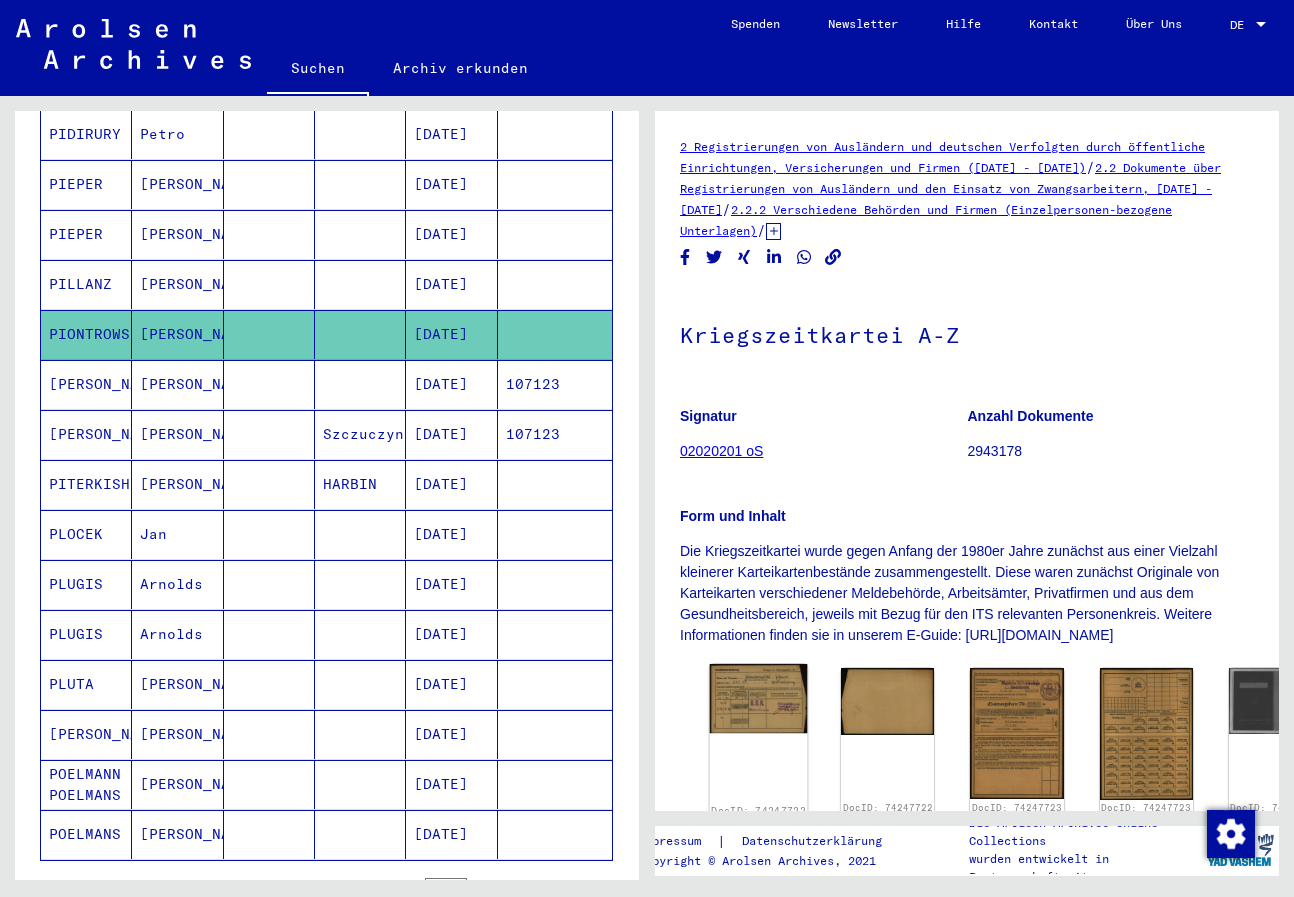 click 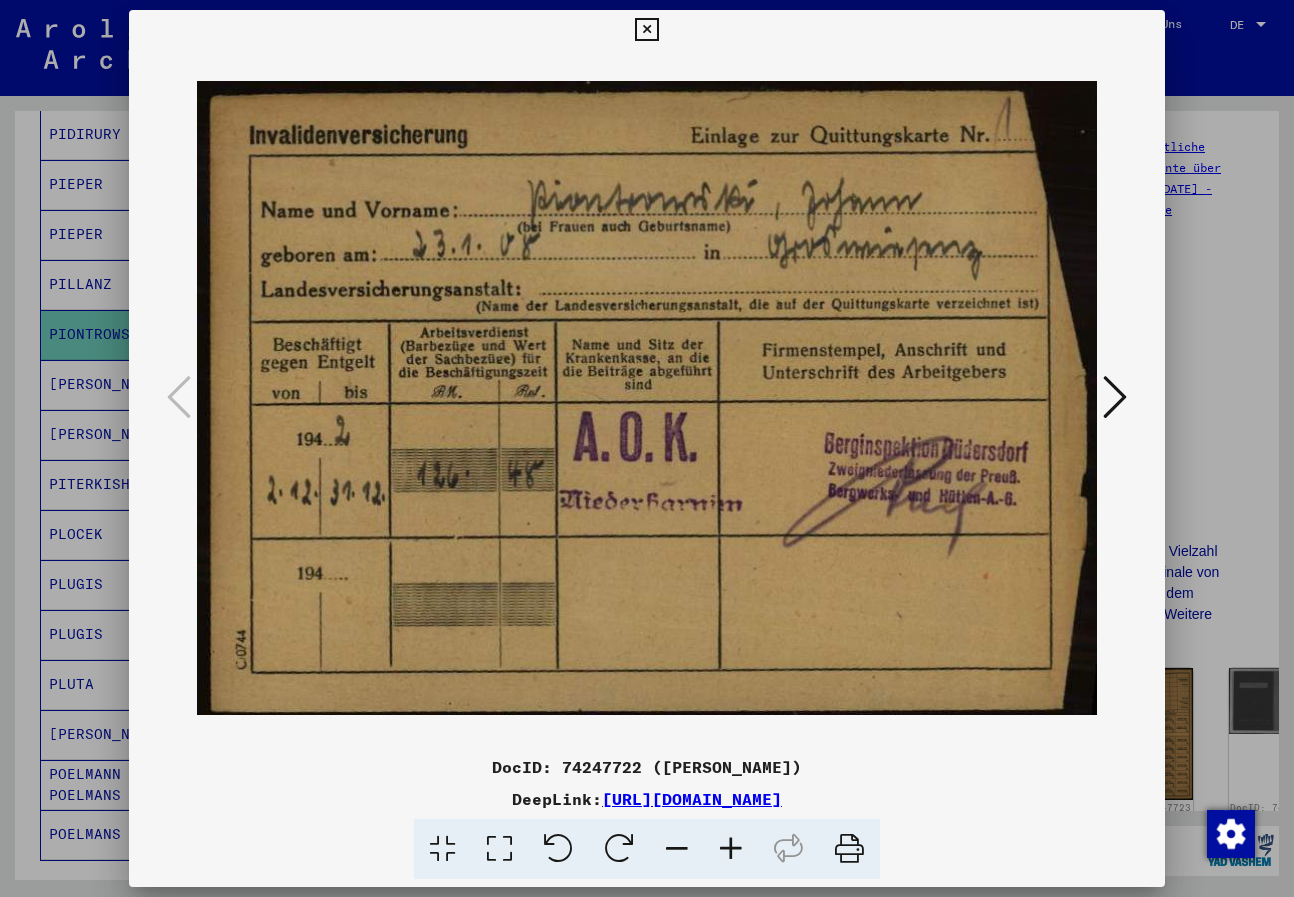 click at bounding box center (1115, 397) 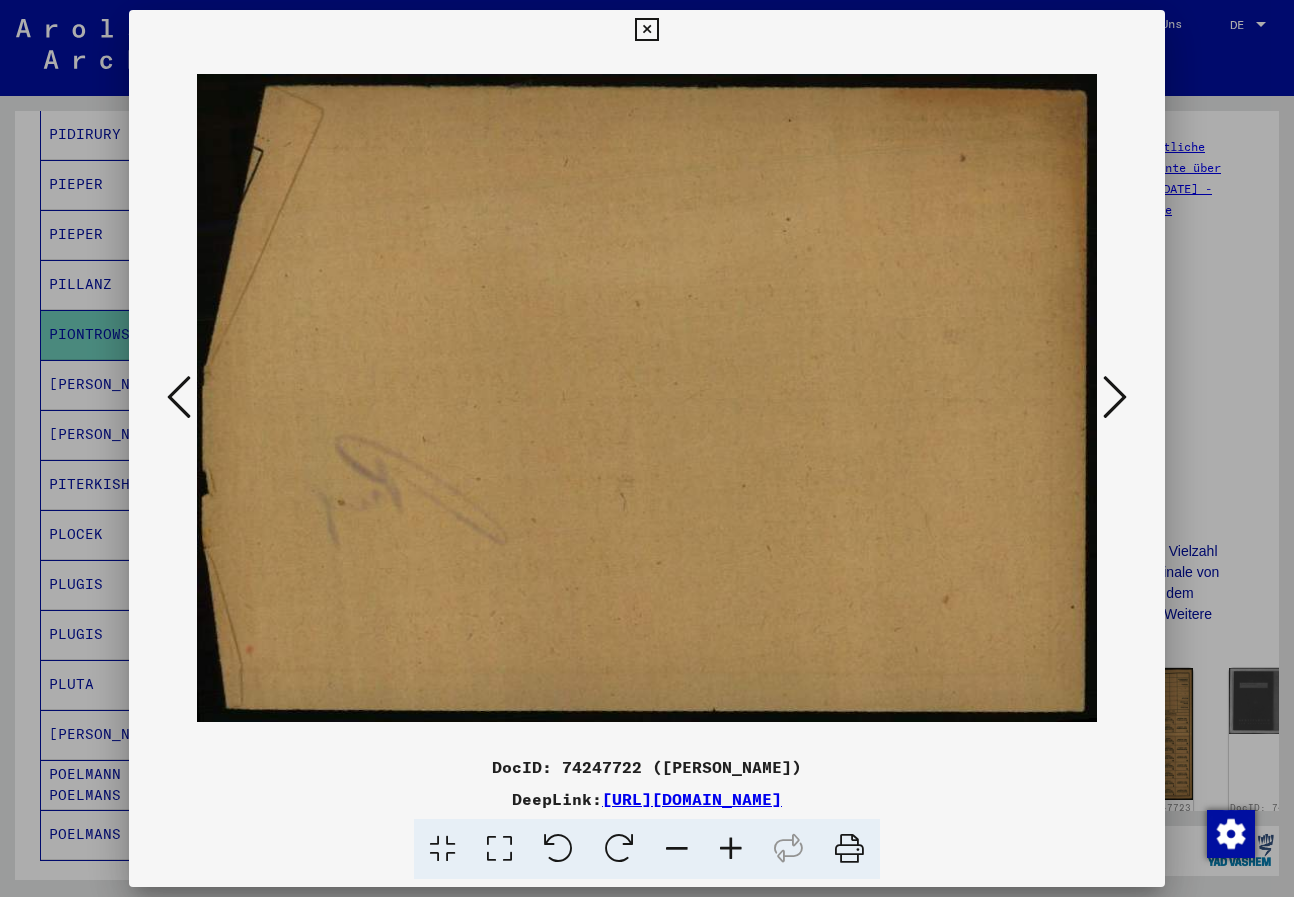click at bounding box center [1115, 397] 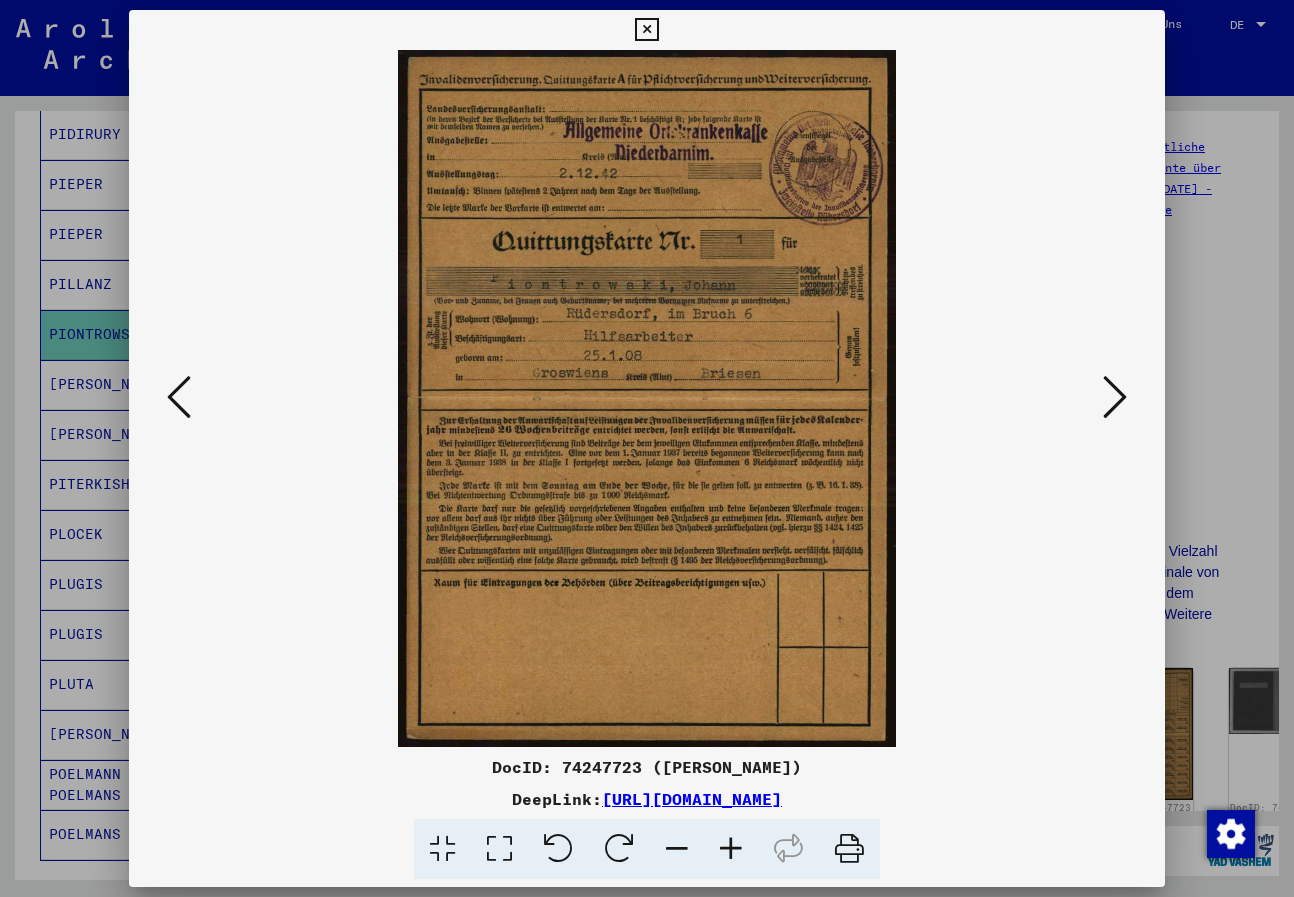 click at bounding box center (1115, 397) 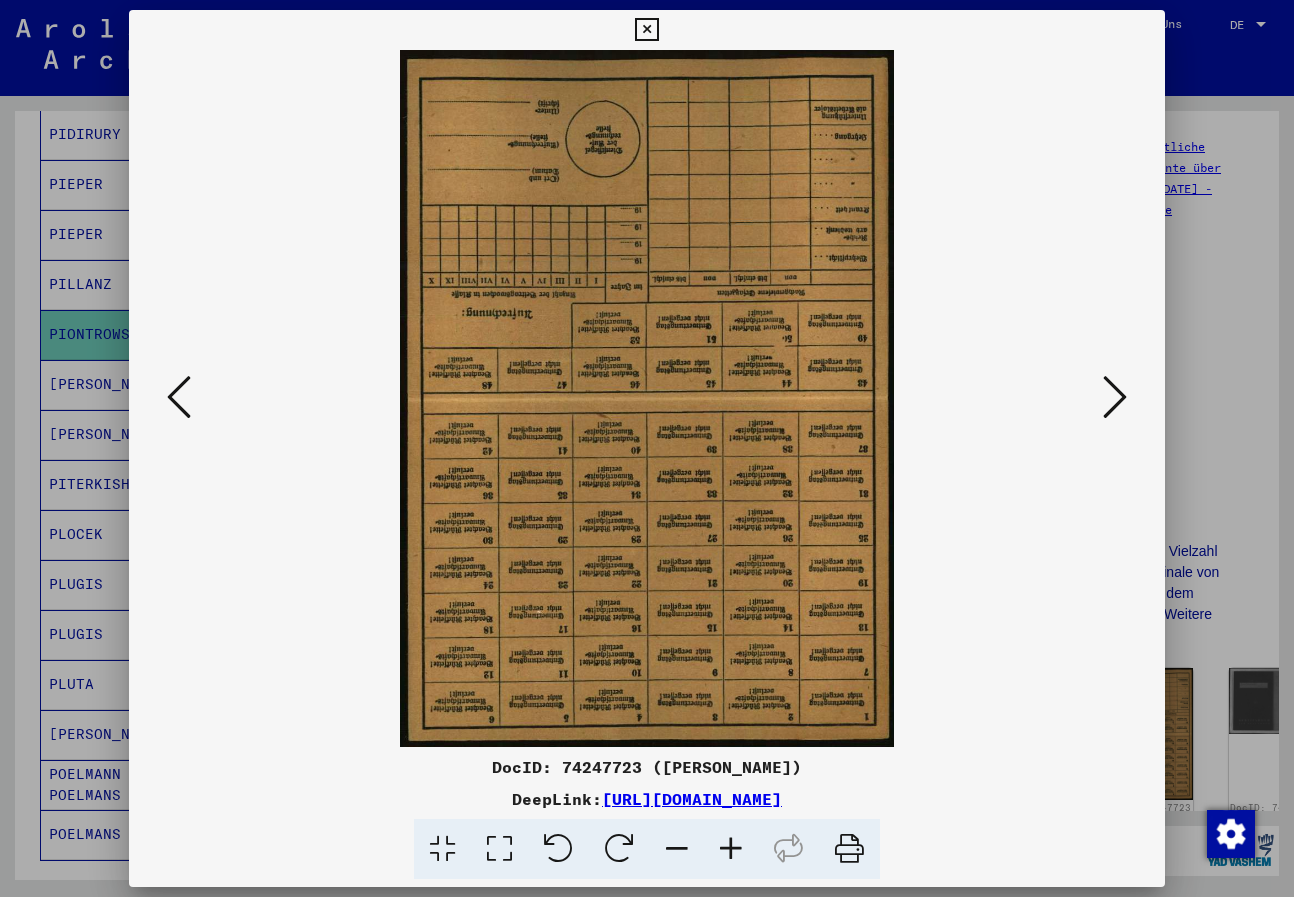 click at bounding box center (1115, 397) 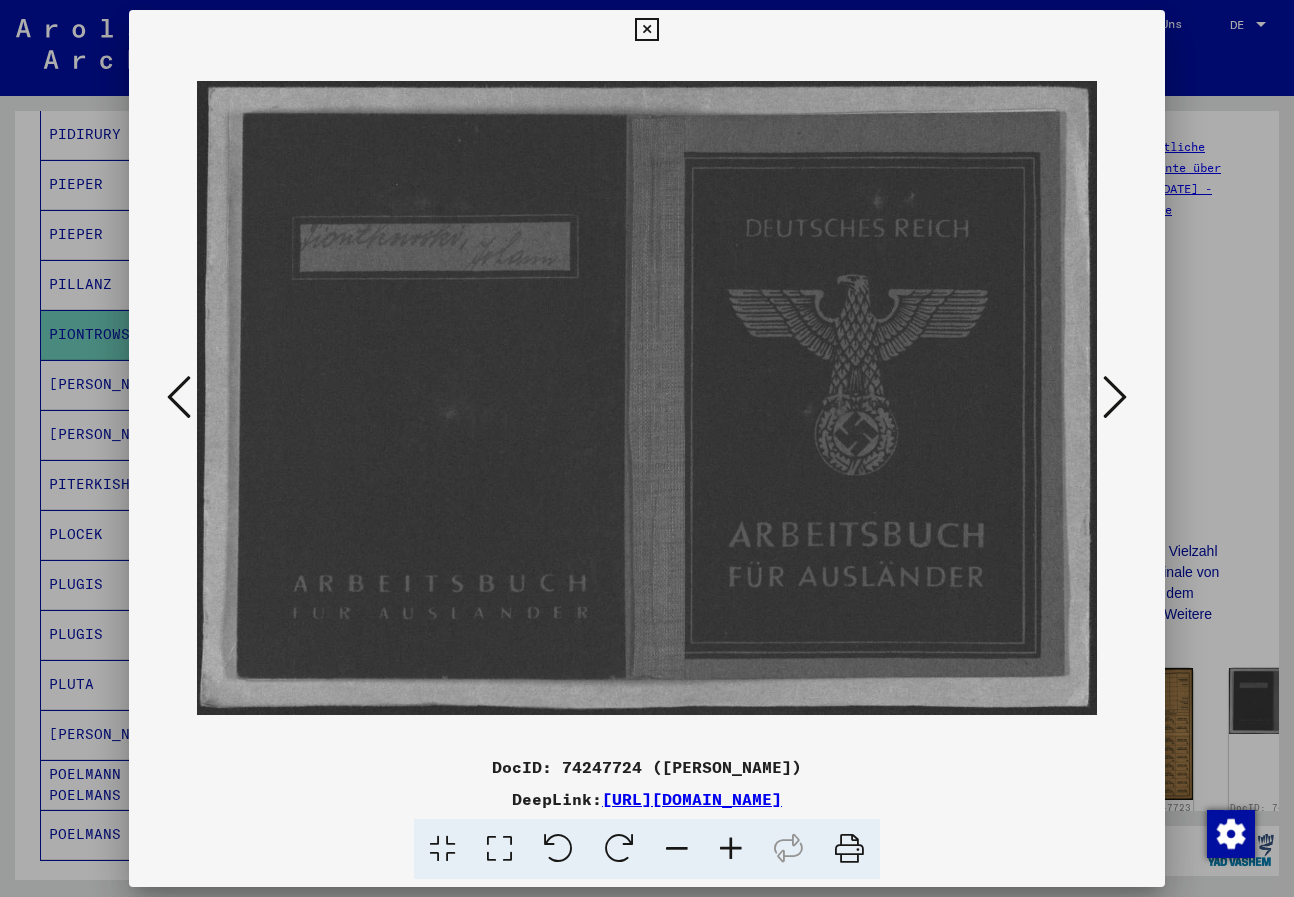 click at bounding box center (1115, 397) 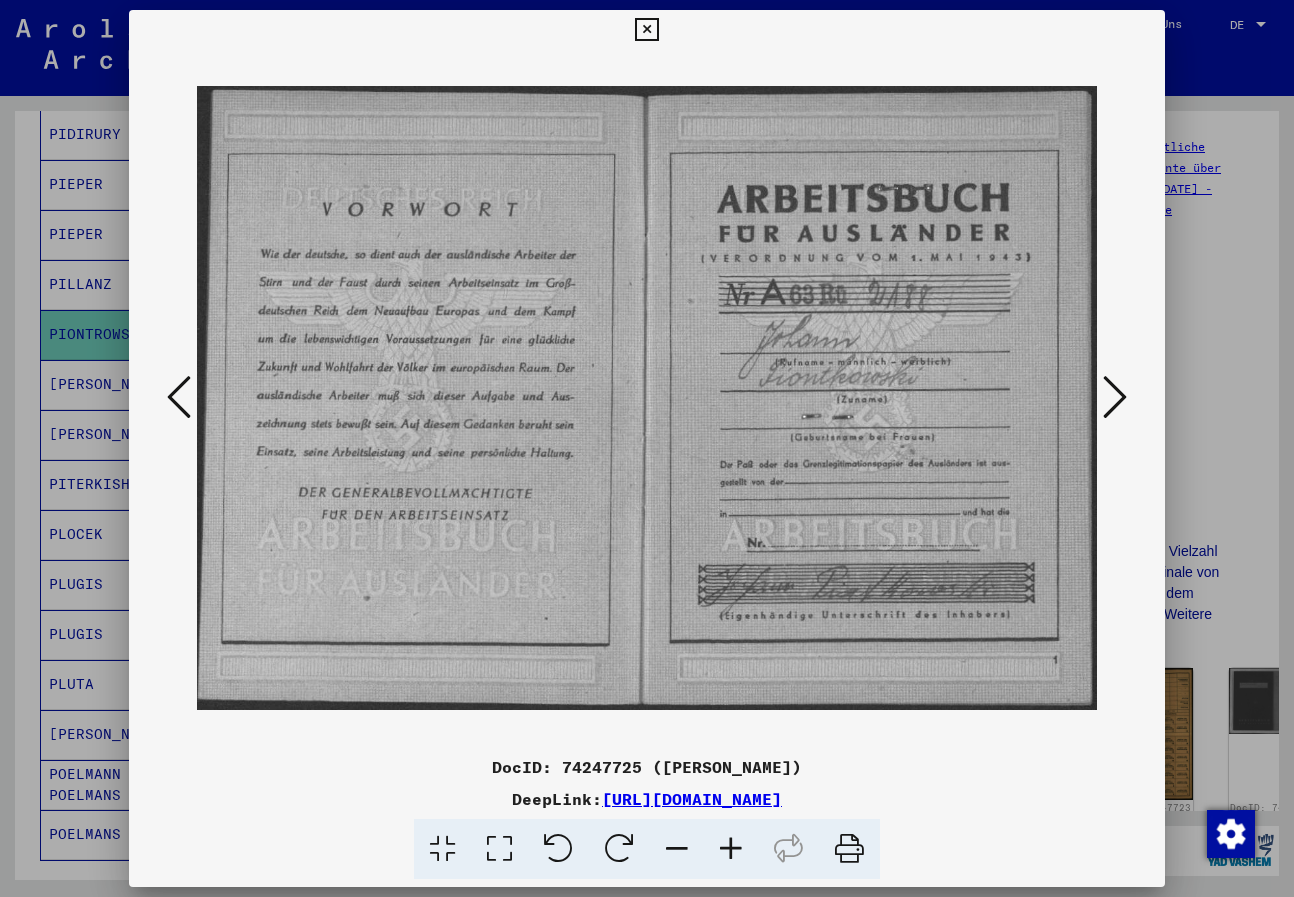 click at bounding box center [1115, 397] 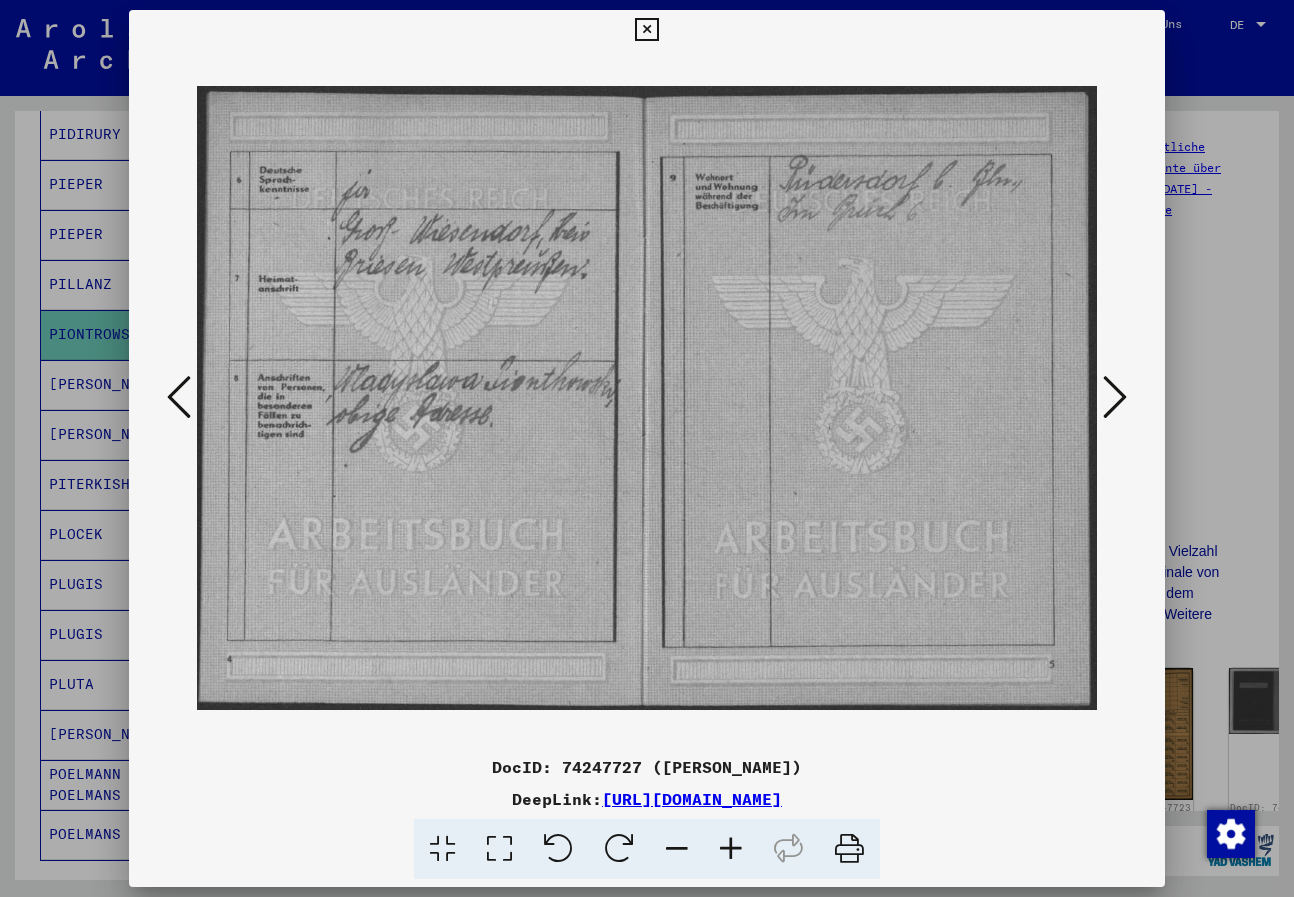 click at bounding box center [1115, 397] 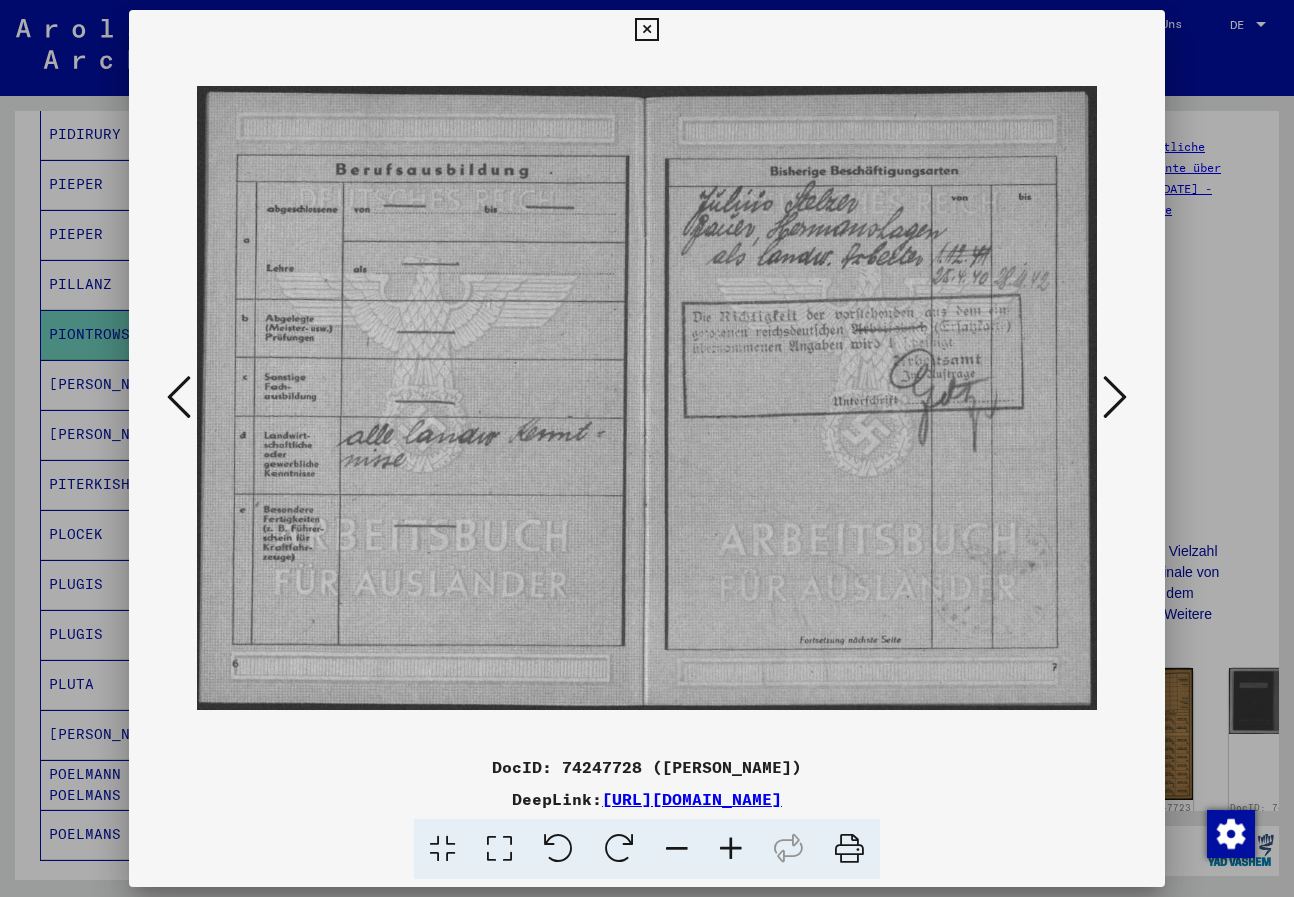 click at bounding box center [1115, 397] 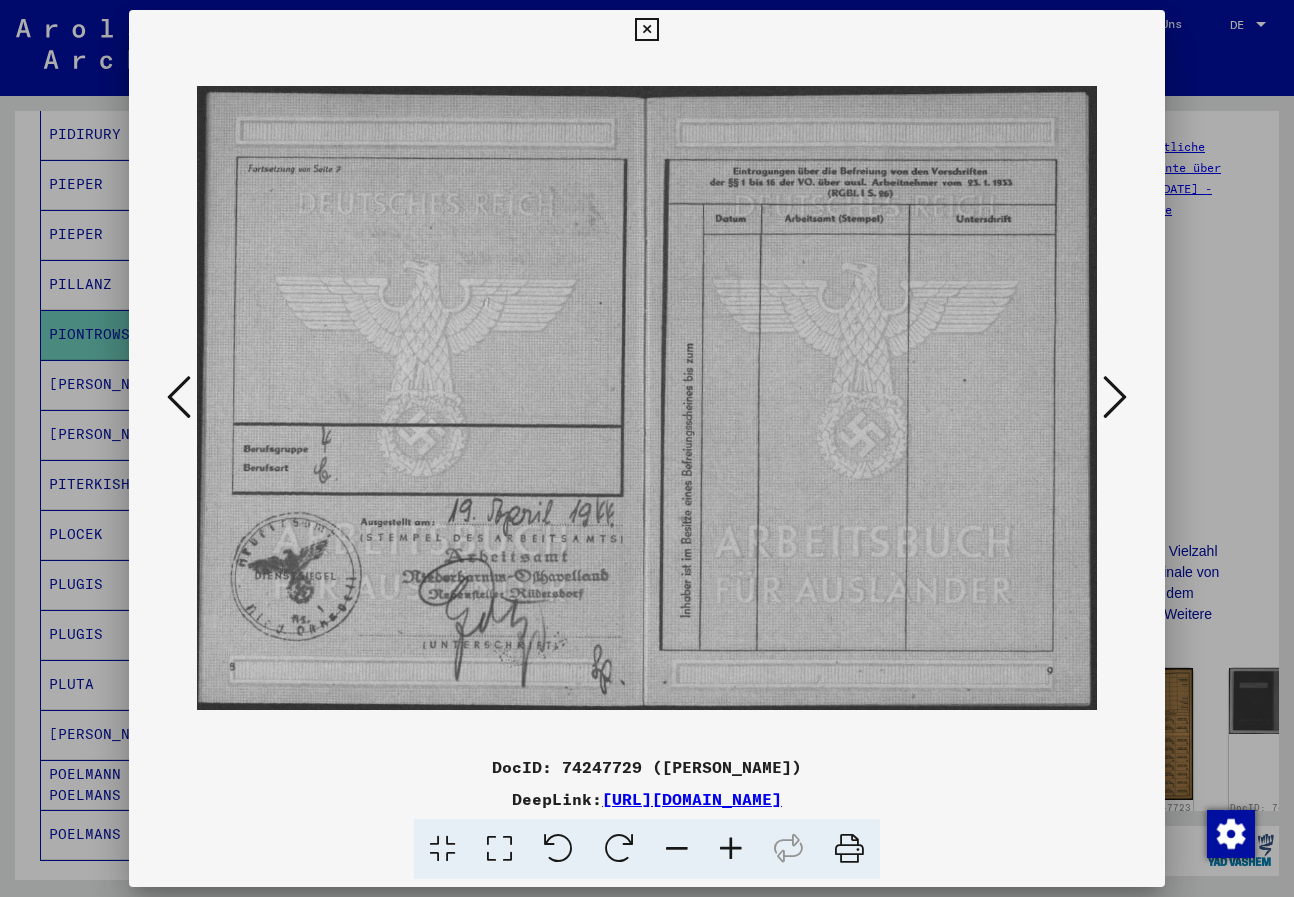 click at bounding box center [1115, 397] 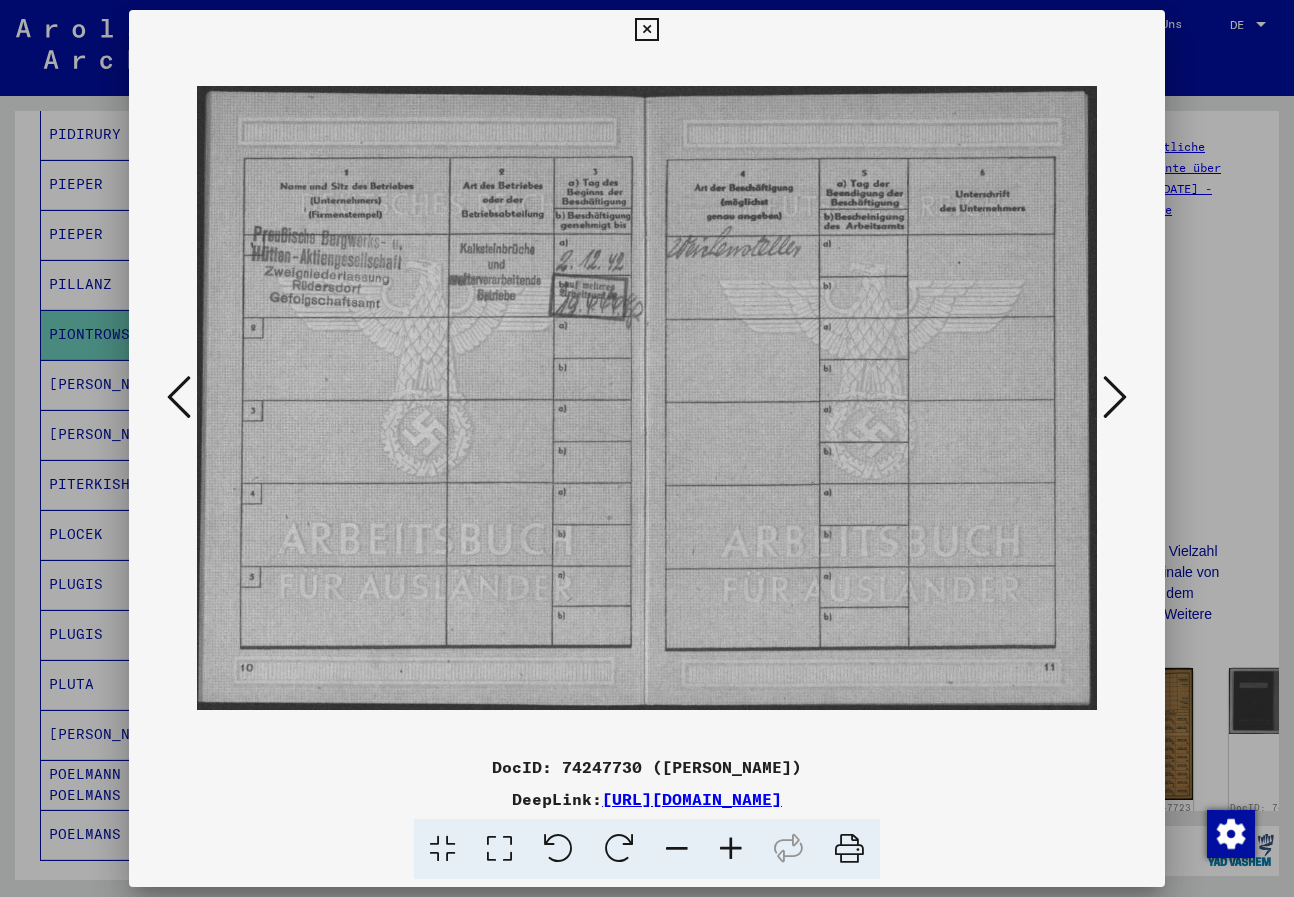 click at bounding box center (1115, 397) 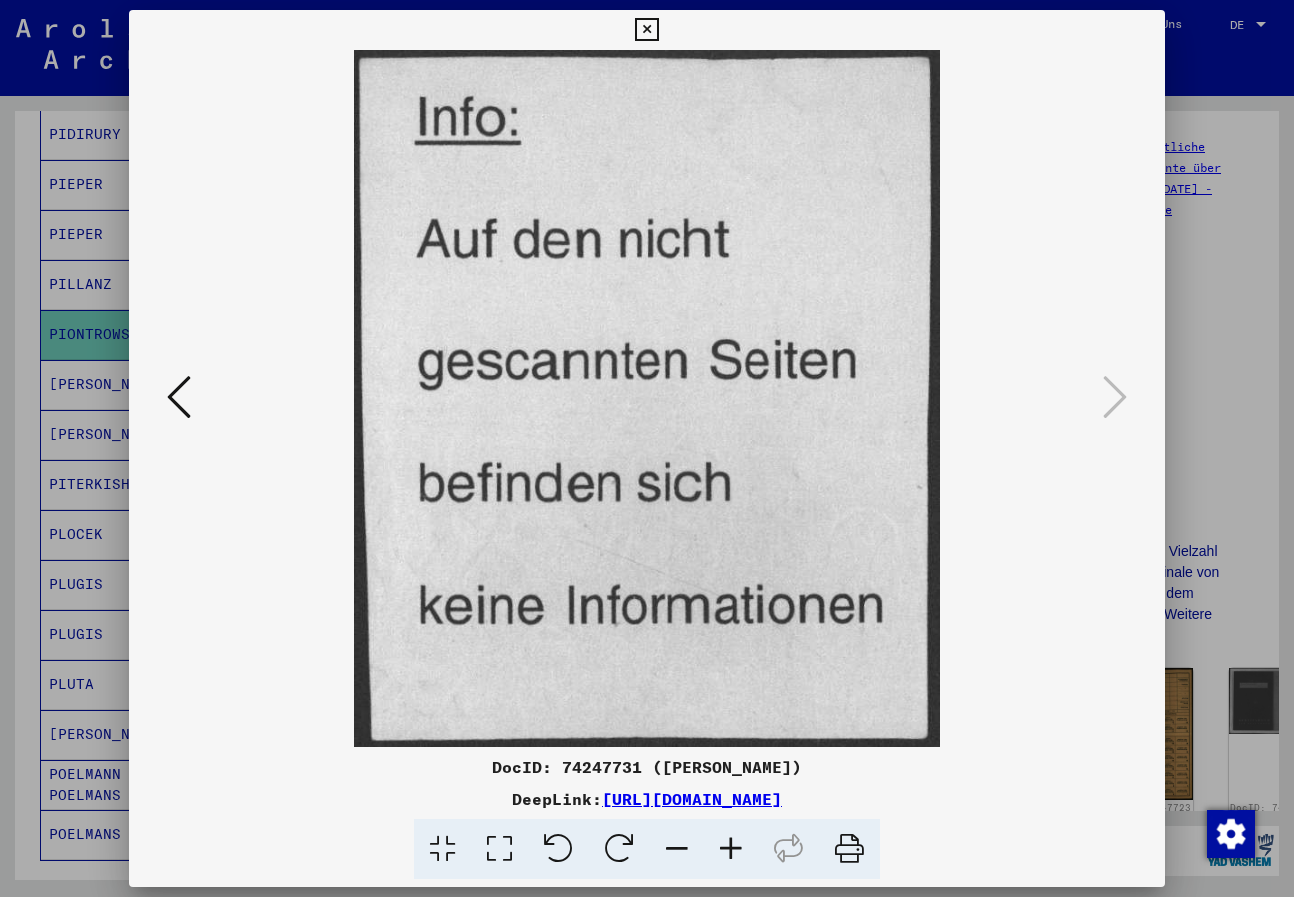click at bounding box center [646, 30] 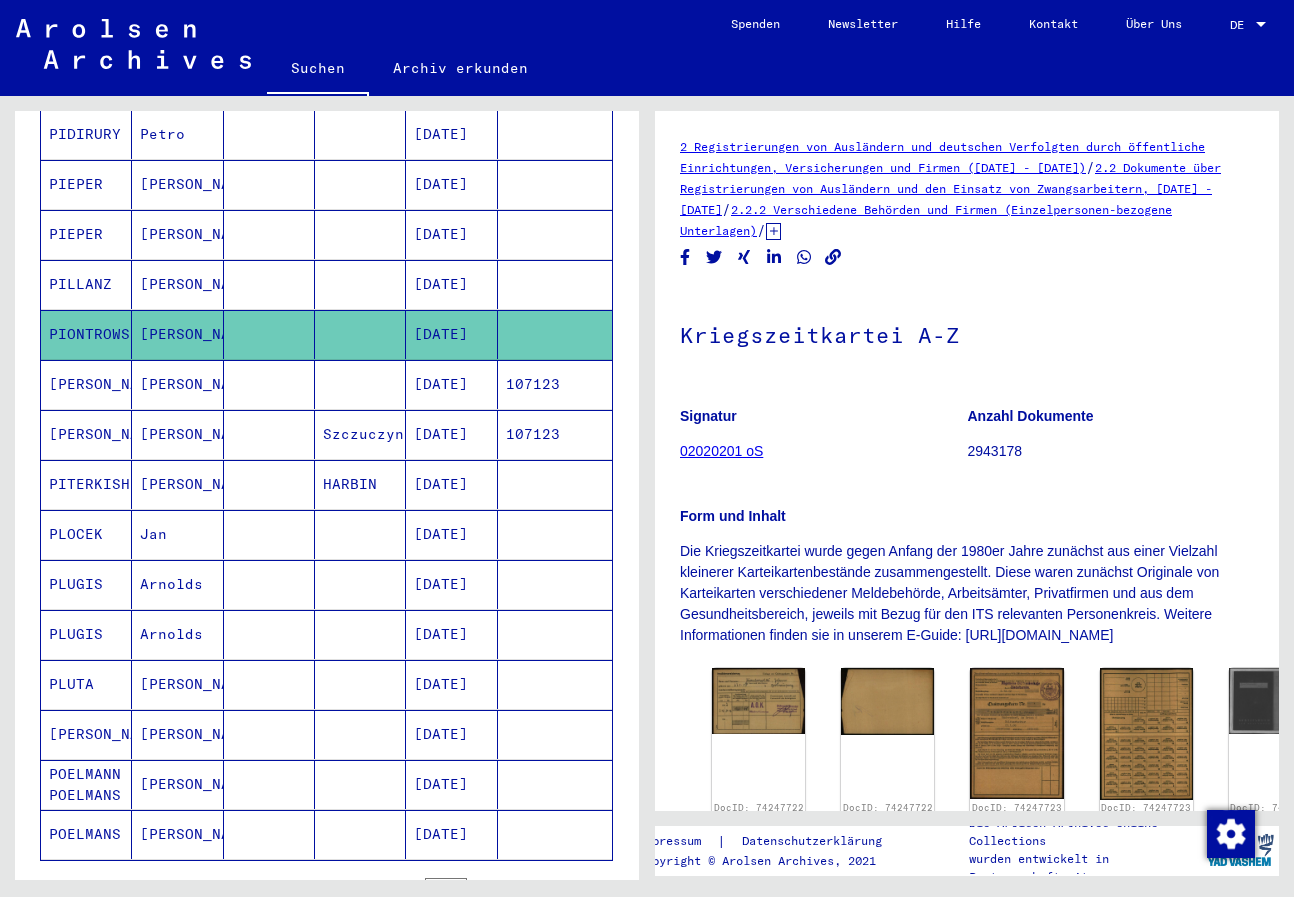 click at bounding box center (269, 484) 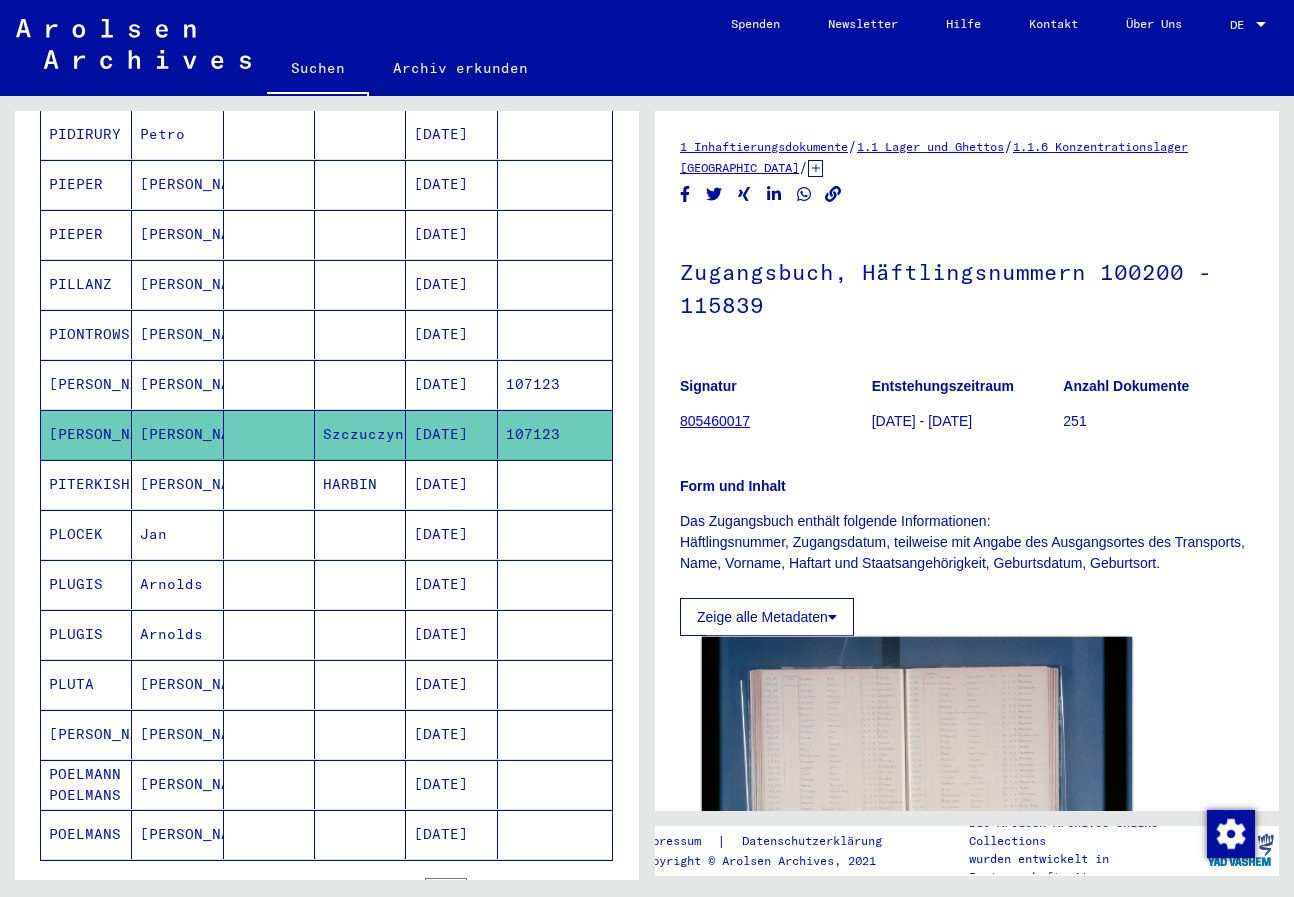scroll, scrollTop: 0, scrollLeft: 0, axis: both 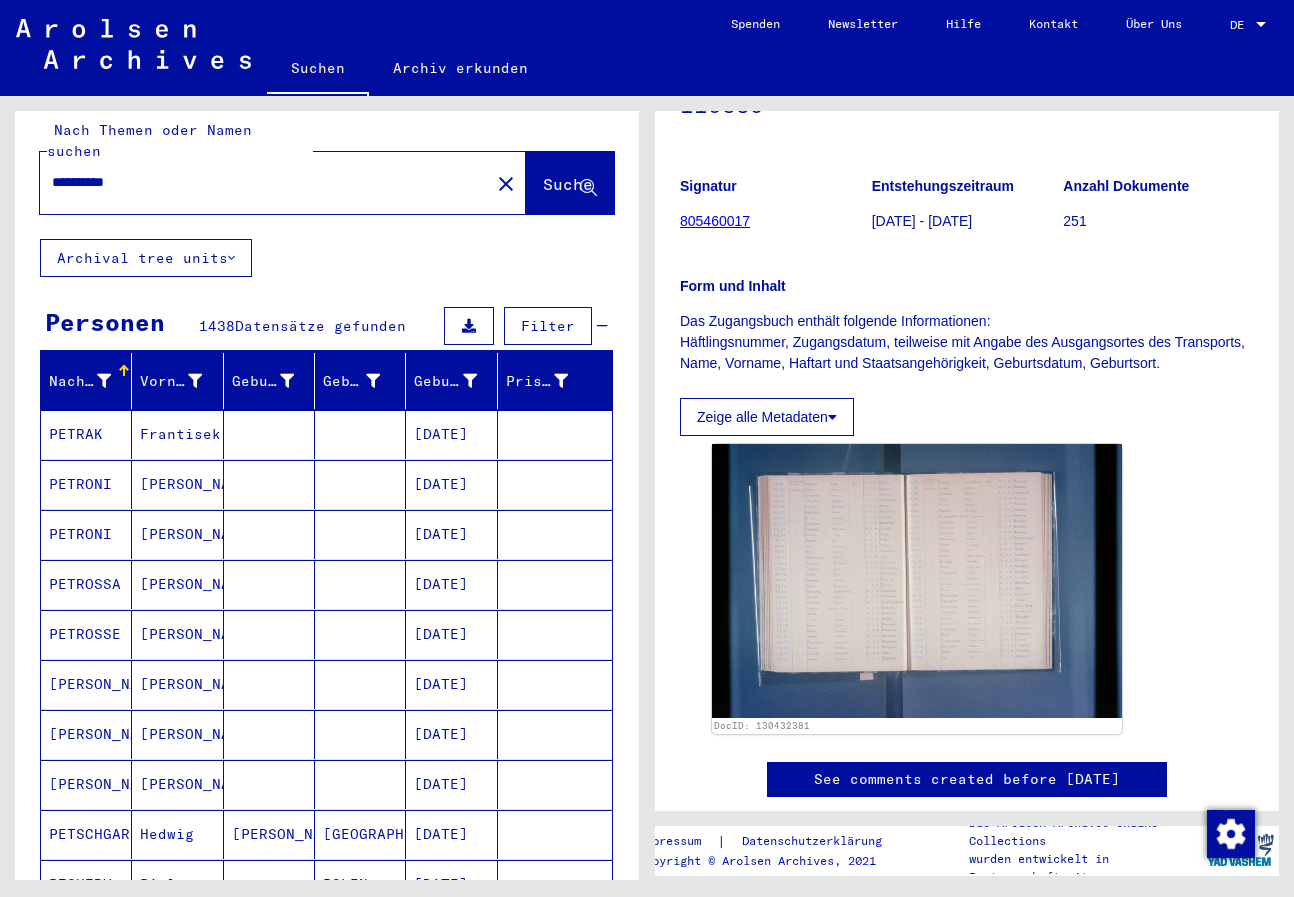 click on "**********" at bounding box center [265, 182] 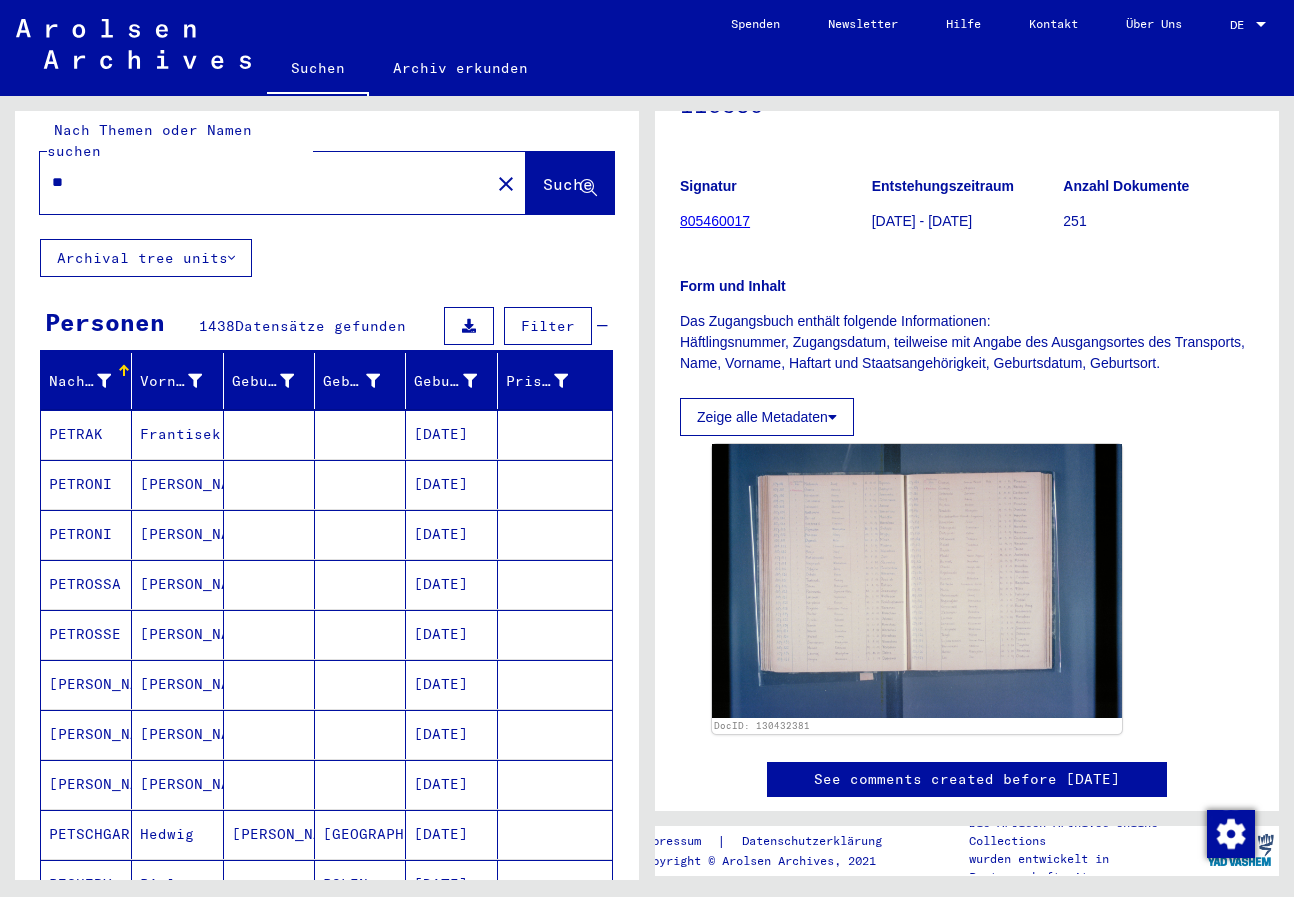 type on "*" 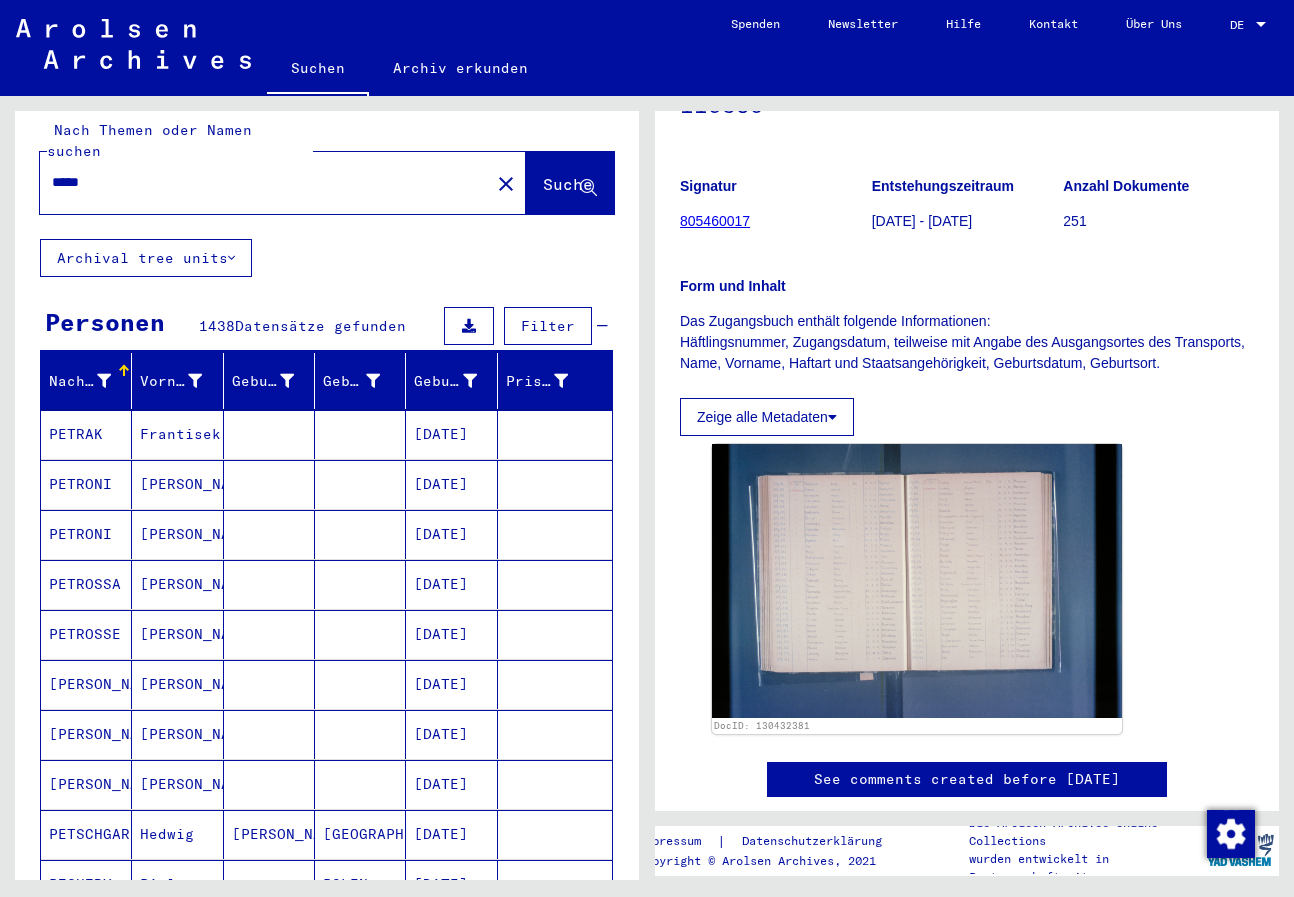 scroll, scrollTop: 0, scrollLeft: 0, axis: both 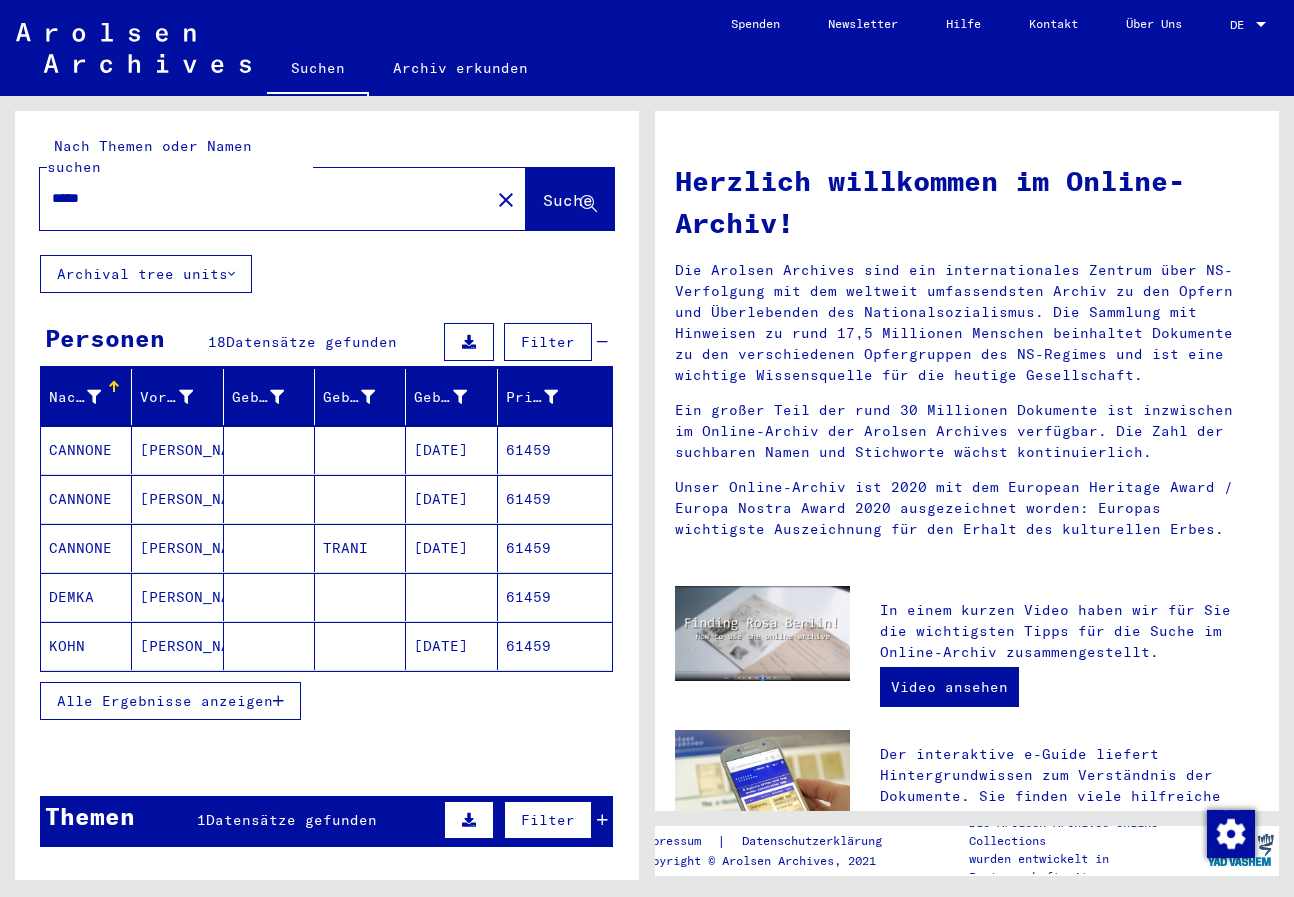 click at bounding box center (278, 701) 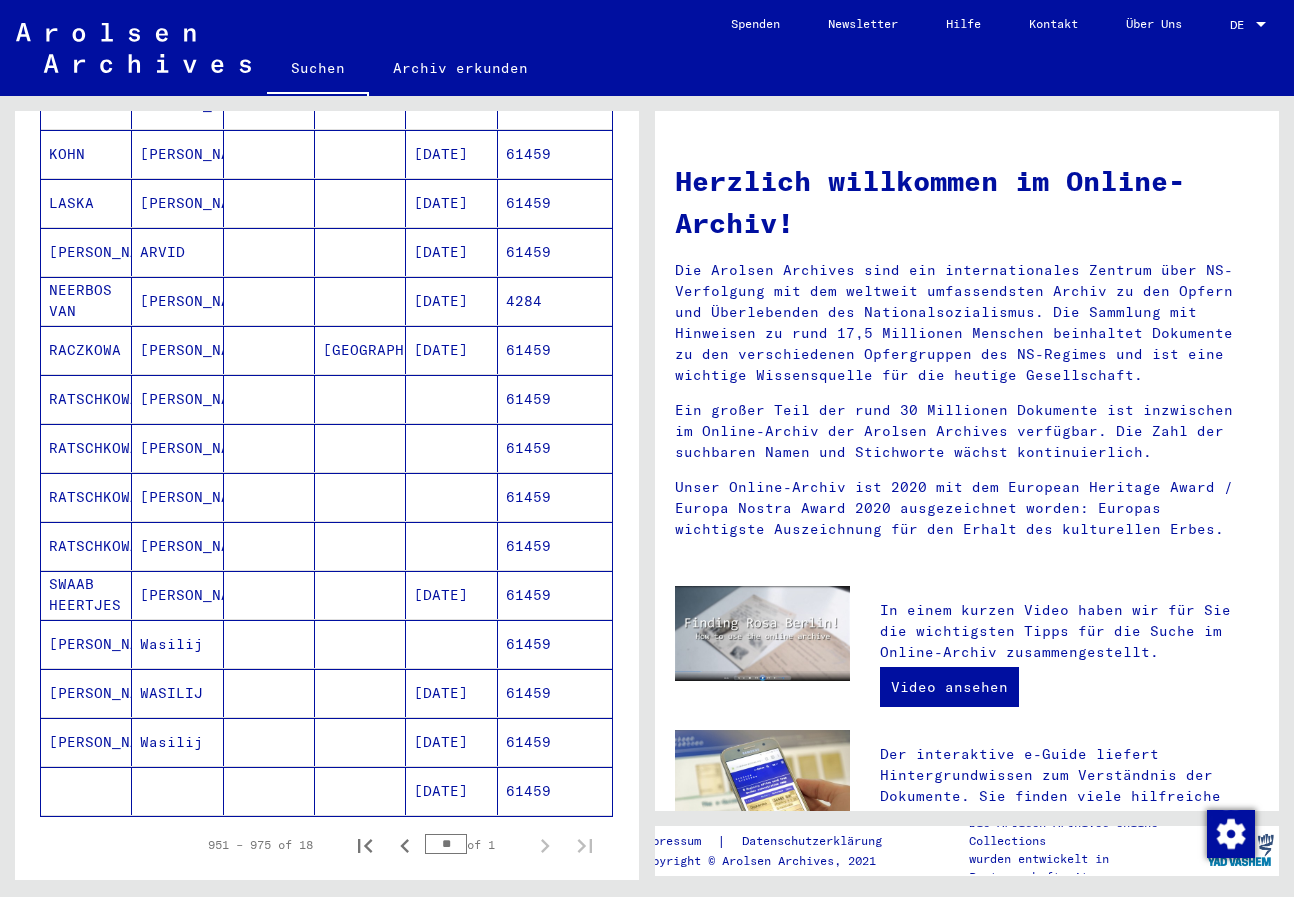 scroll, scrollTop: 500, scrollLeft: 0, axis: vertical 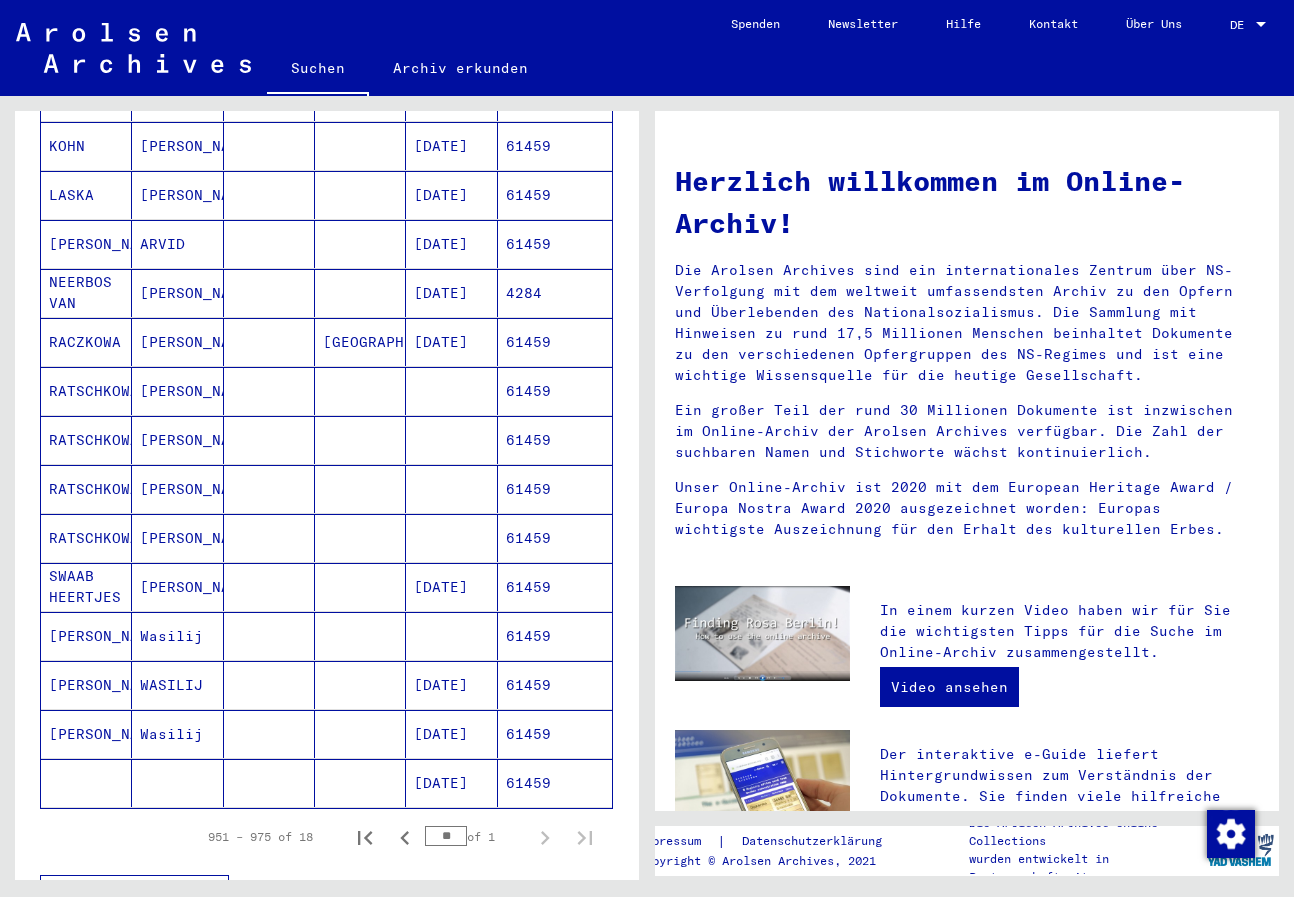 click on "[DATE]" 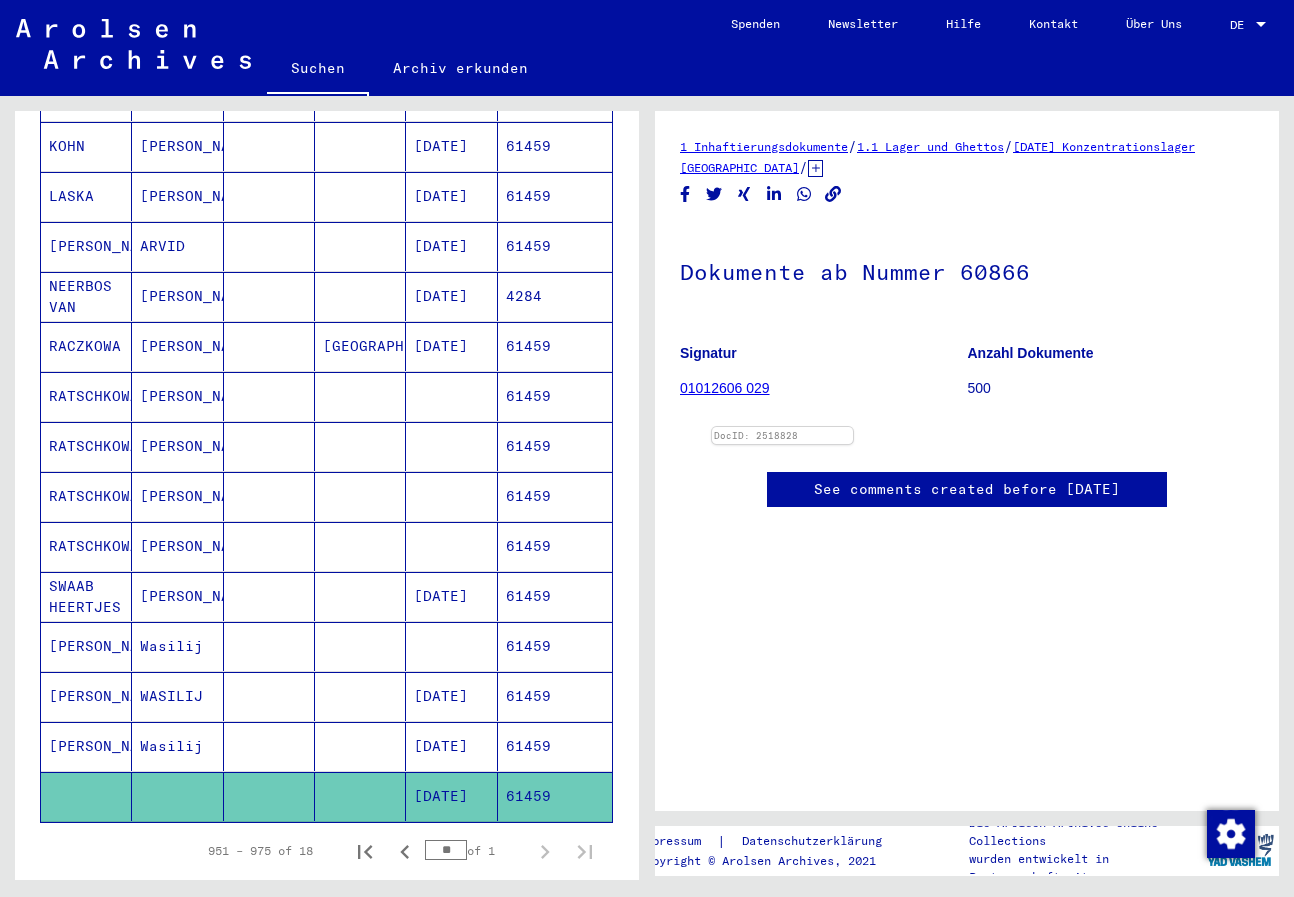 scroll, scrollTop: 0, scrollLeft: 0, axis: both 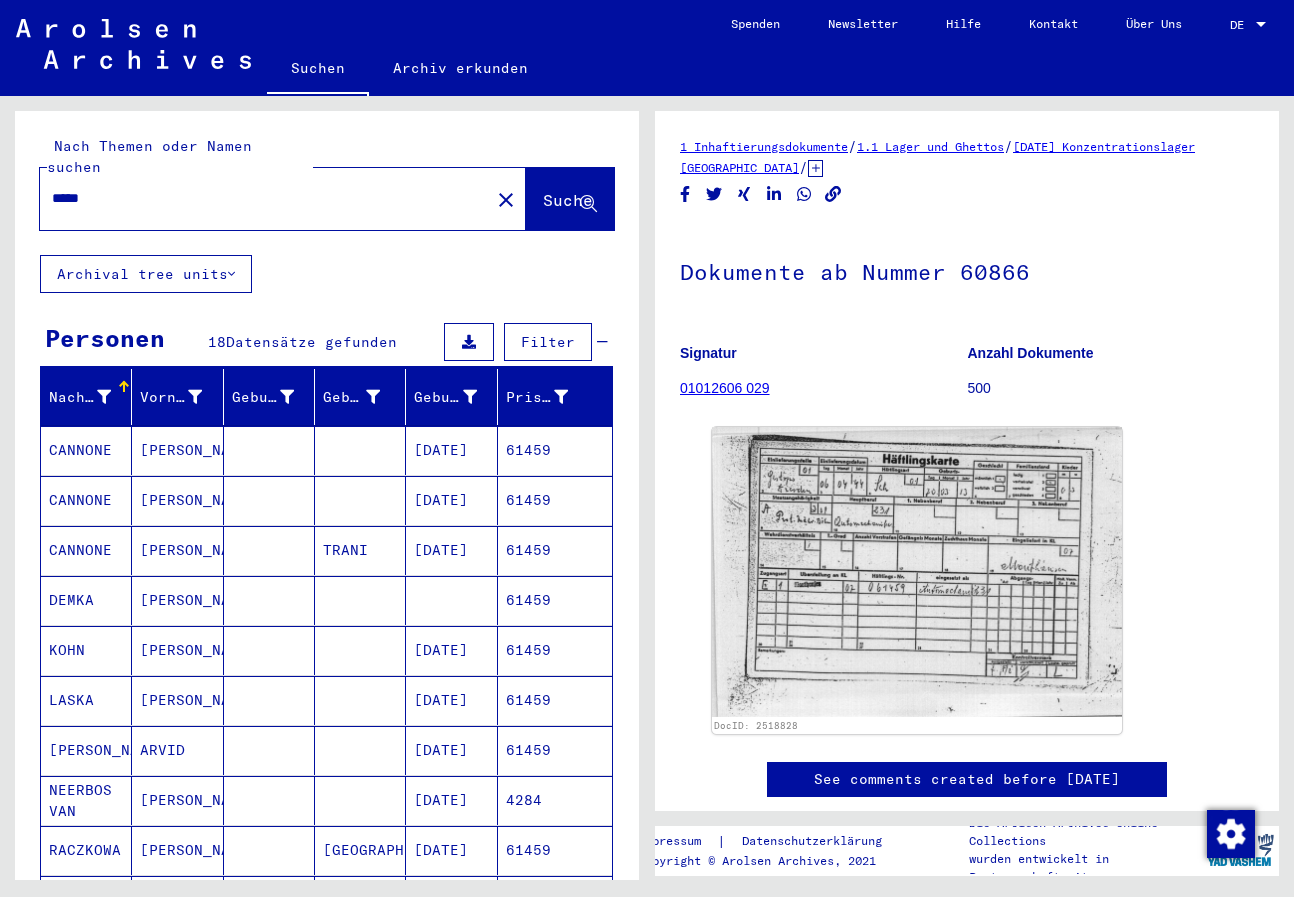 click on "*****" at bounding box center (265, 198) 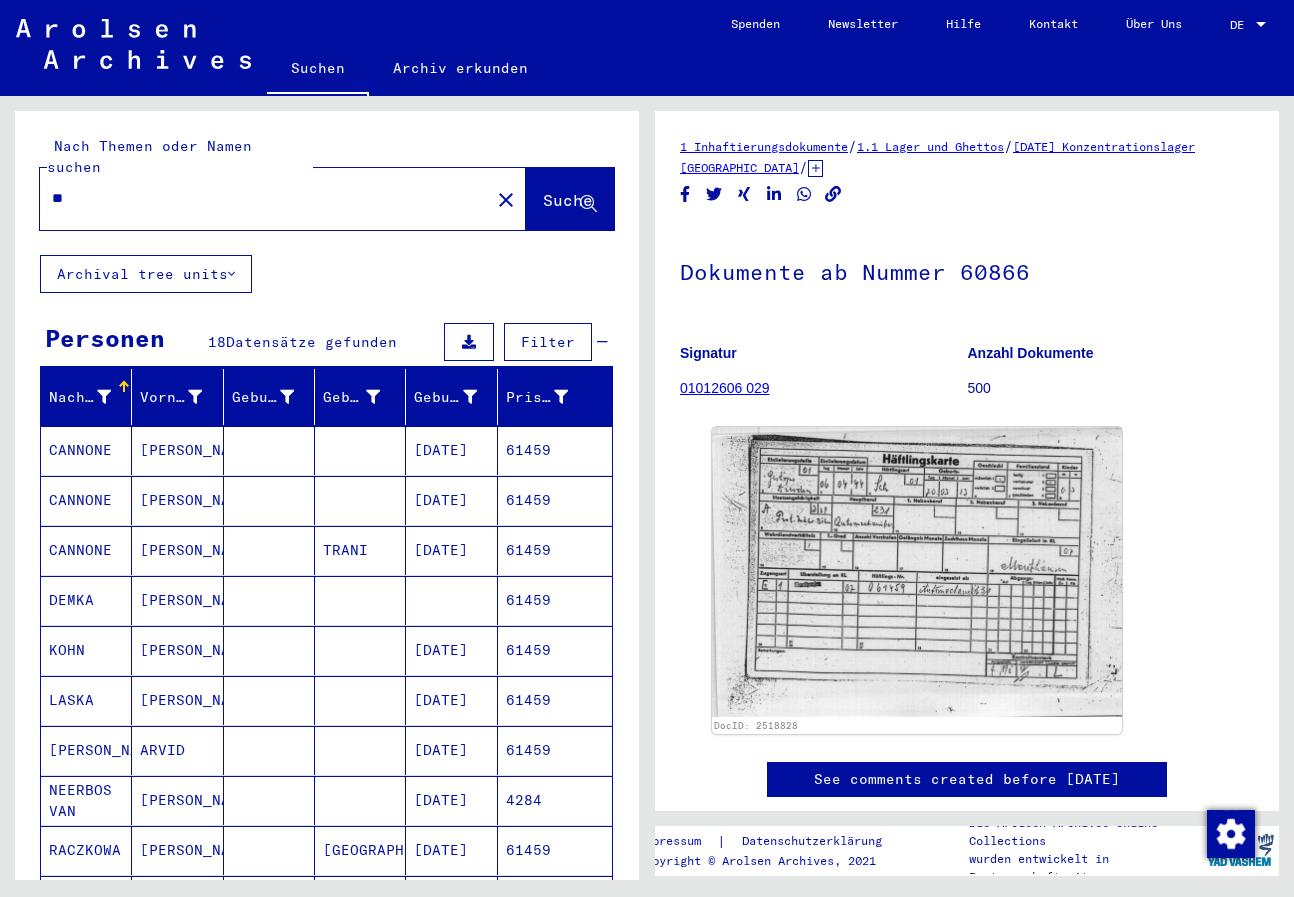 type on "*" 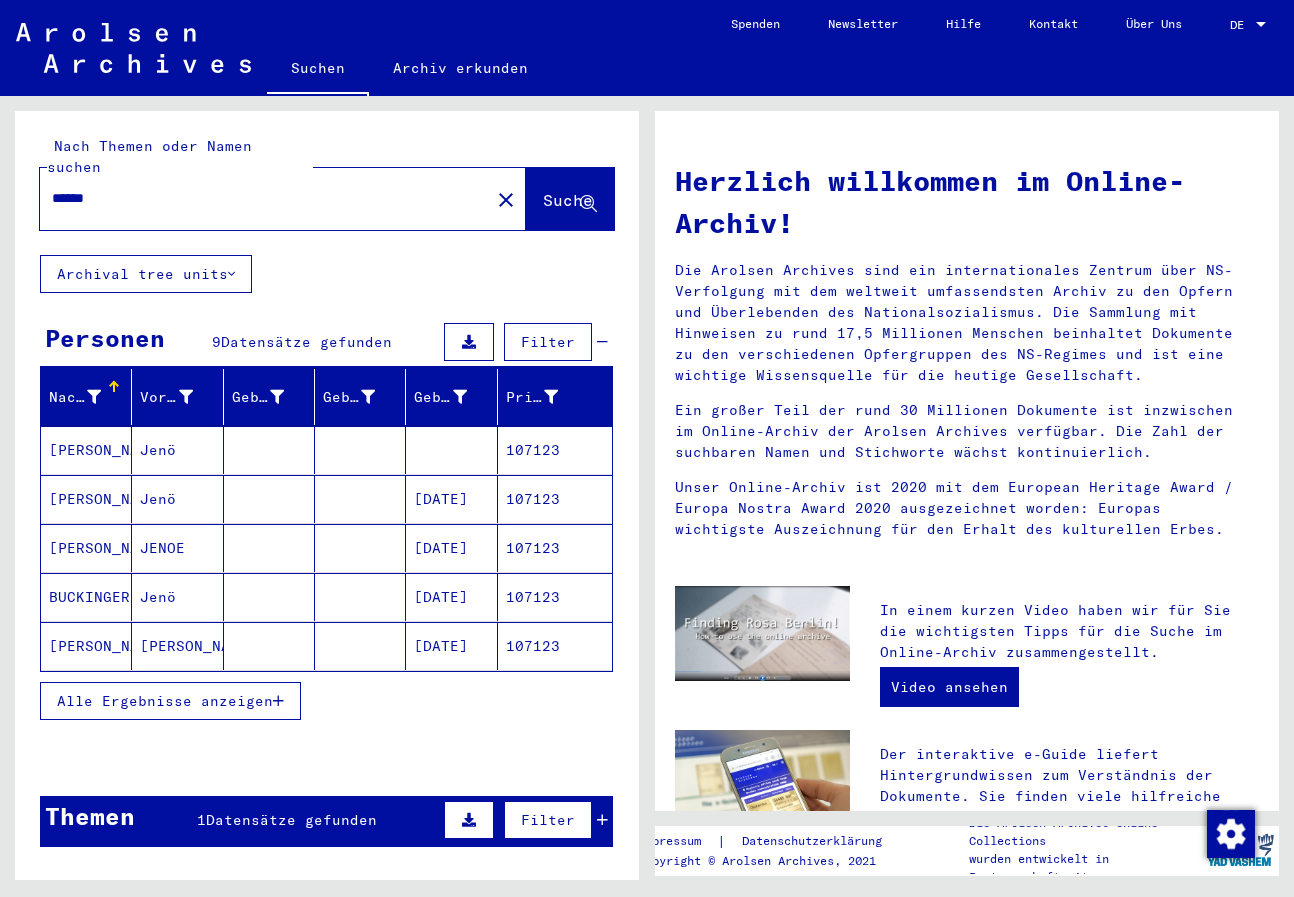 click 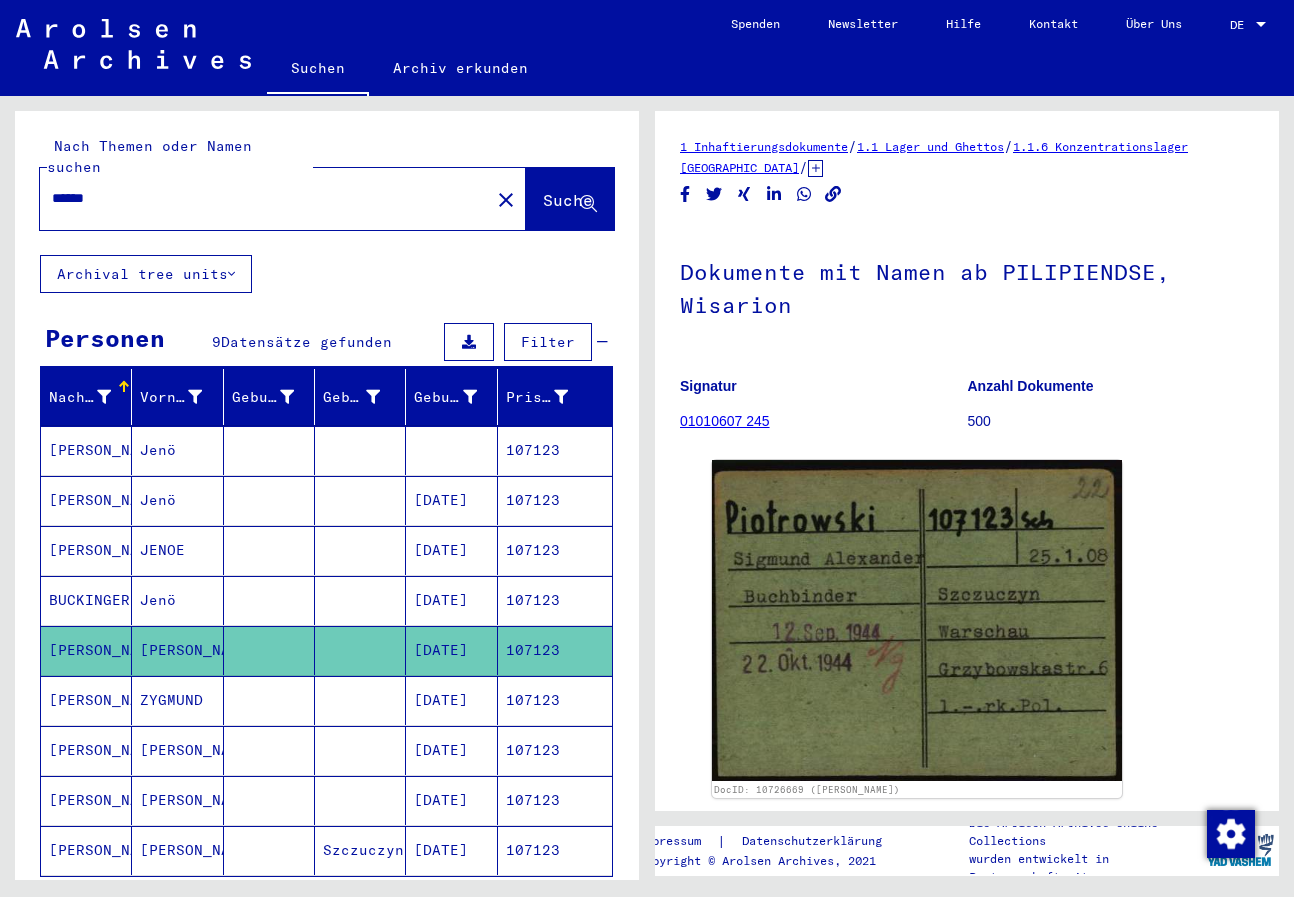scroll, scrollTop: 0, scrollLeft: 0, axis: both 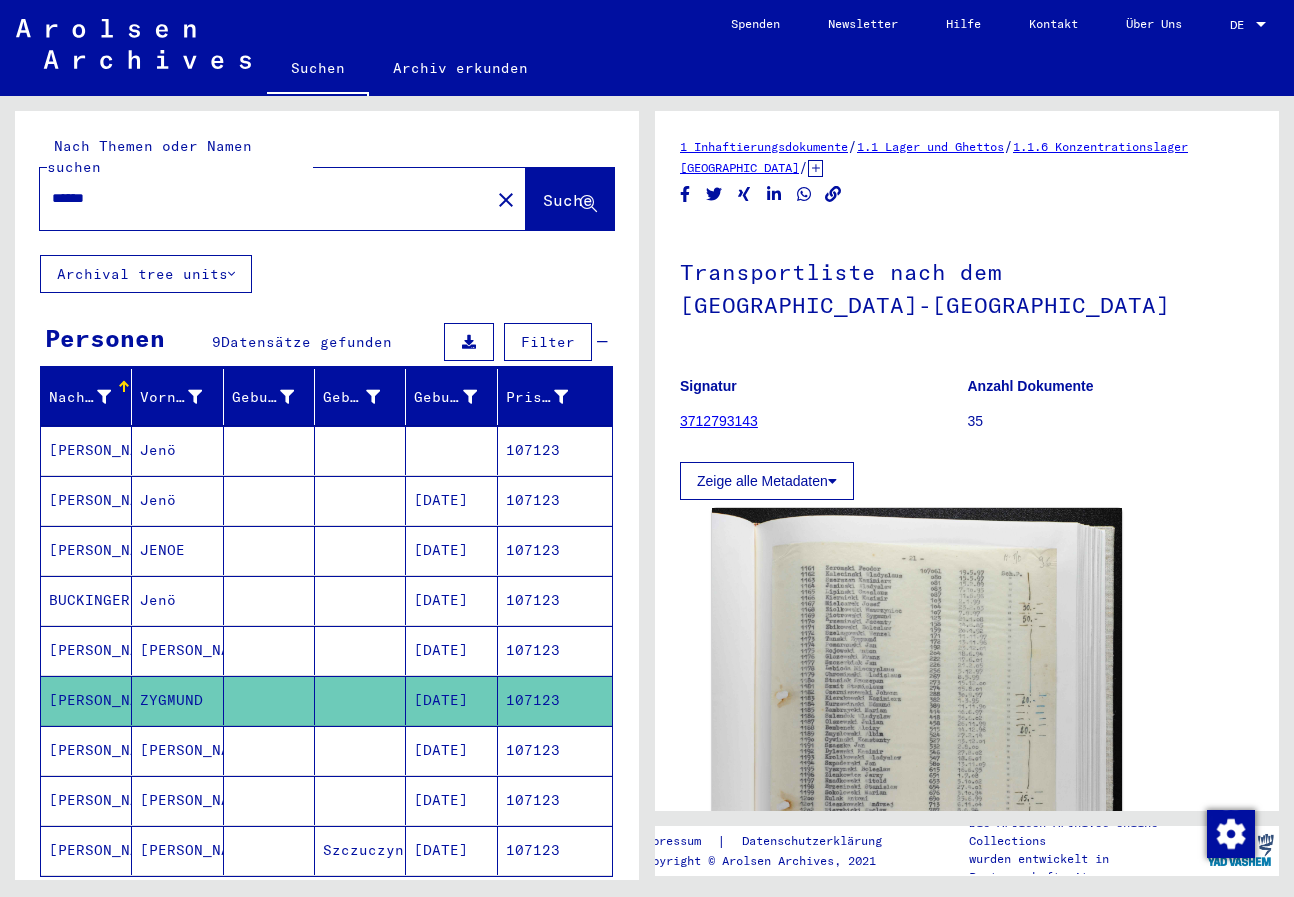 click at bounding box center (360, 800) 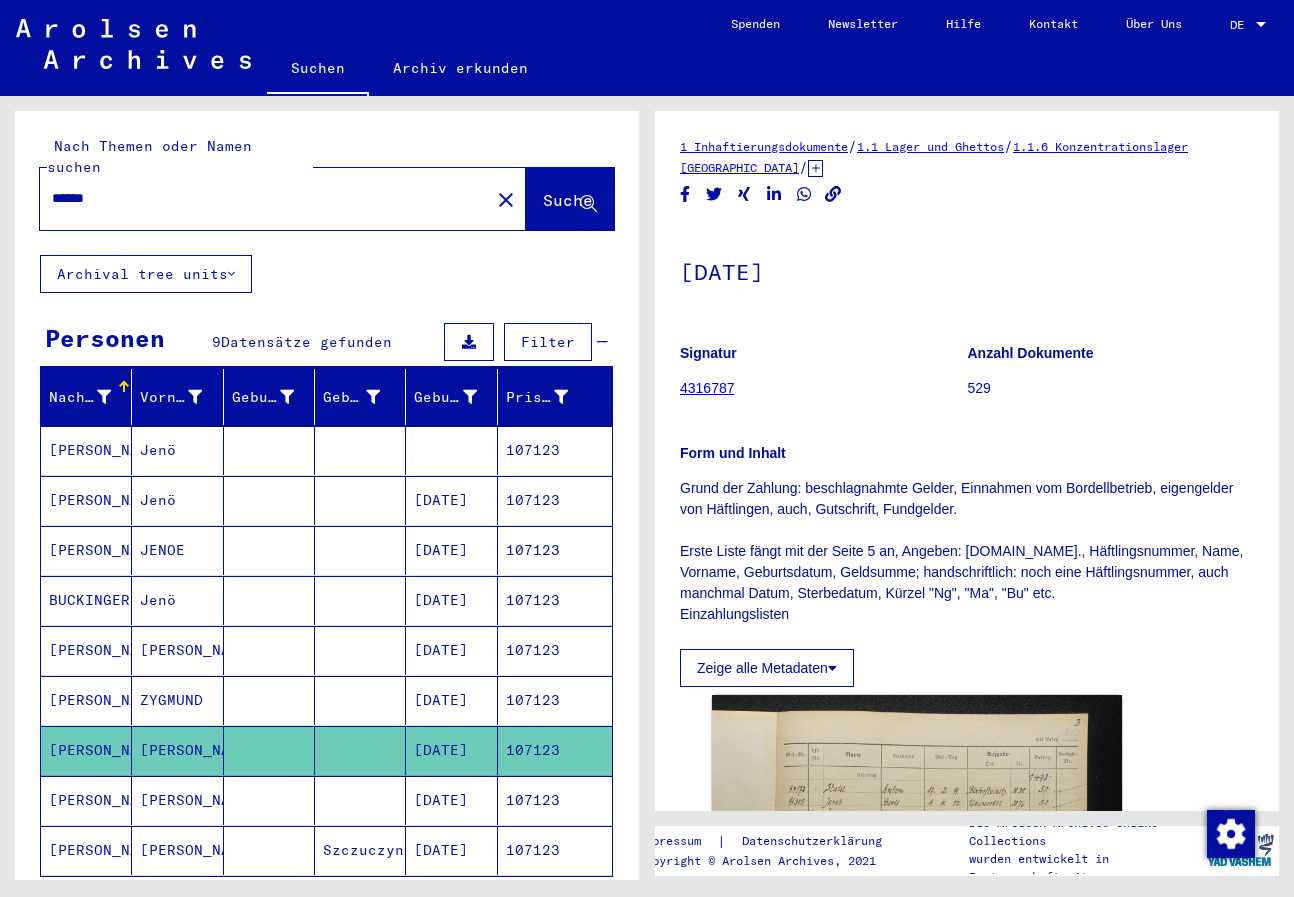 scroll, scrollTop: 0, scrollLeft: 0, axis: both 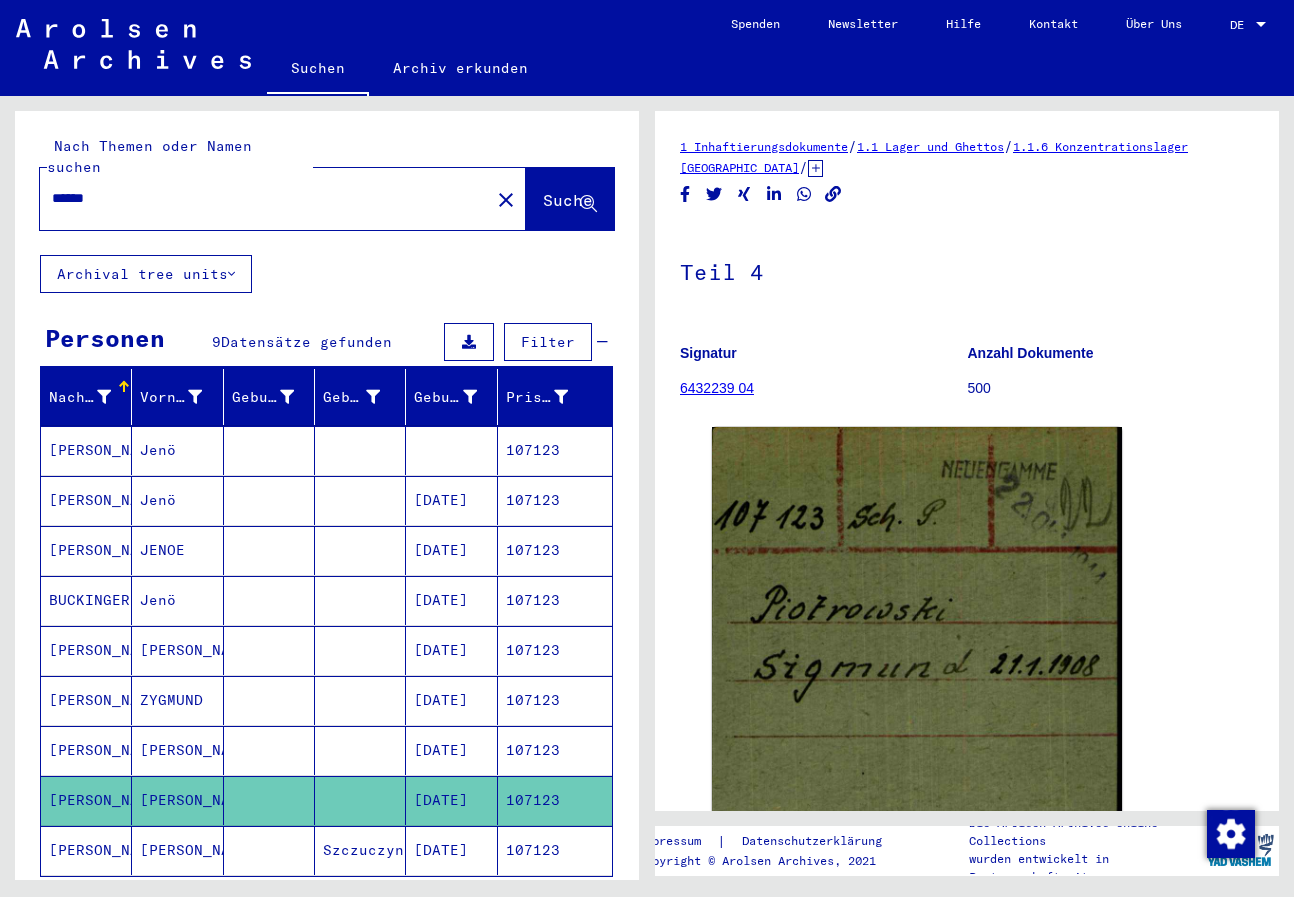 click on "Szczuczyn" 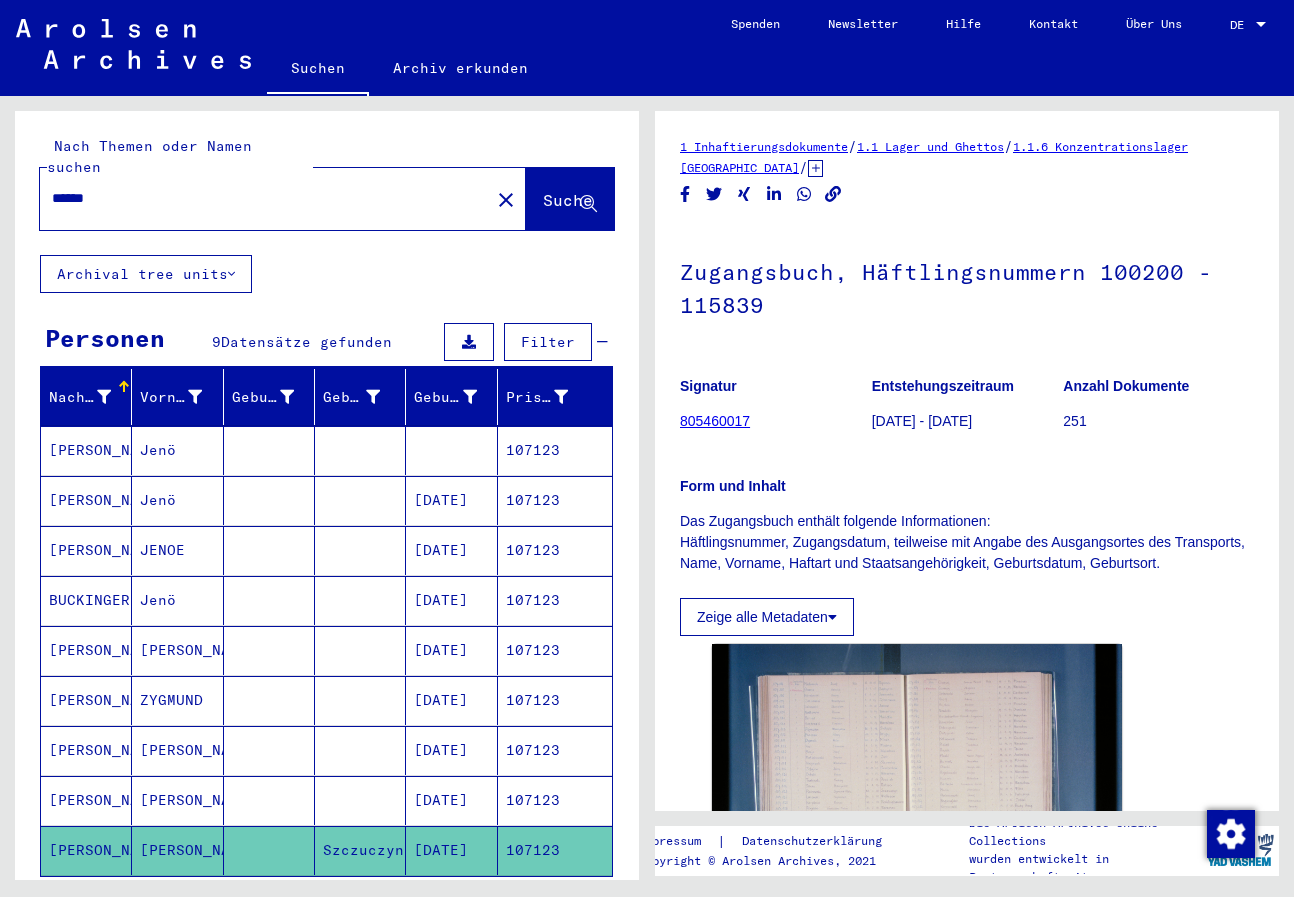 scroll, scrollTop: 0, scrollLeft: 0, axis: both 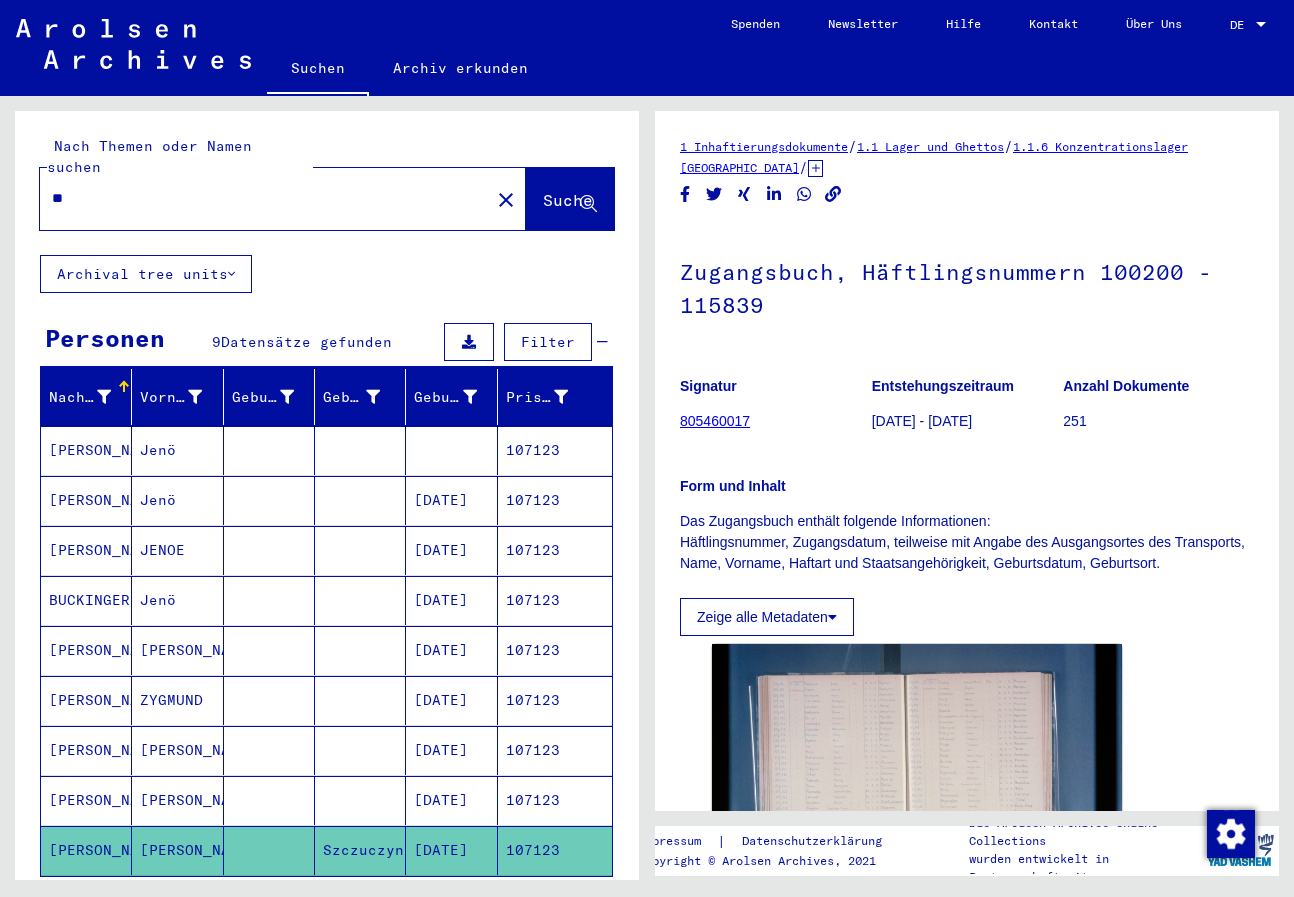 type on "*" 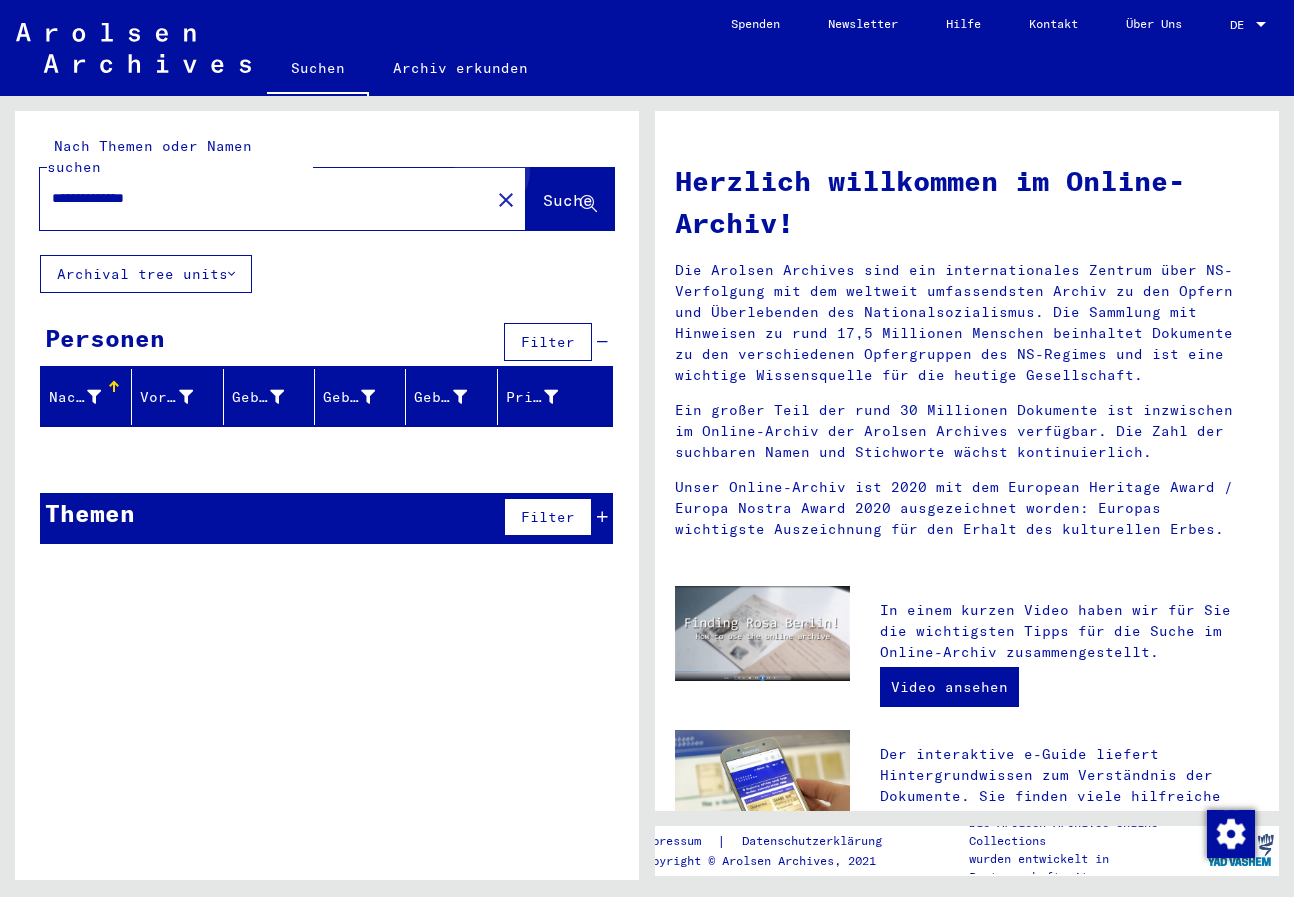 click on "Suche" 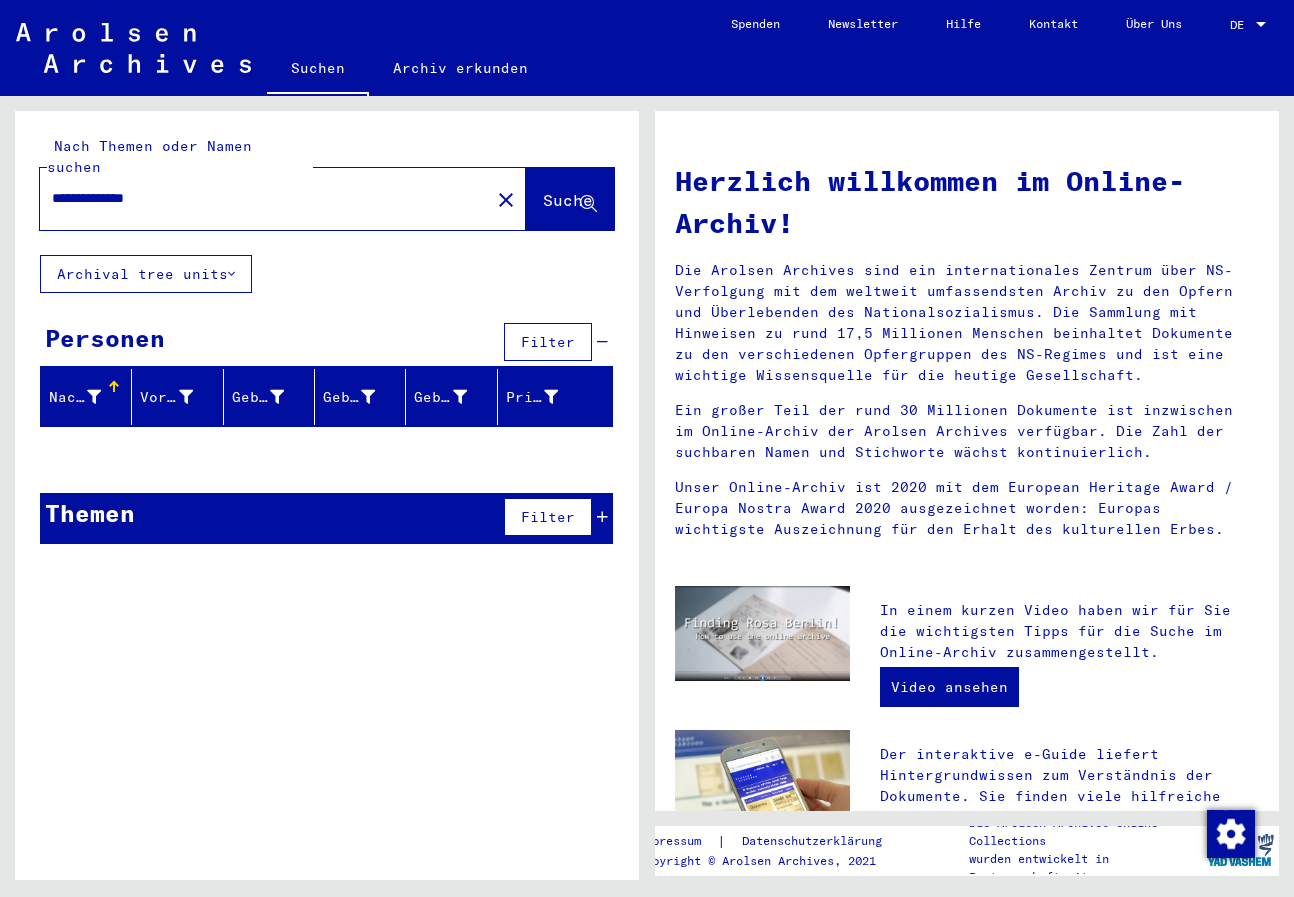 click on "**********" at bounding box center (259, 198) 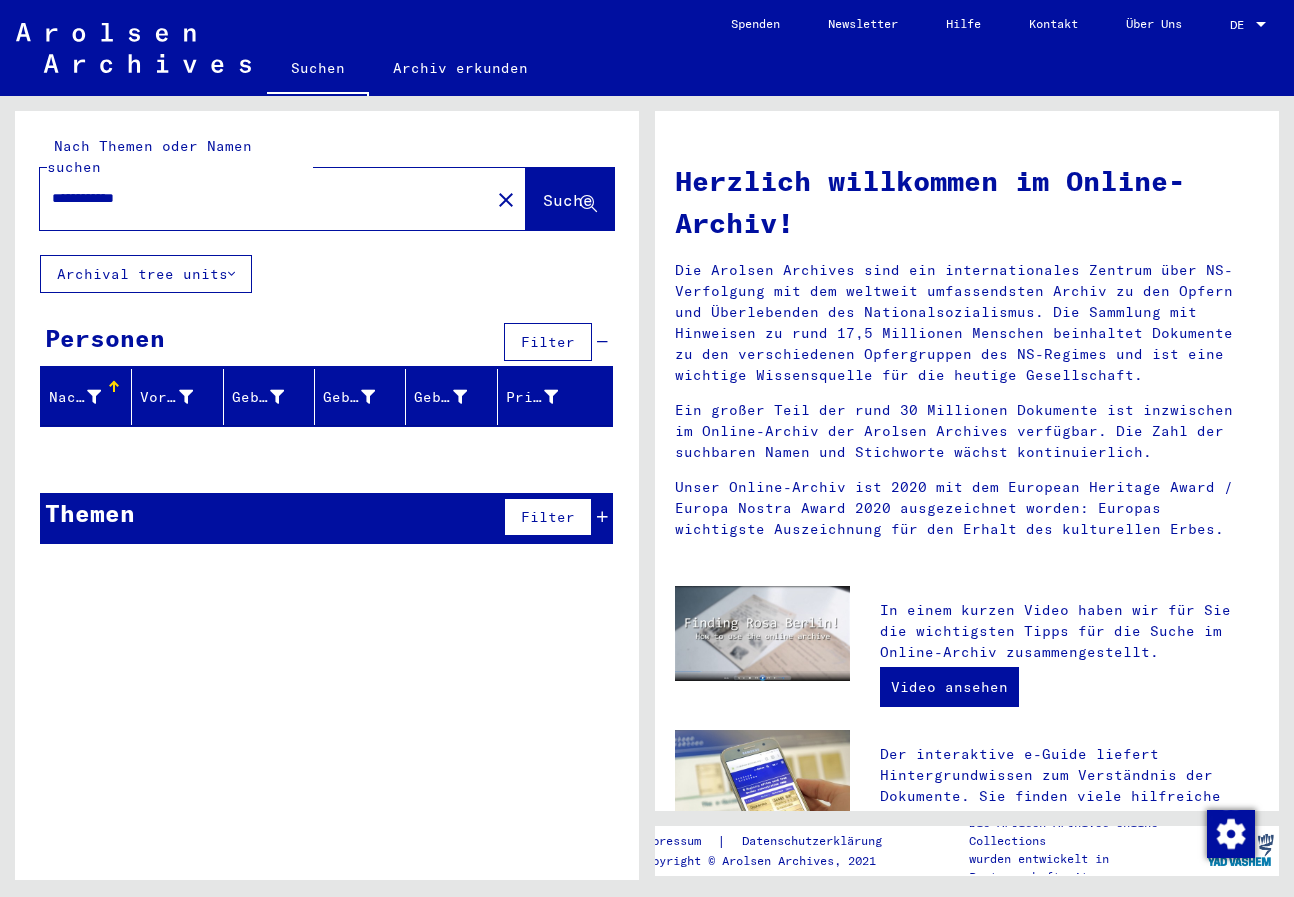click on "**********" at bounding box center (259, 198) 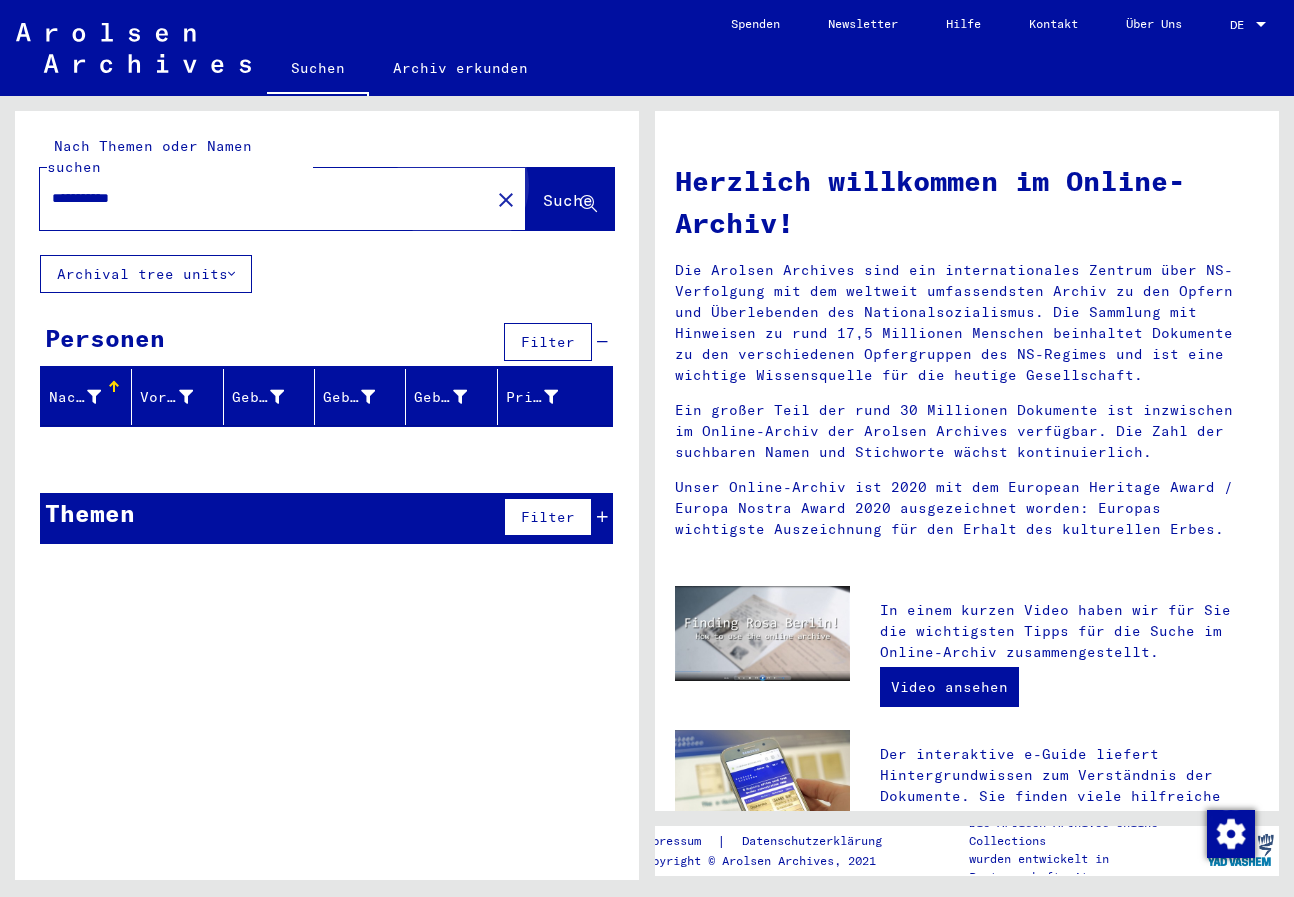 click on "Suche" 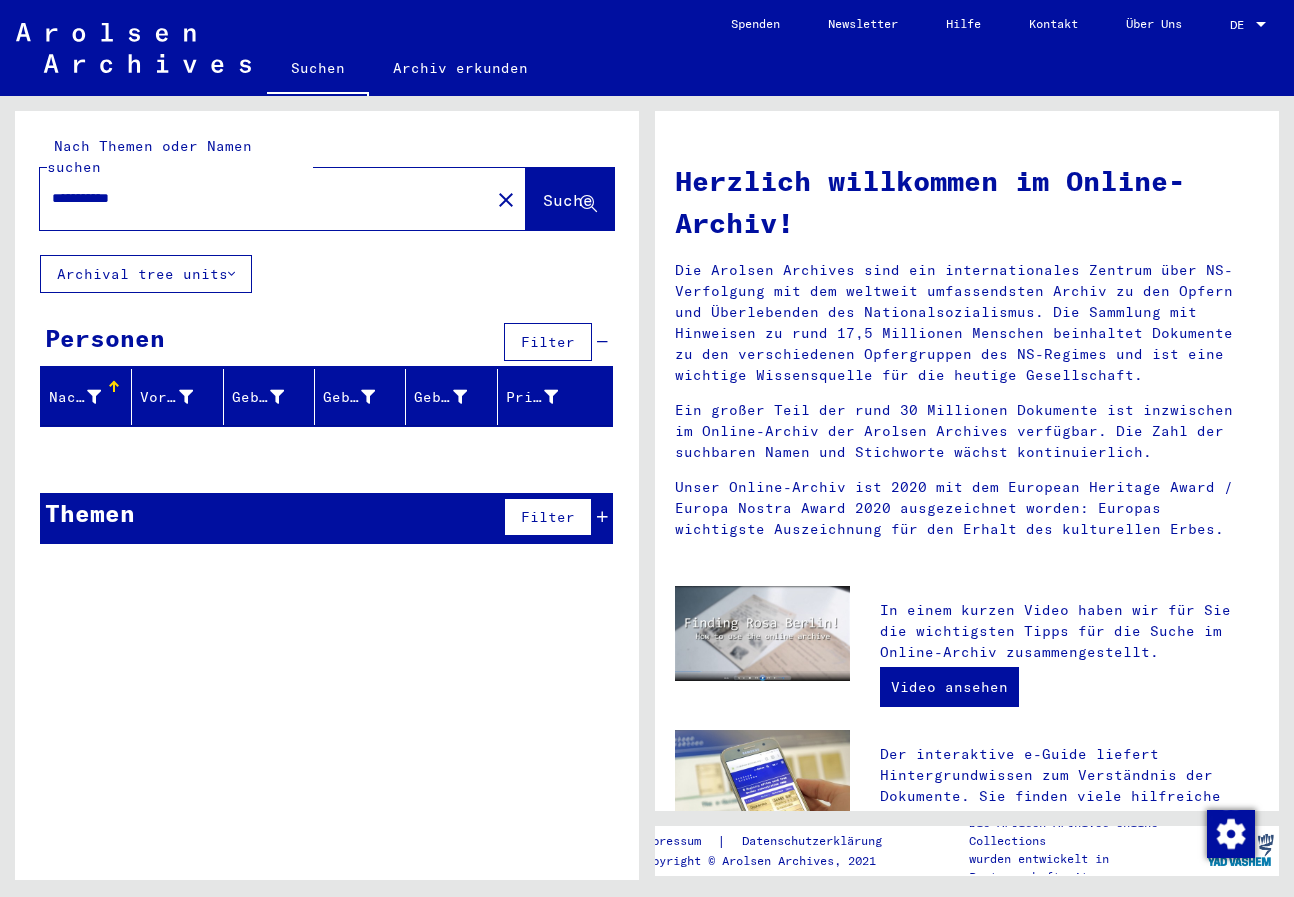 click on "**********" at bounding box center (259, 198) 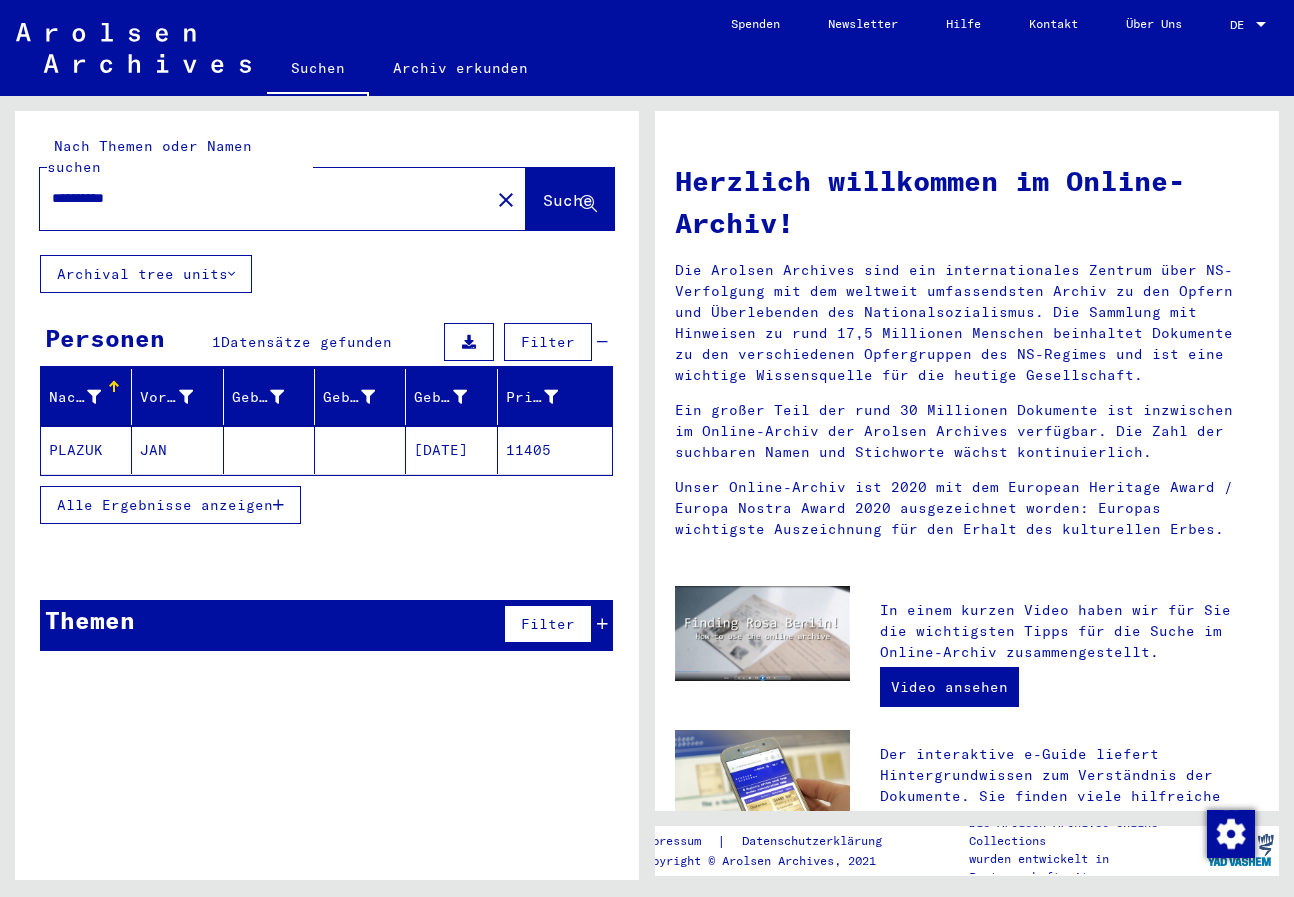 click 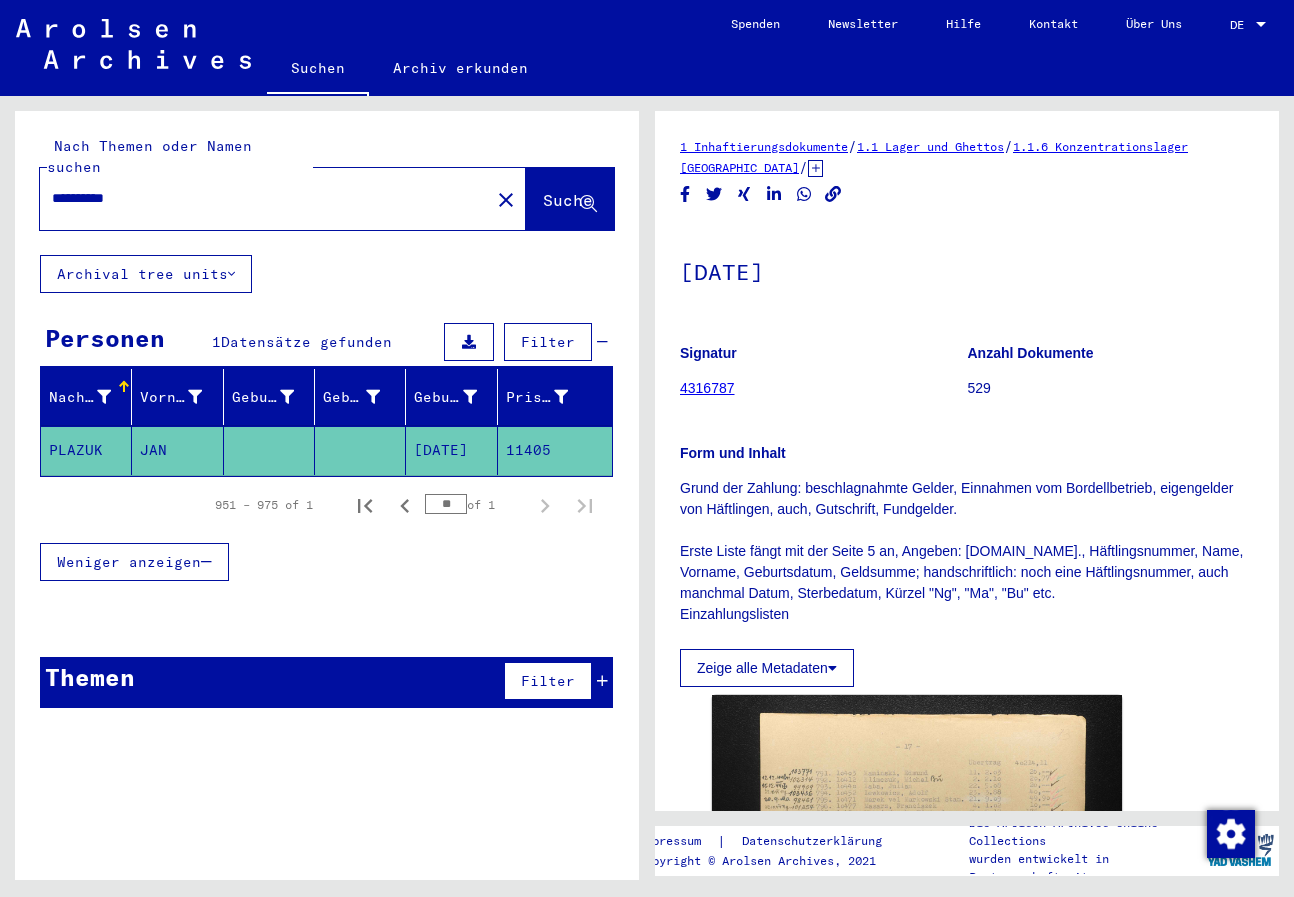 scroll, scrollTop: 0, scrollLeft: 0, axis: both 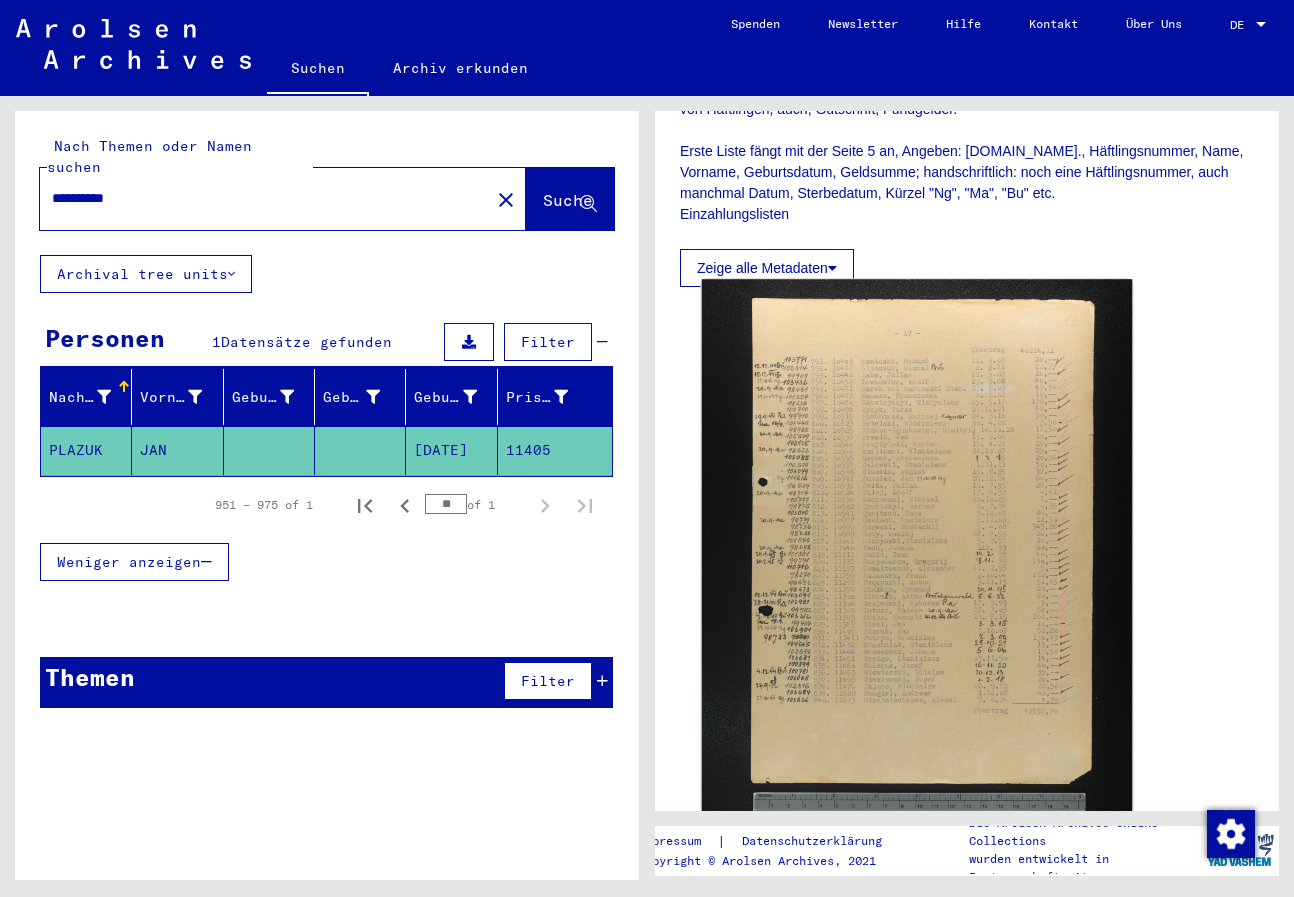 click 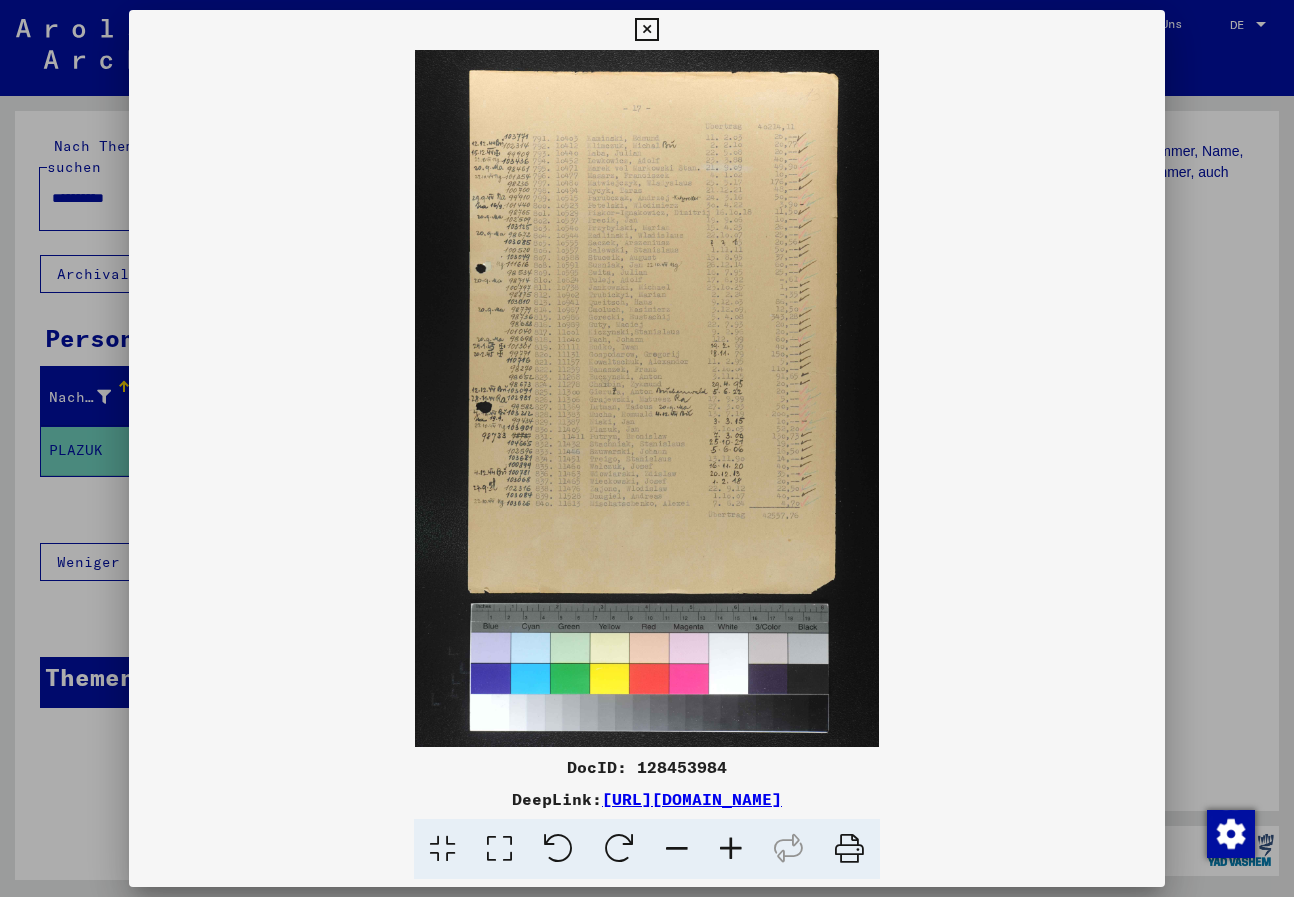 click at bounding box center (646, 30) 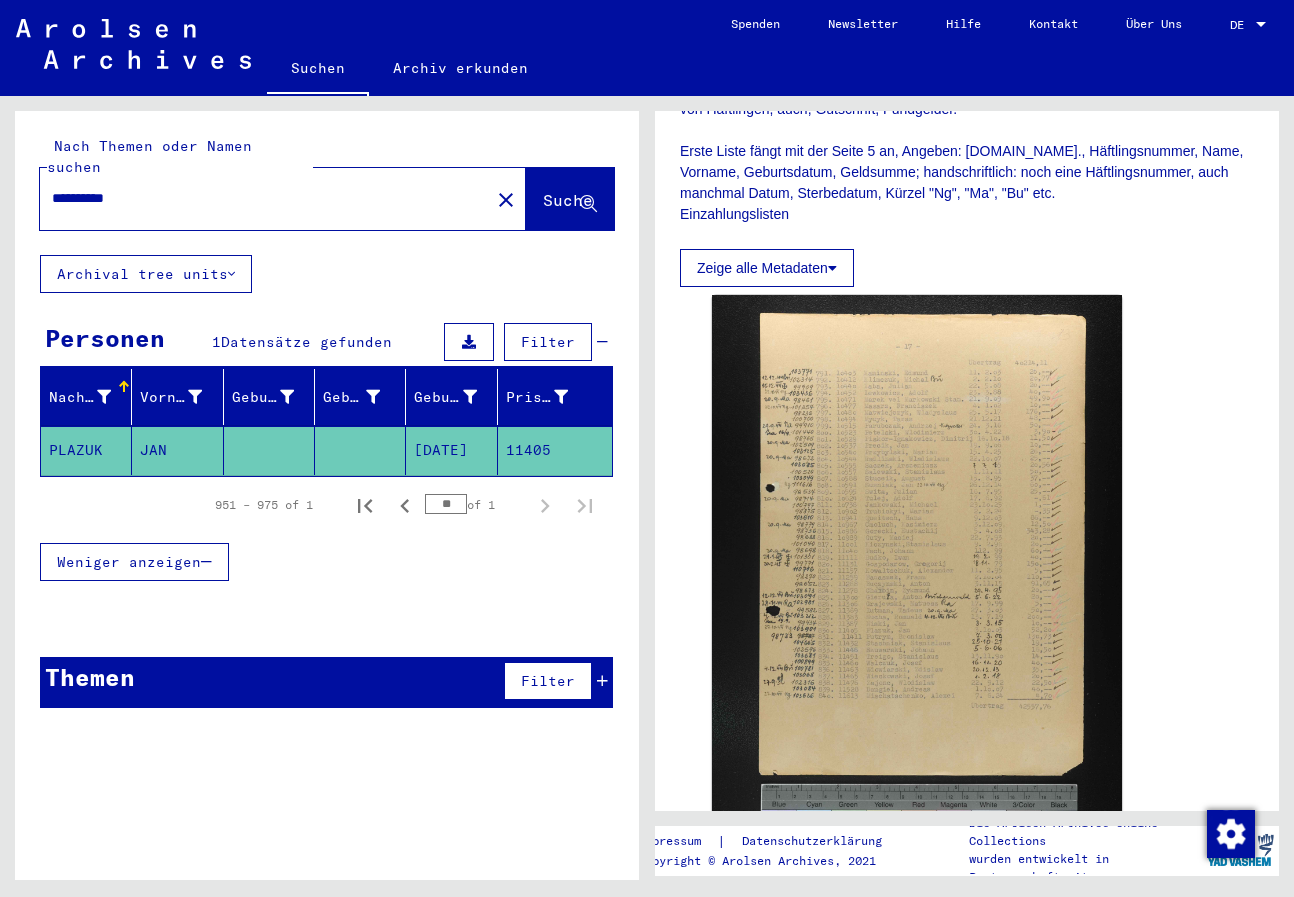 click on "**********" at bounding box center (265, 198) 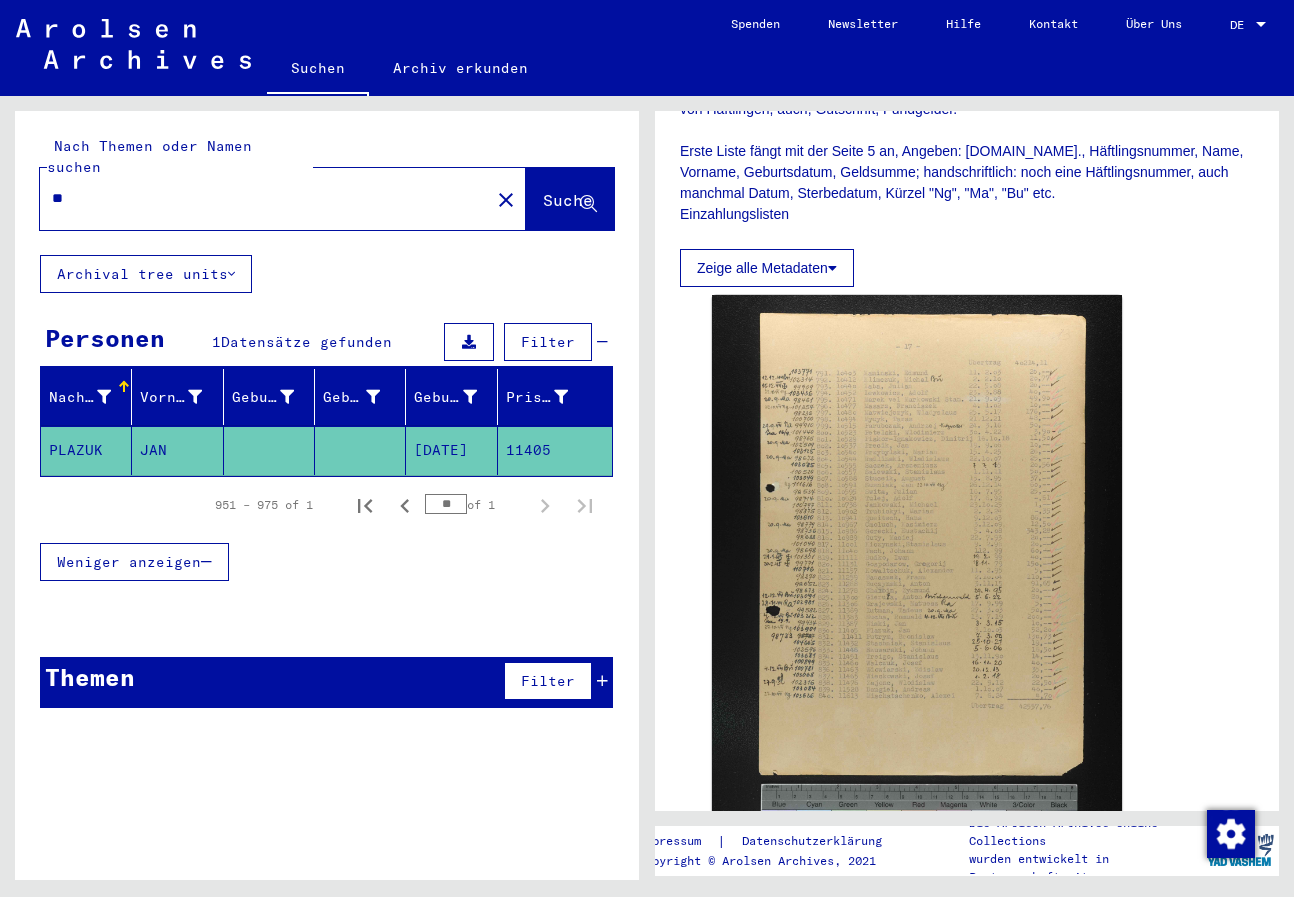 type on "*" 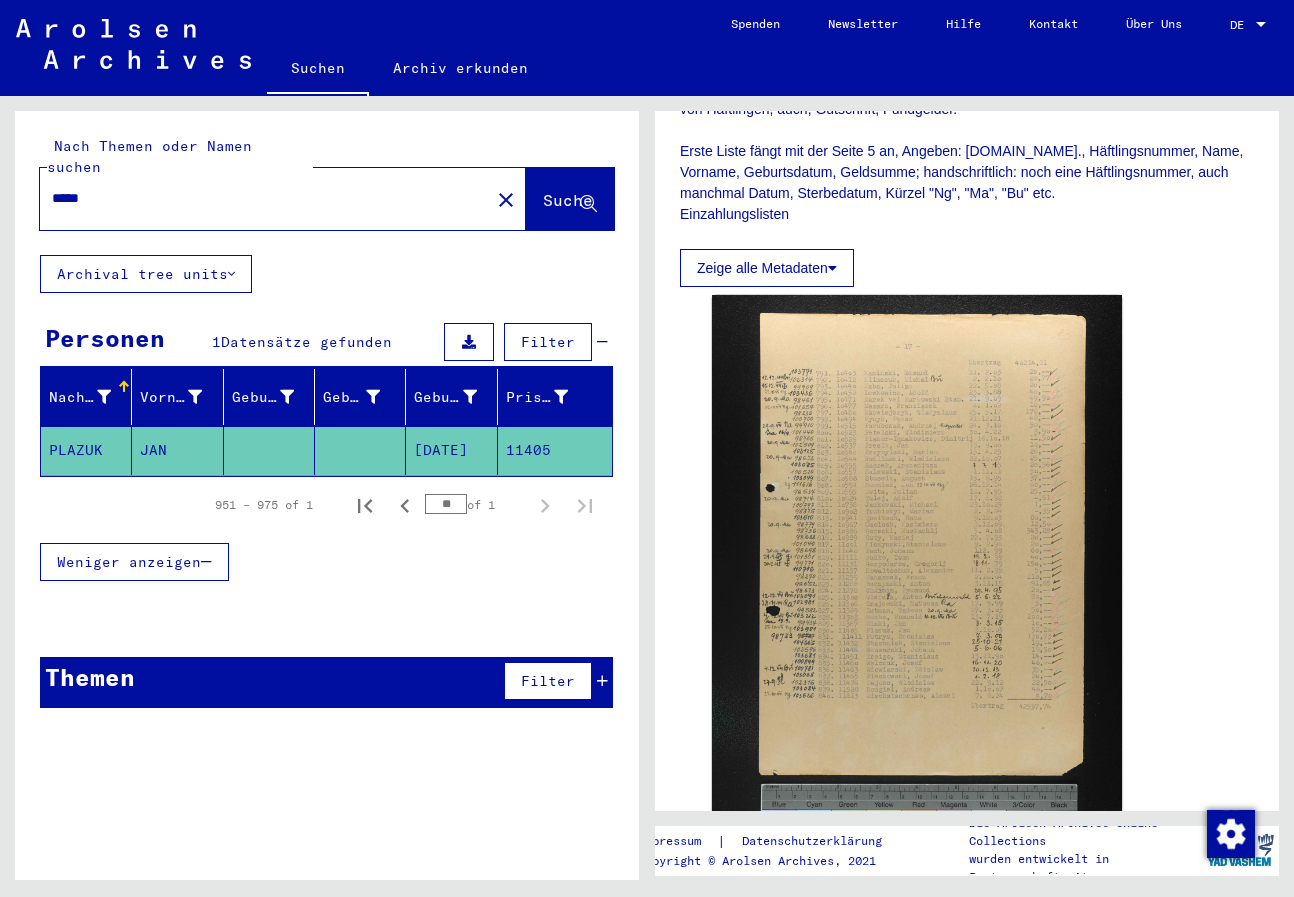 scroll, scrollTop: 0, scrollLeft: 0, axis: both 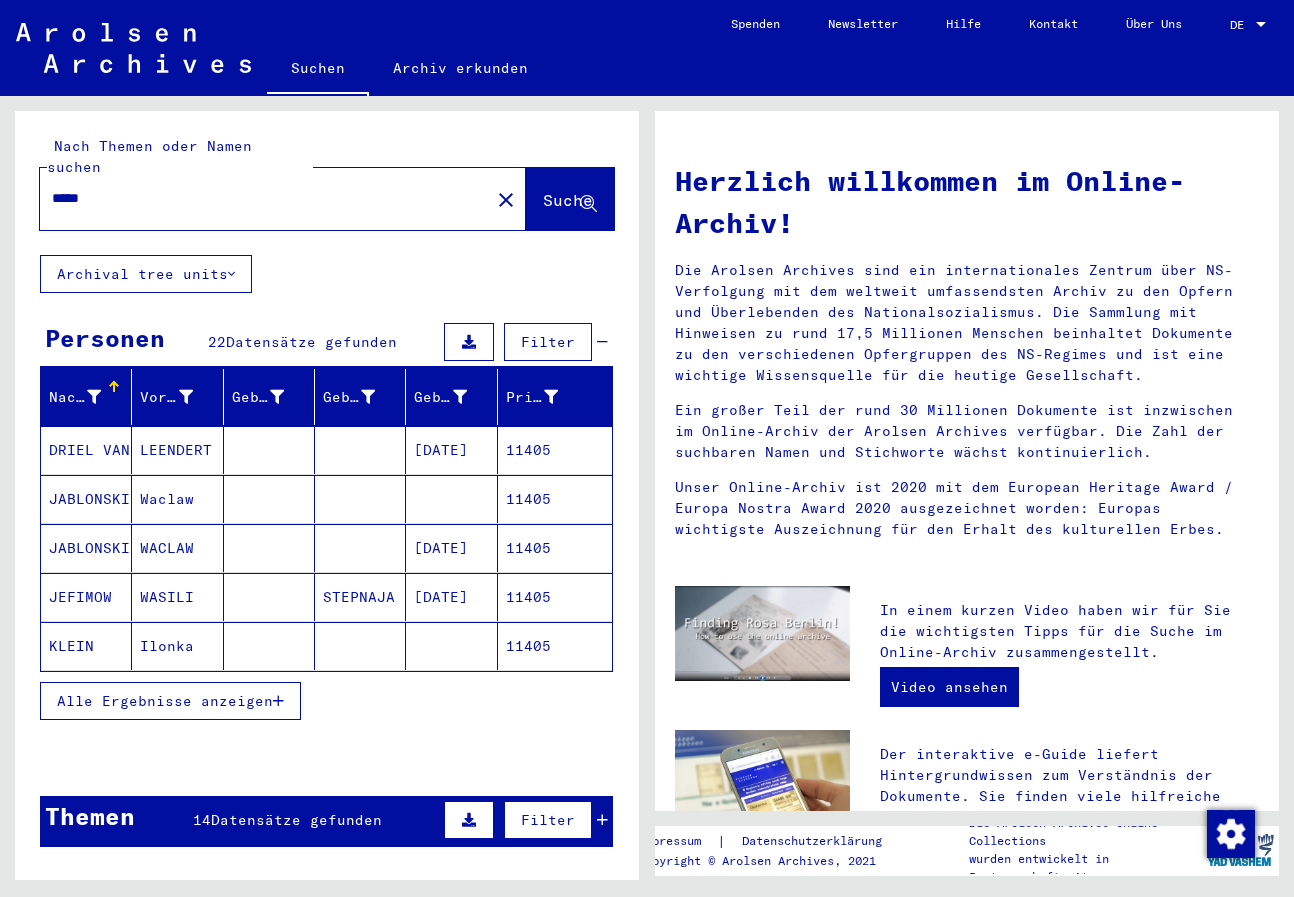 click on "Alle Ergebnisse anzeigen" at bounding box center [165, 701] 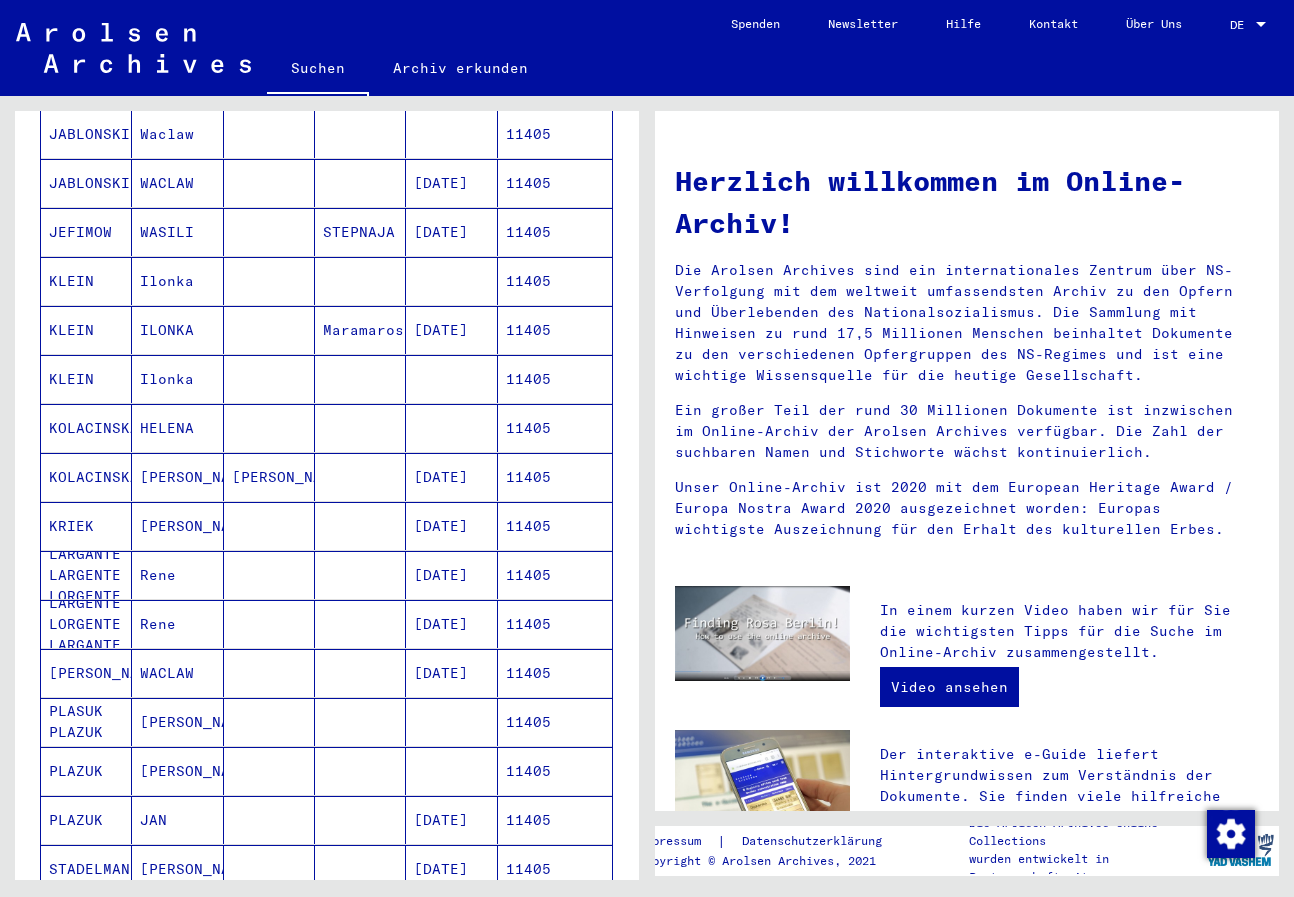 scroll, scrollTop: 400, scrollLeft: 0, axis: vertical 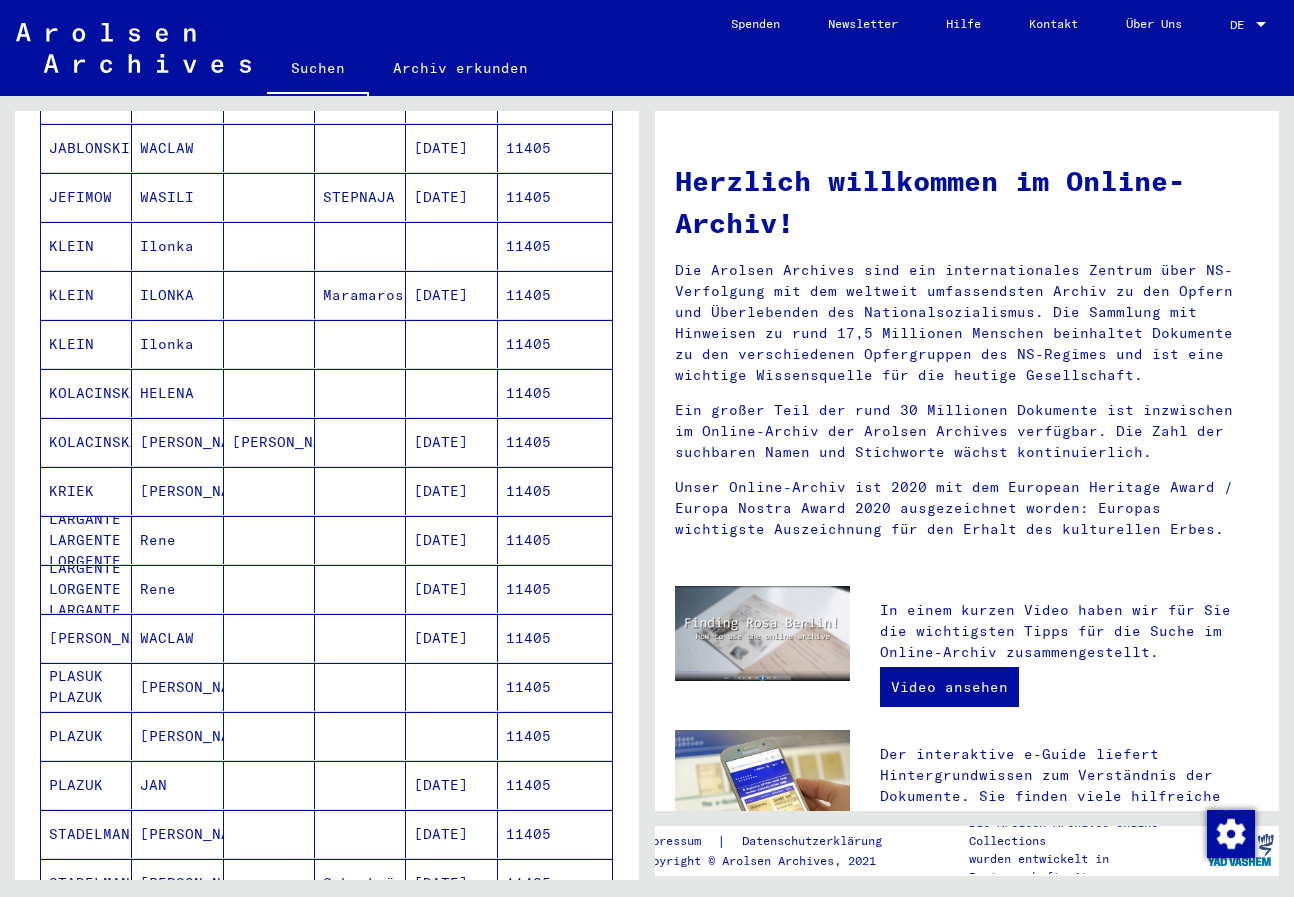 click at bounding box center (269, 736) 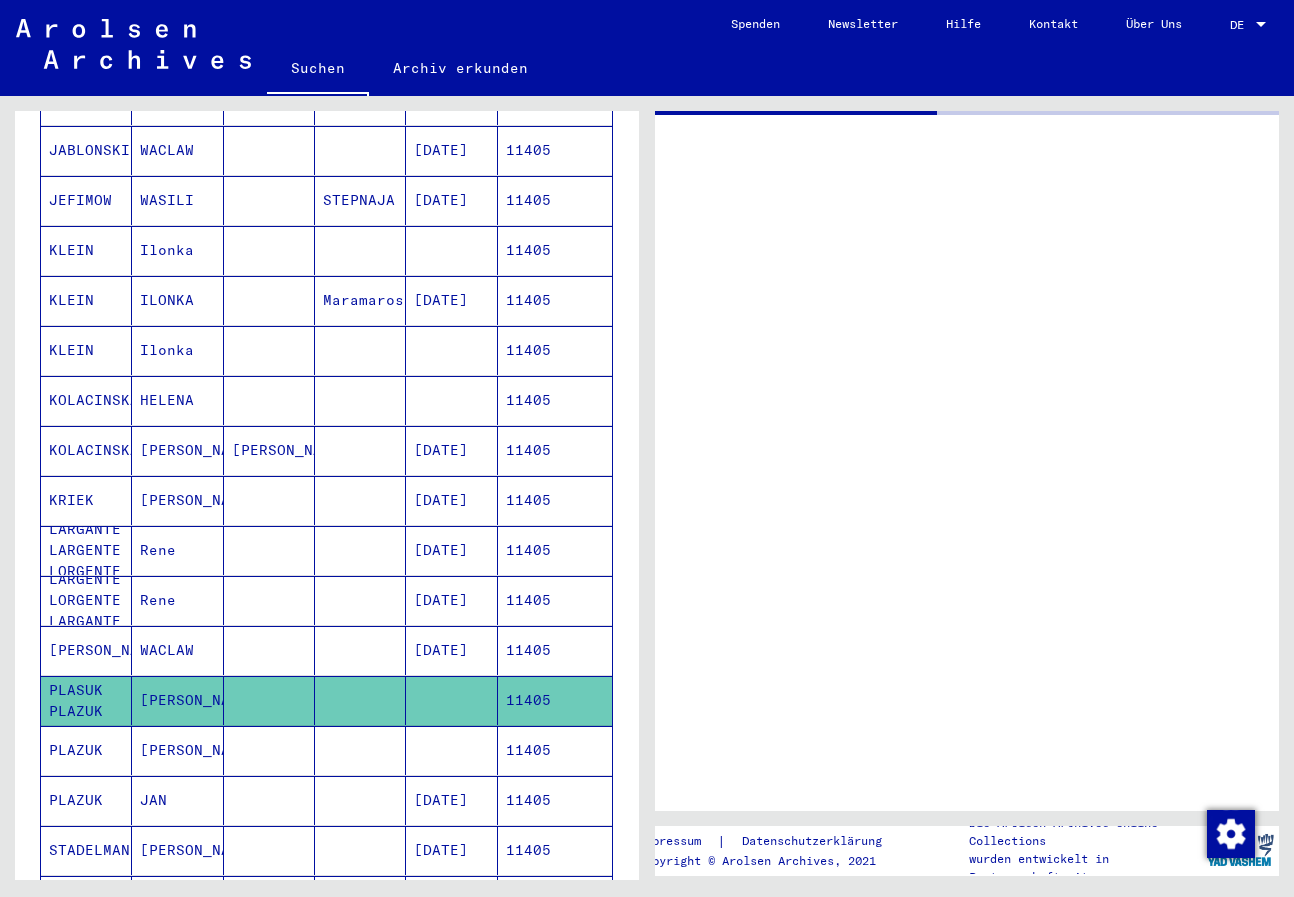 scroll, scrollTop: 402, scrollLeft: 0, axis: vertical 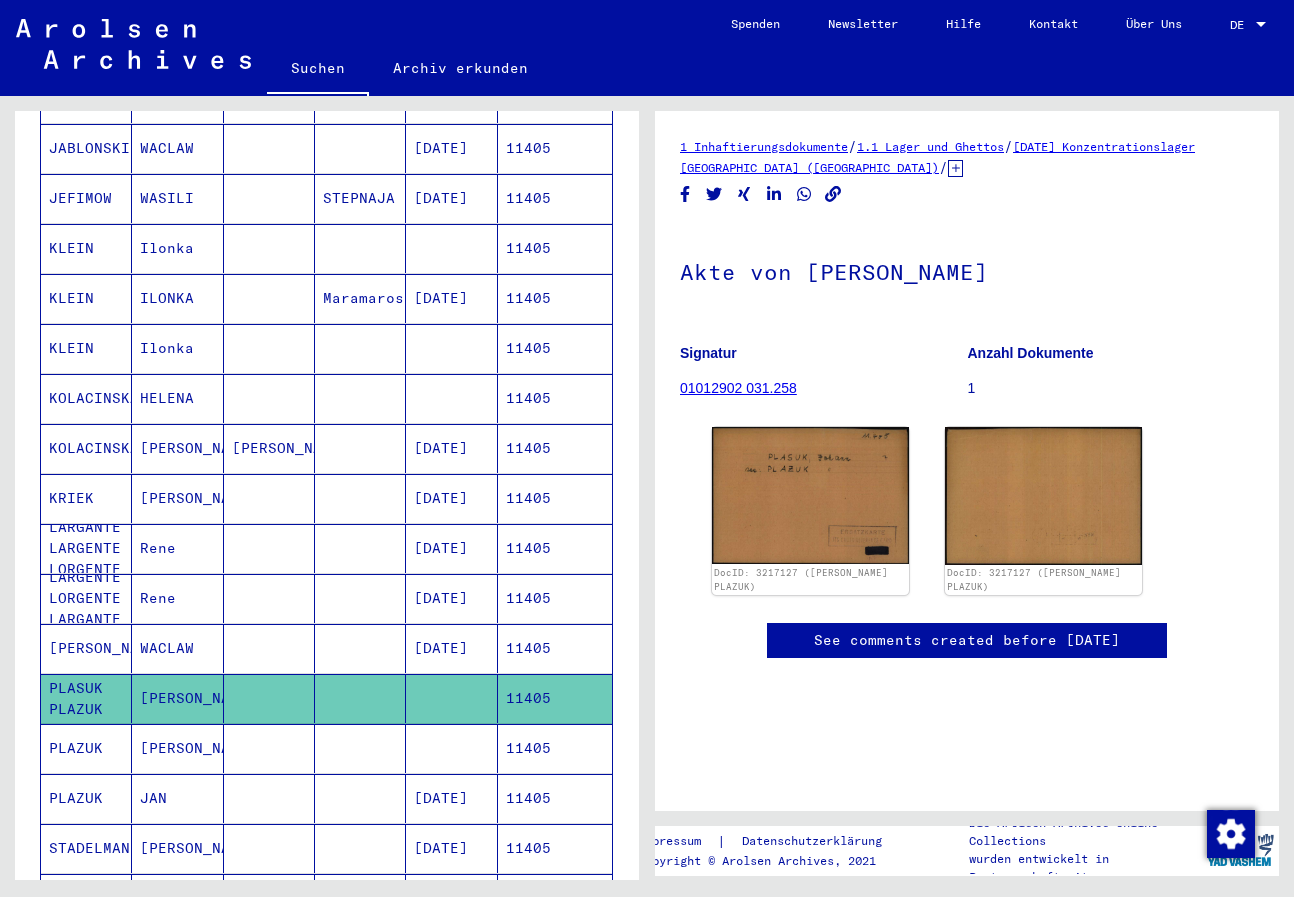 click at bounding box center (269, 798) 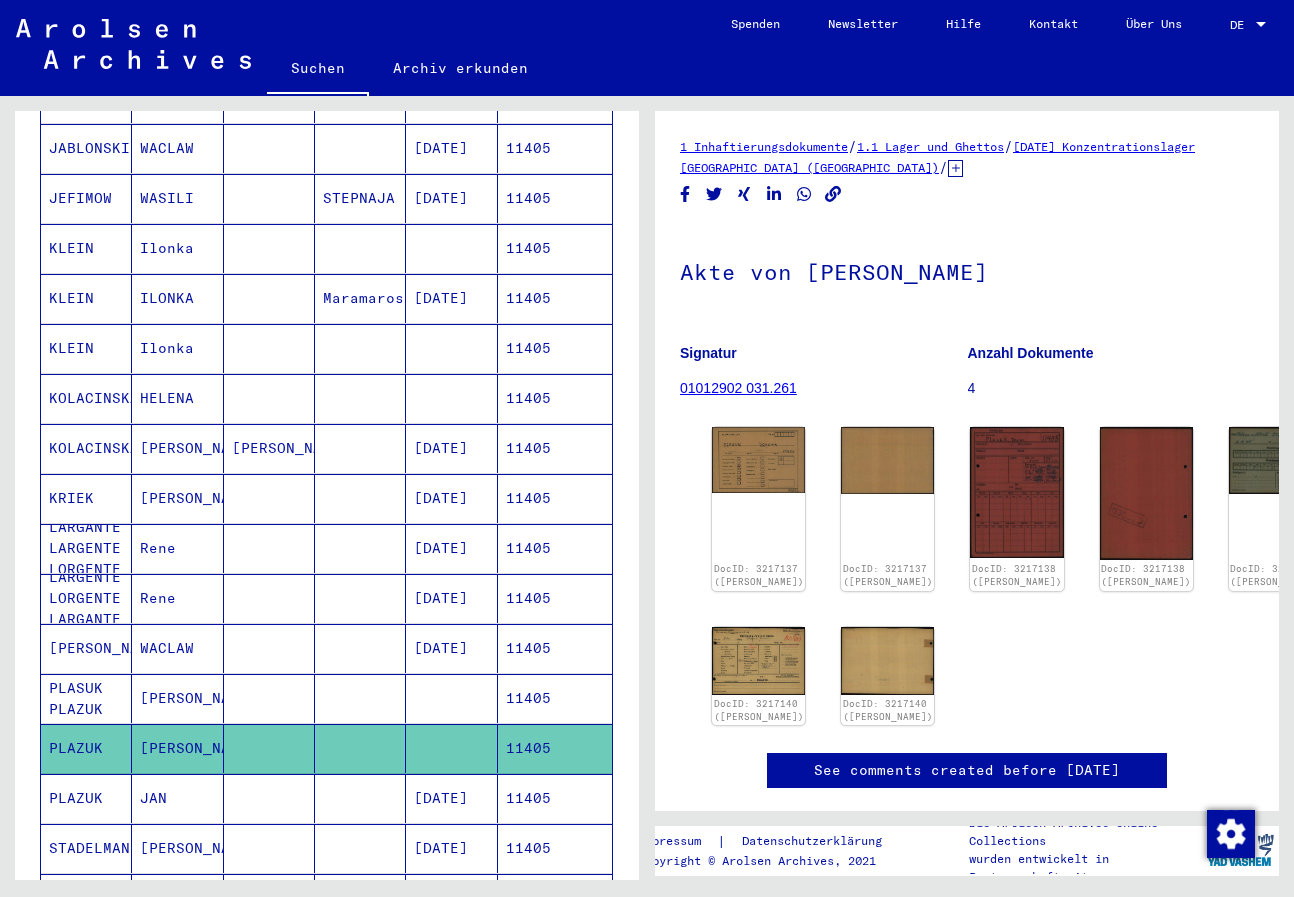 scroll, scrollTop: 0, scrollLeft: 0, axis: both 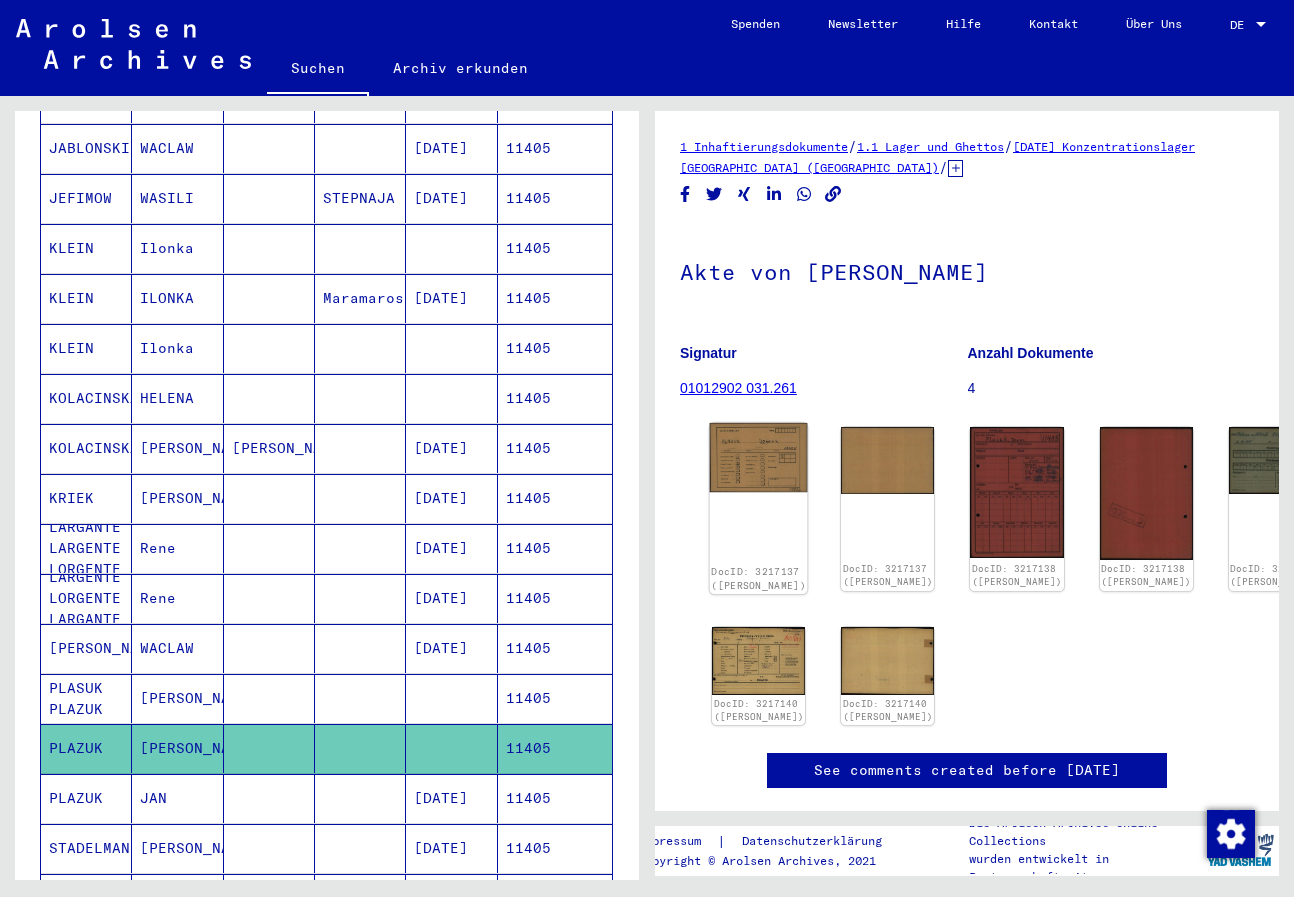 click 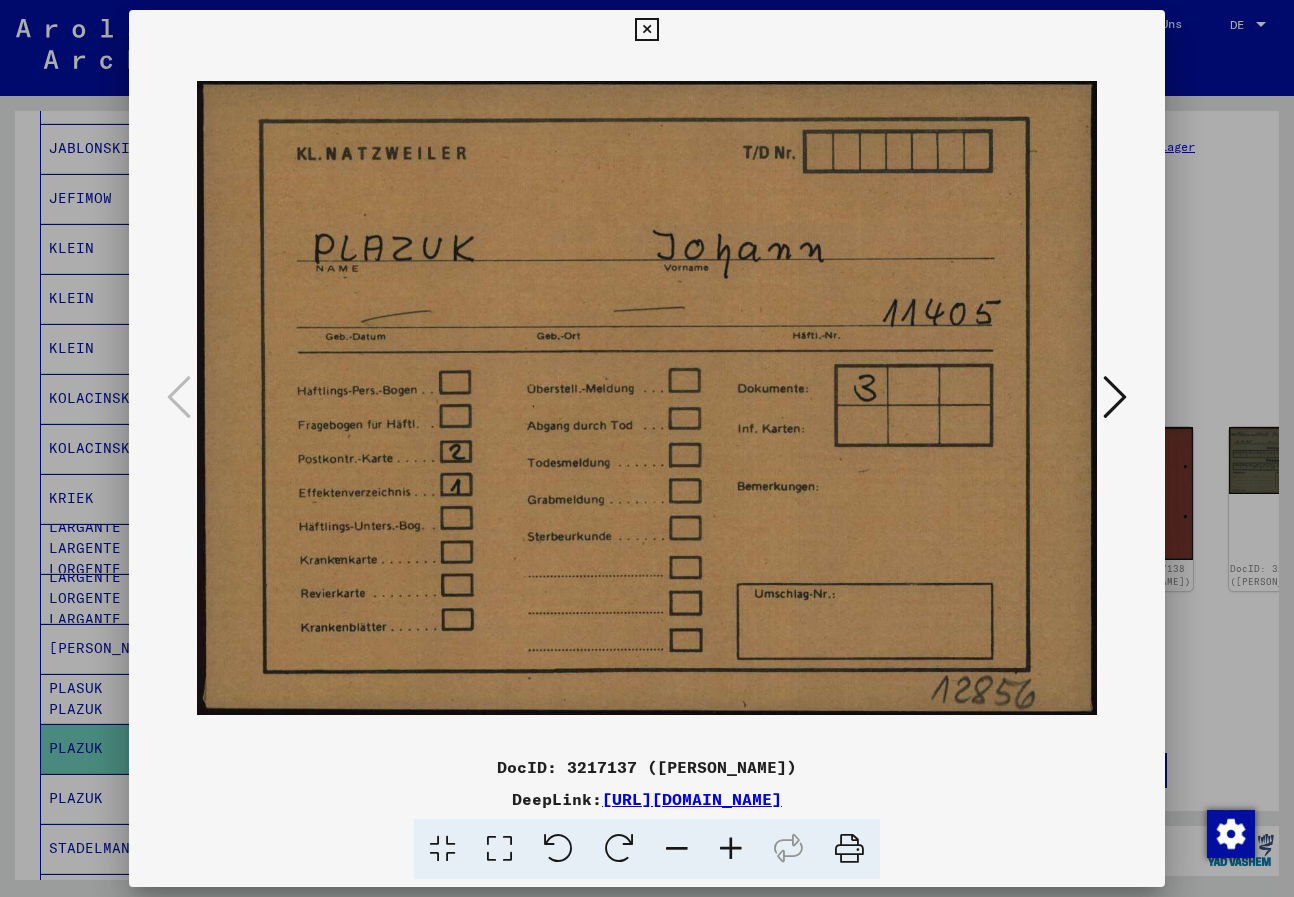 click at bounding box center [1115, 397] 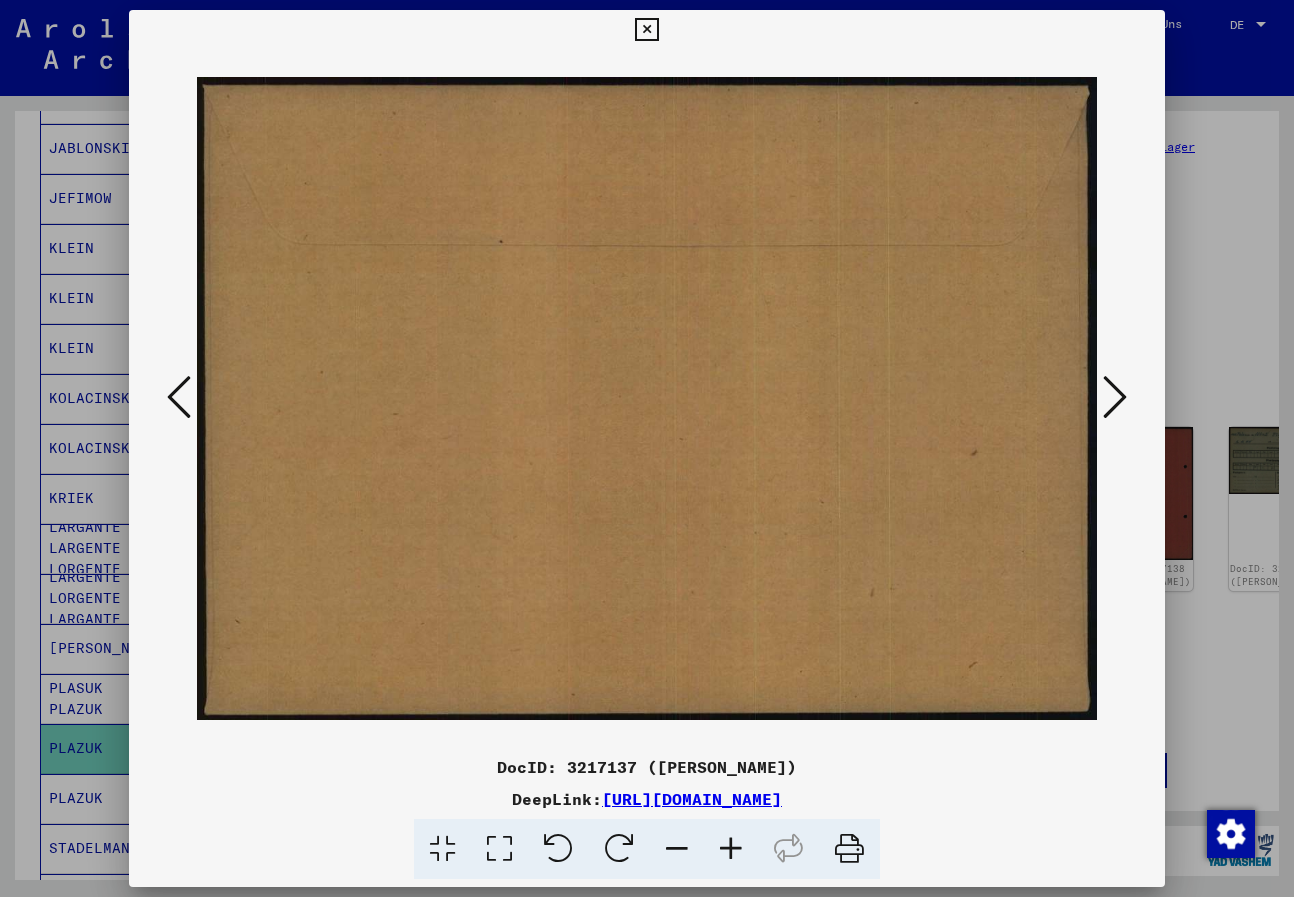 click at bounding box center [1115, 397] 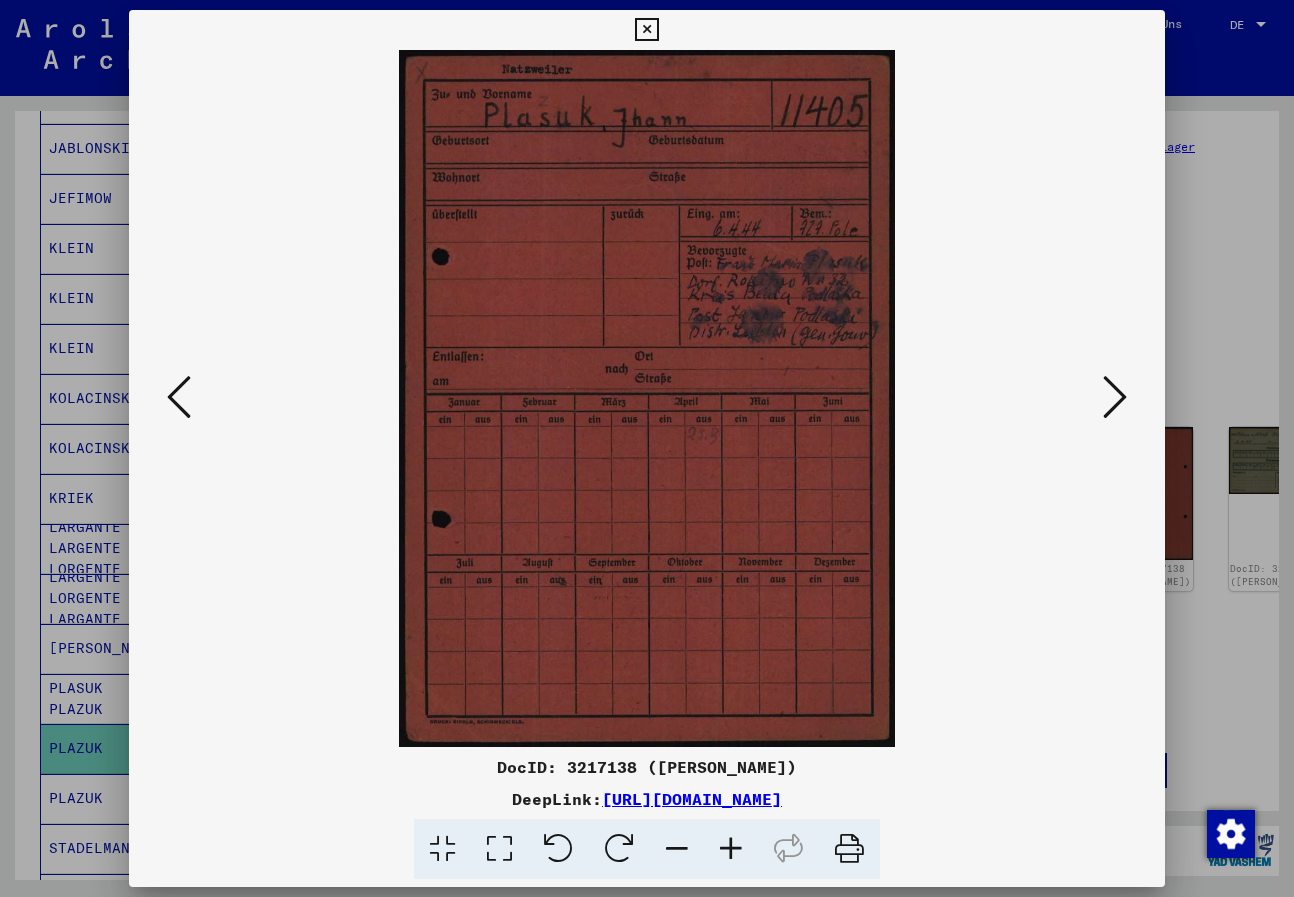 click at bounding box center (1115, 397) 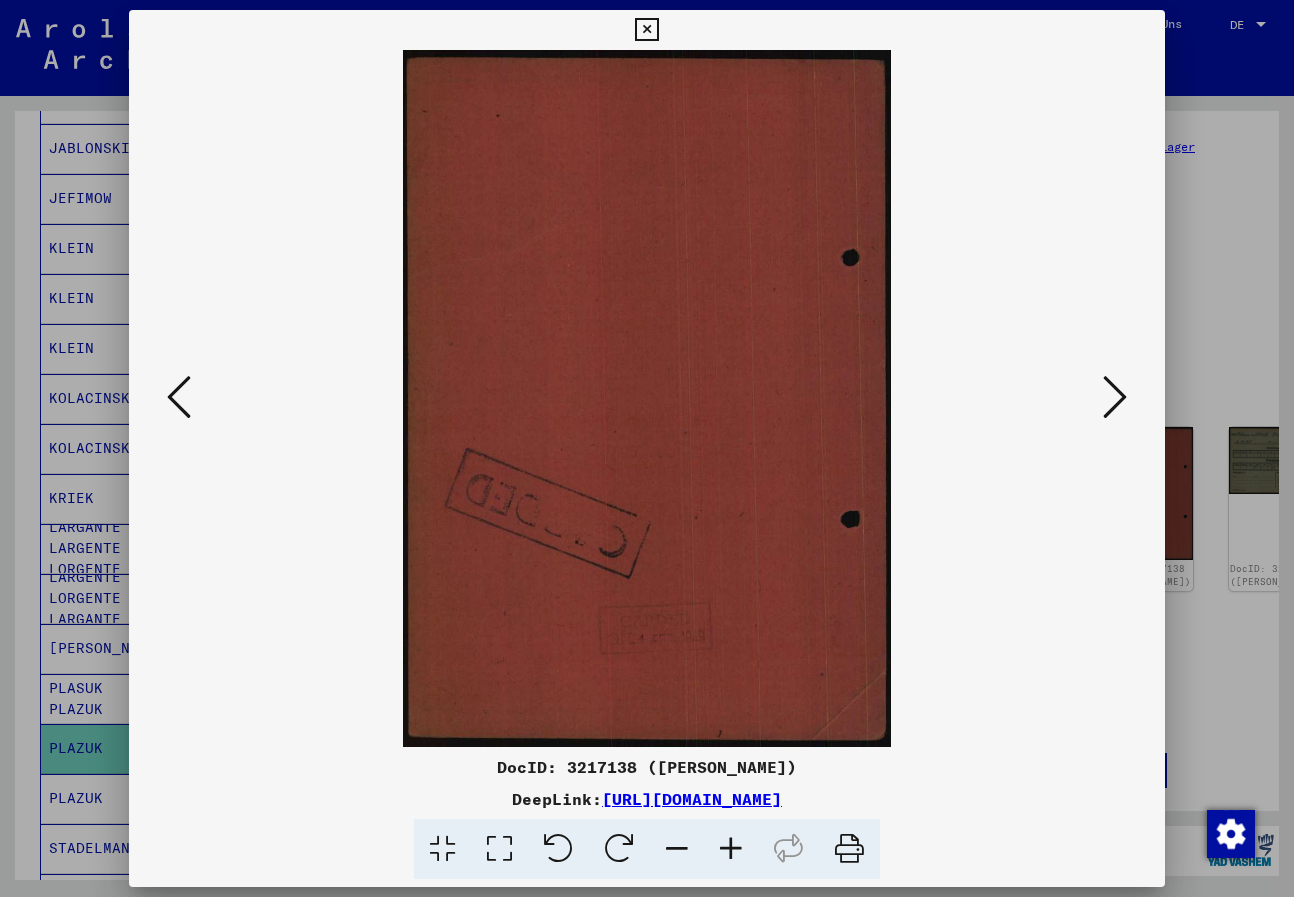 click at bounding box center [1115, 397] 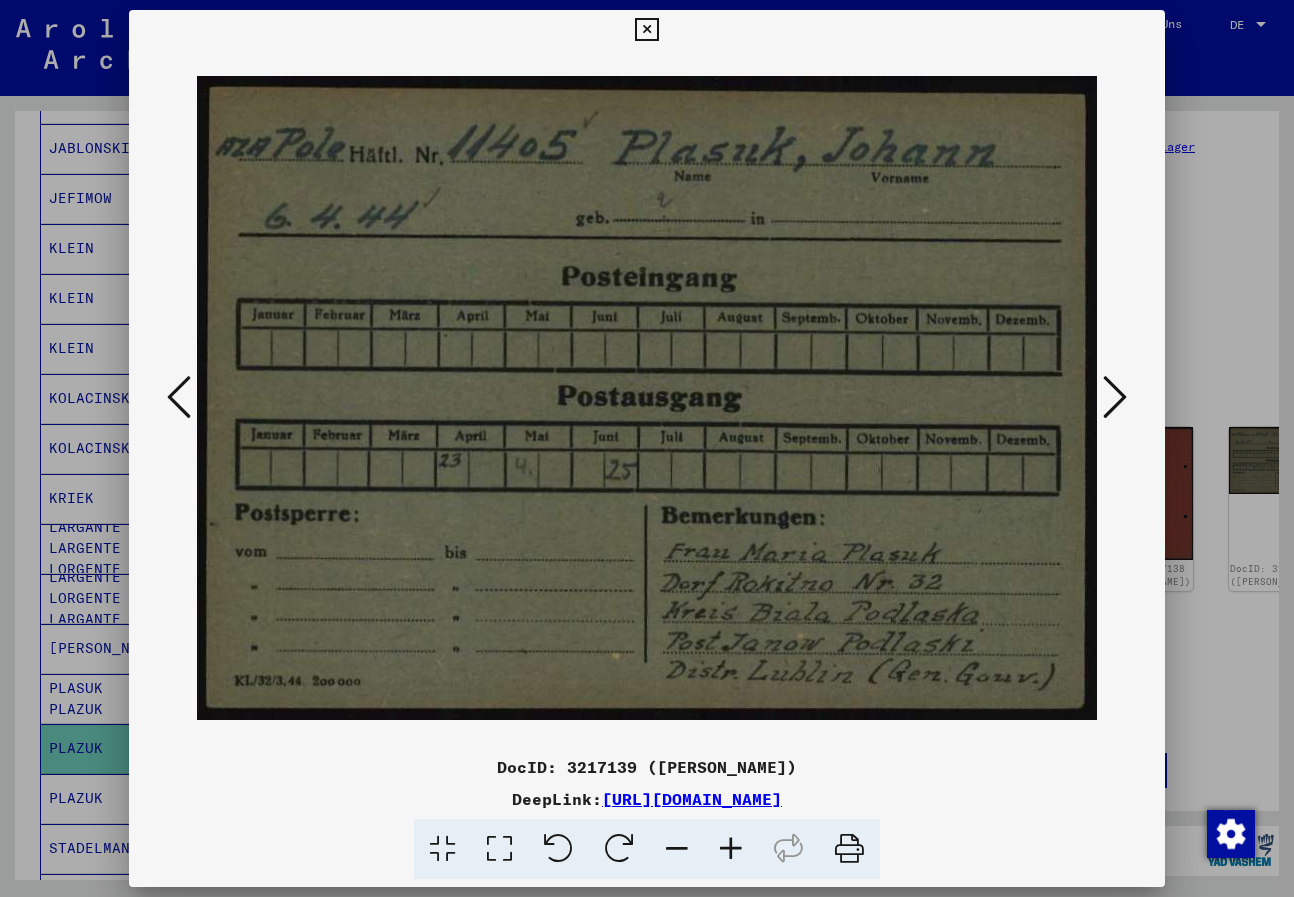 click at bounding box center [1115, 397] 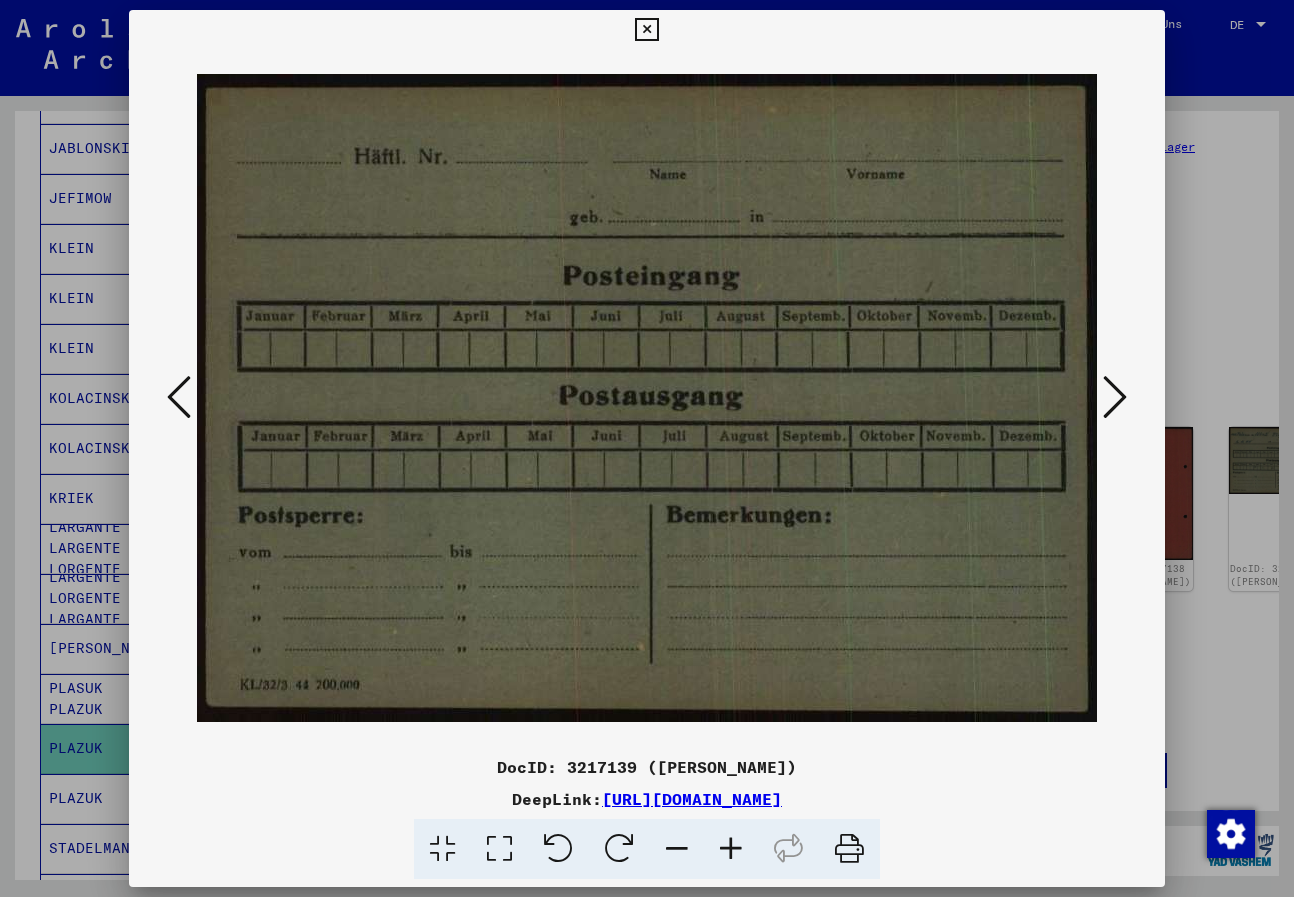 click at bounding box center (1115, 397) 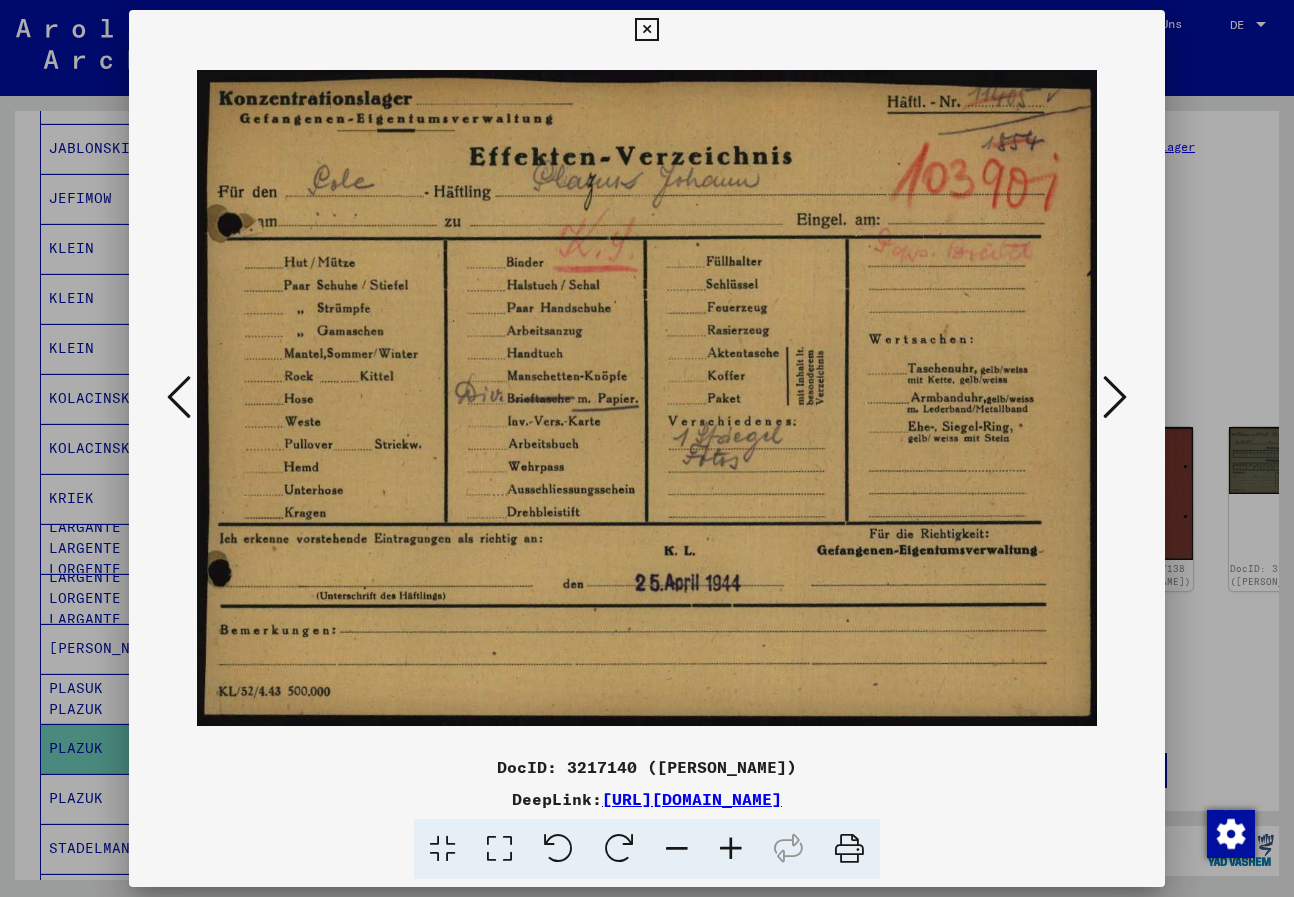click at bounding box center (1115, 397) 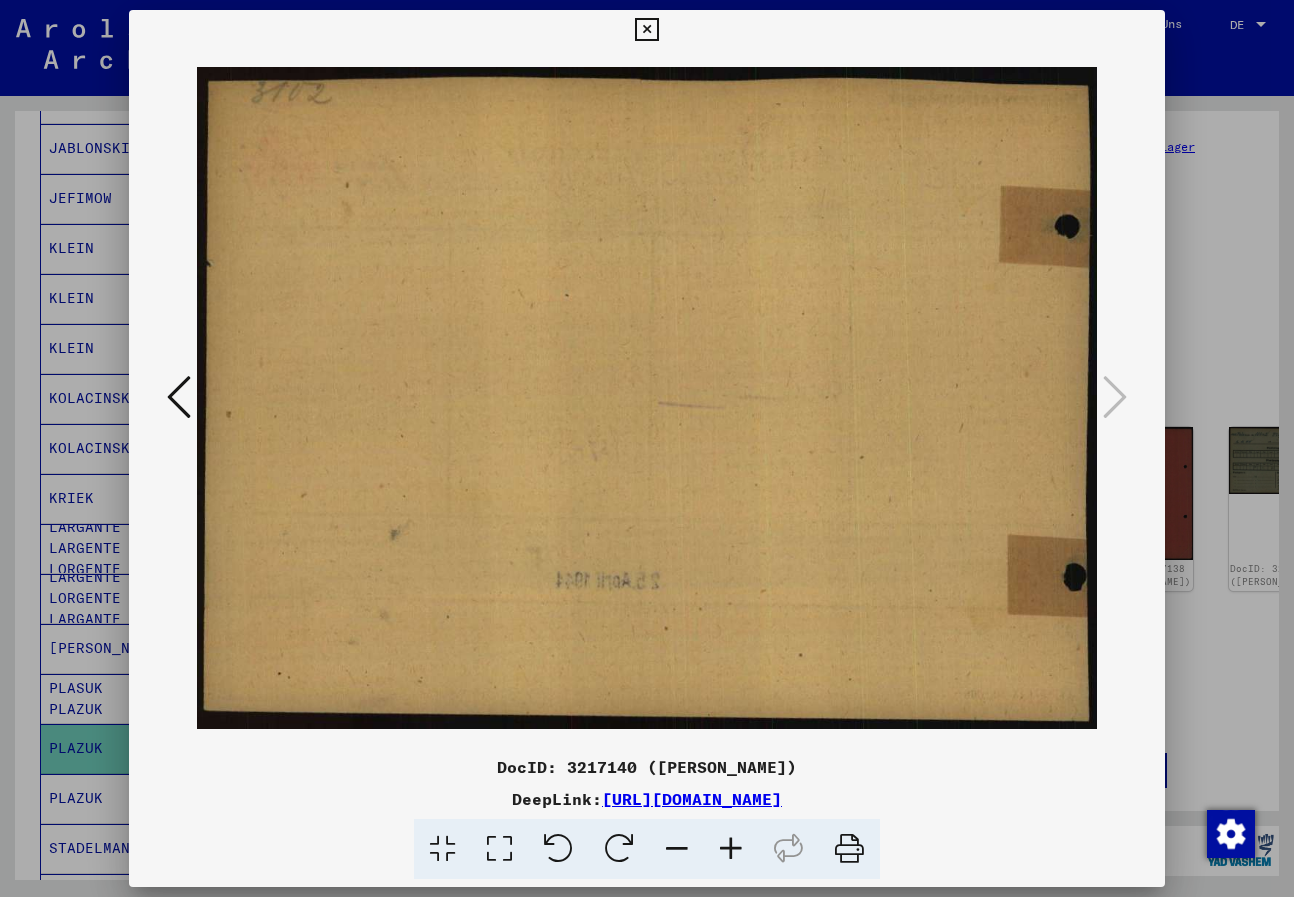 click at bounding box center (646, 30) 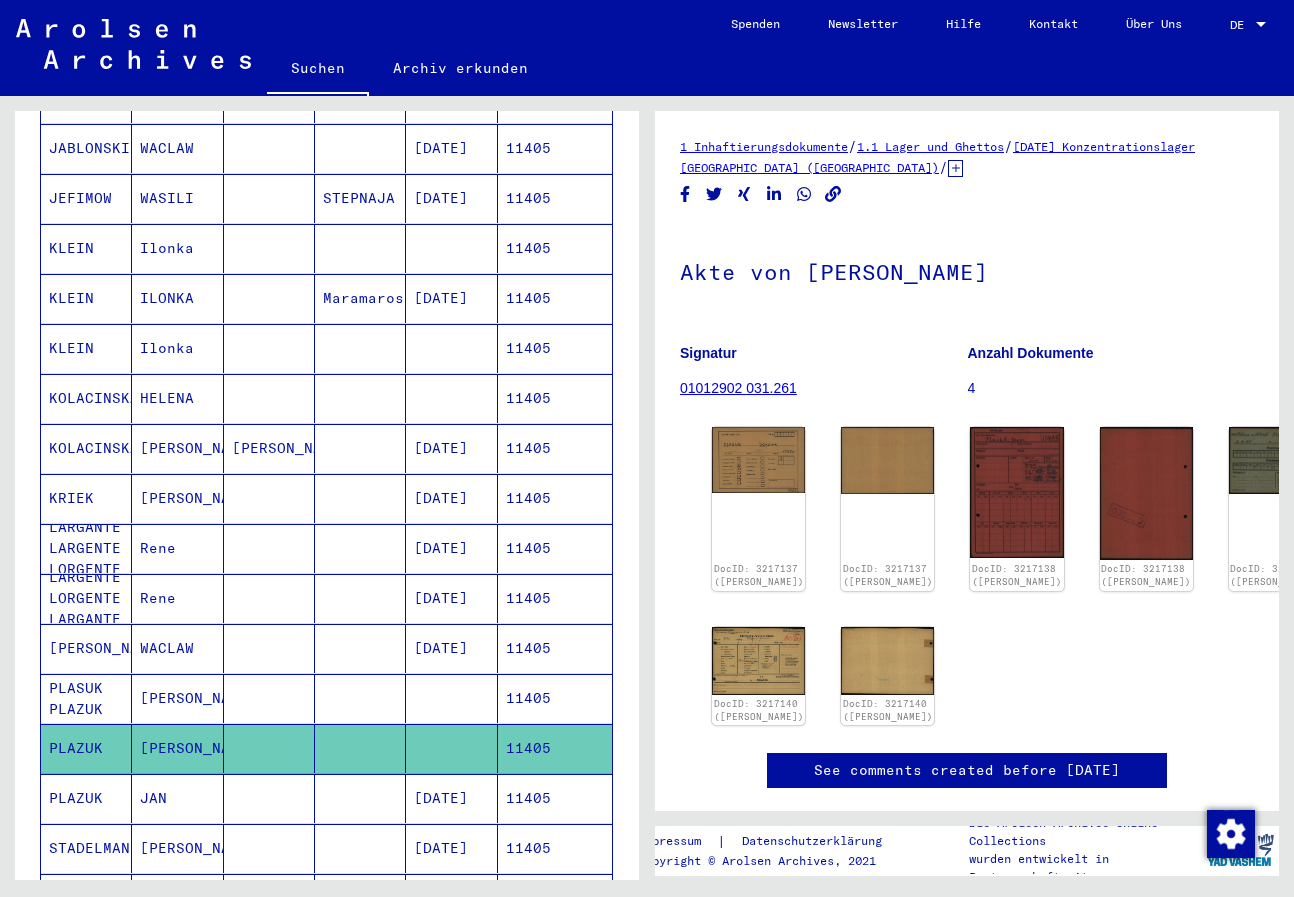 click at bounding box center [269, 748] 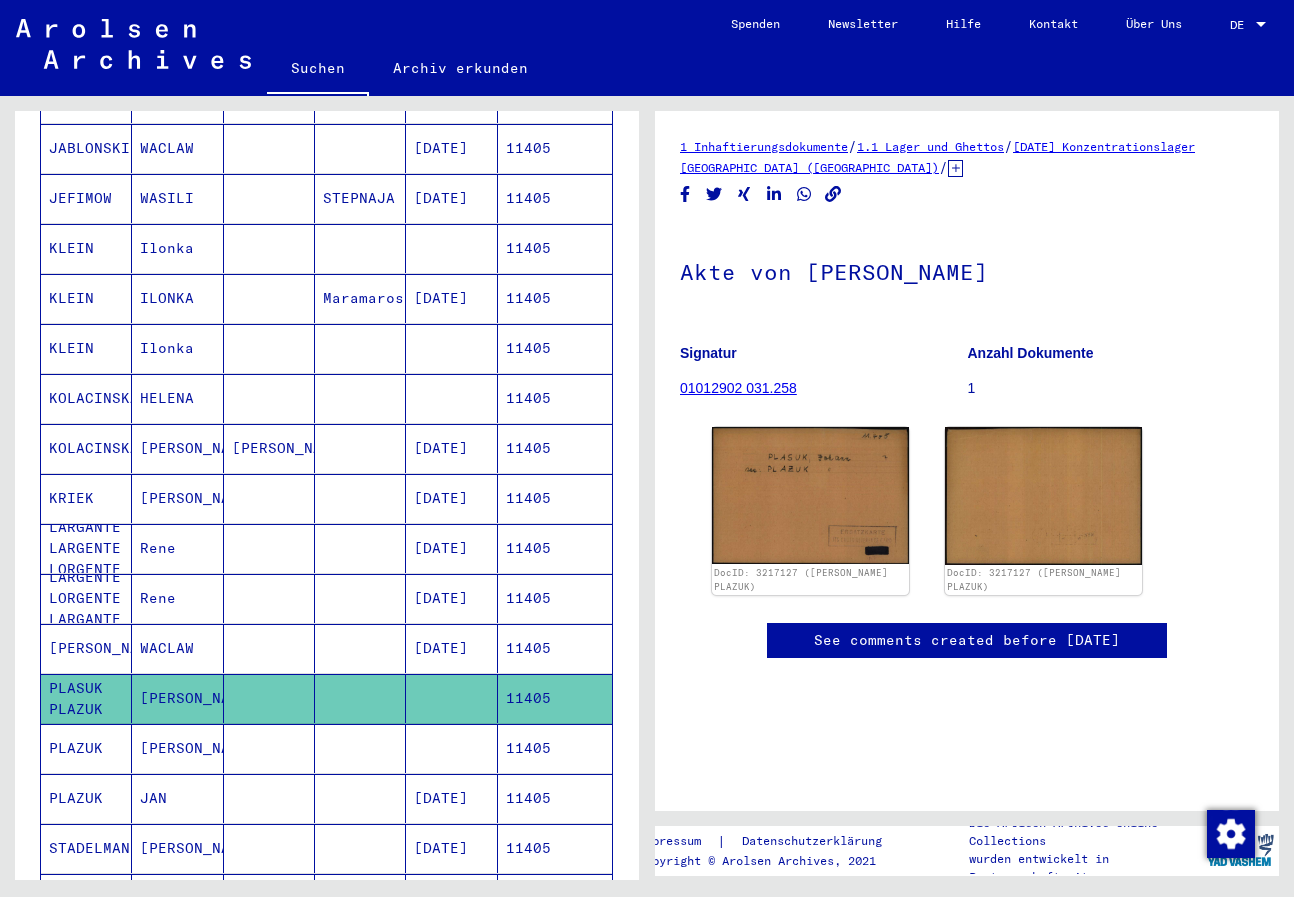 scroll, scrollTop: 0, scrollLeft: 0, axis: both 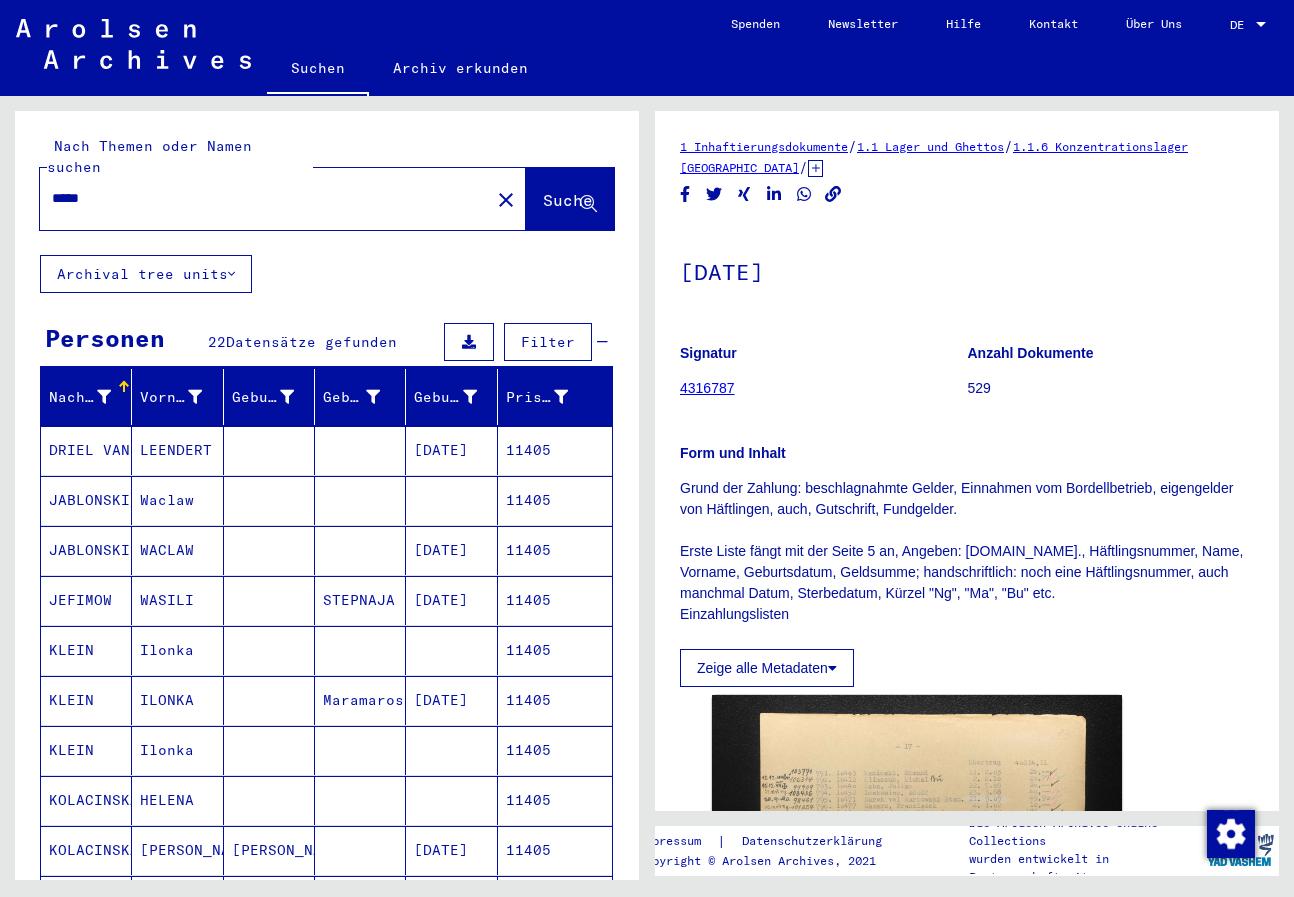 click on "*****" at bounding box center (265, 198) 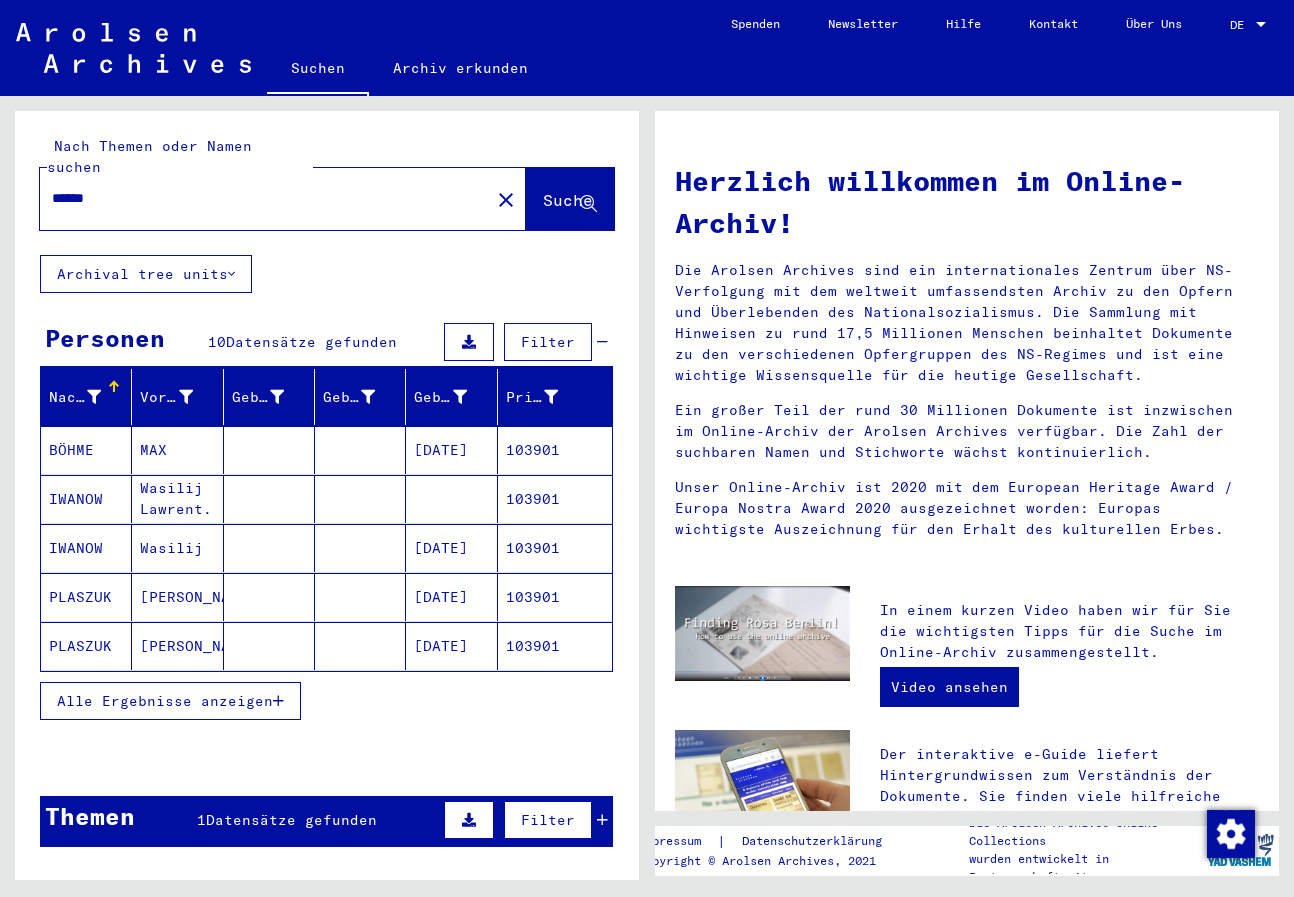 click at bounding box center [278, 701] 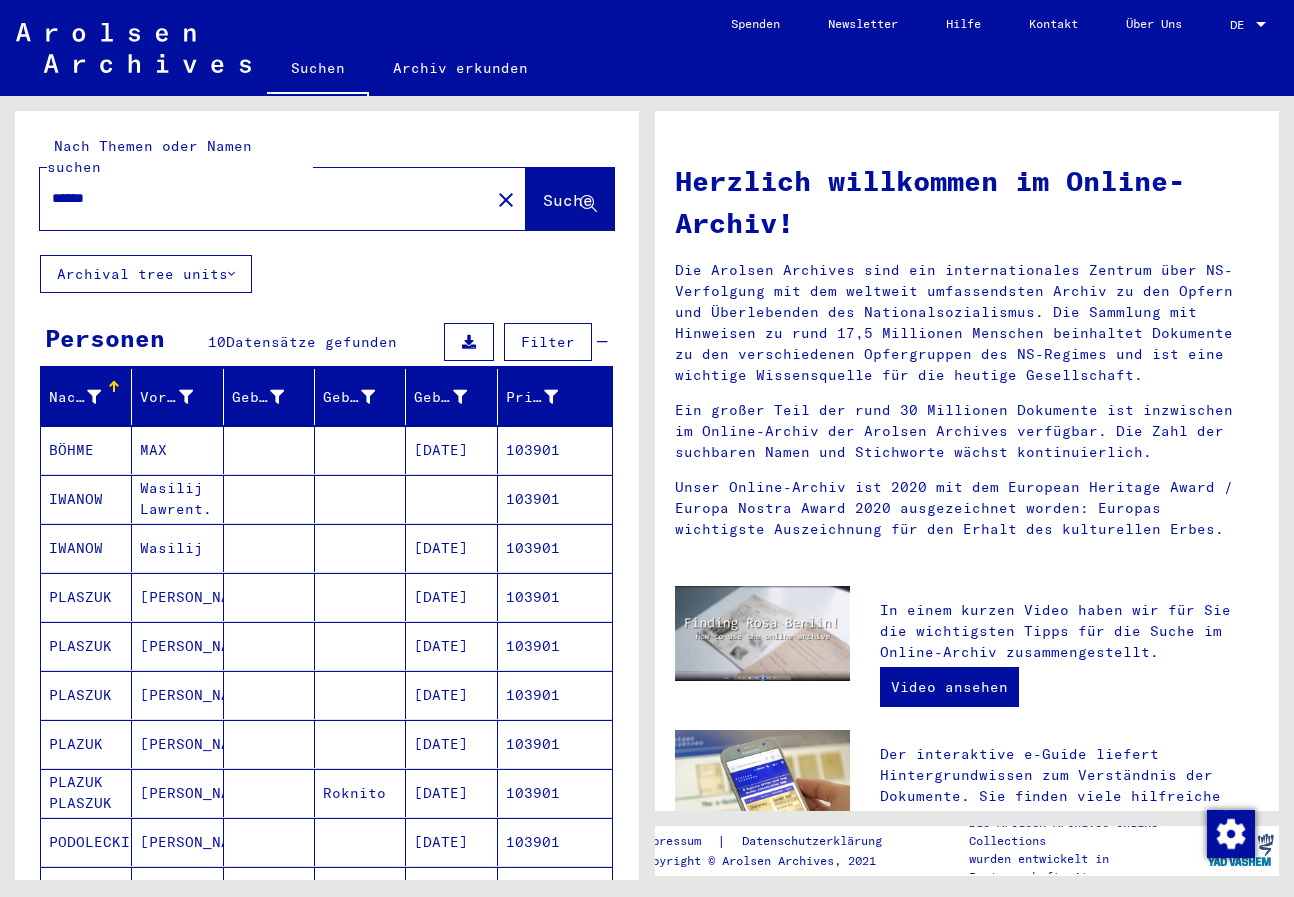 click at bounding box center [269, 646] 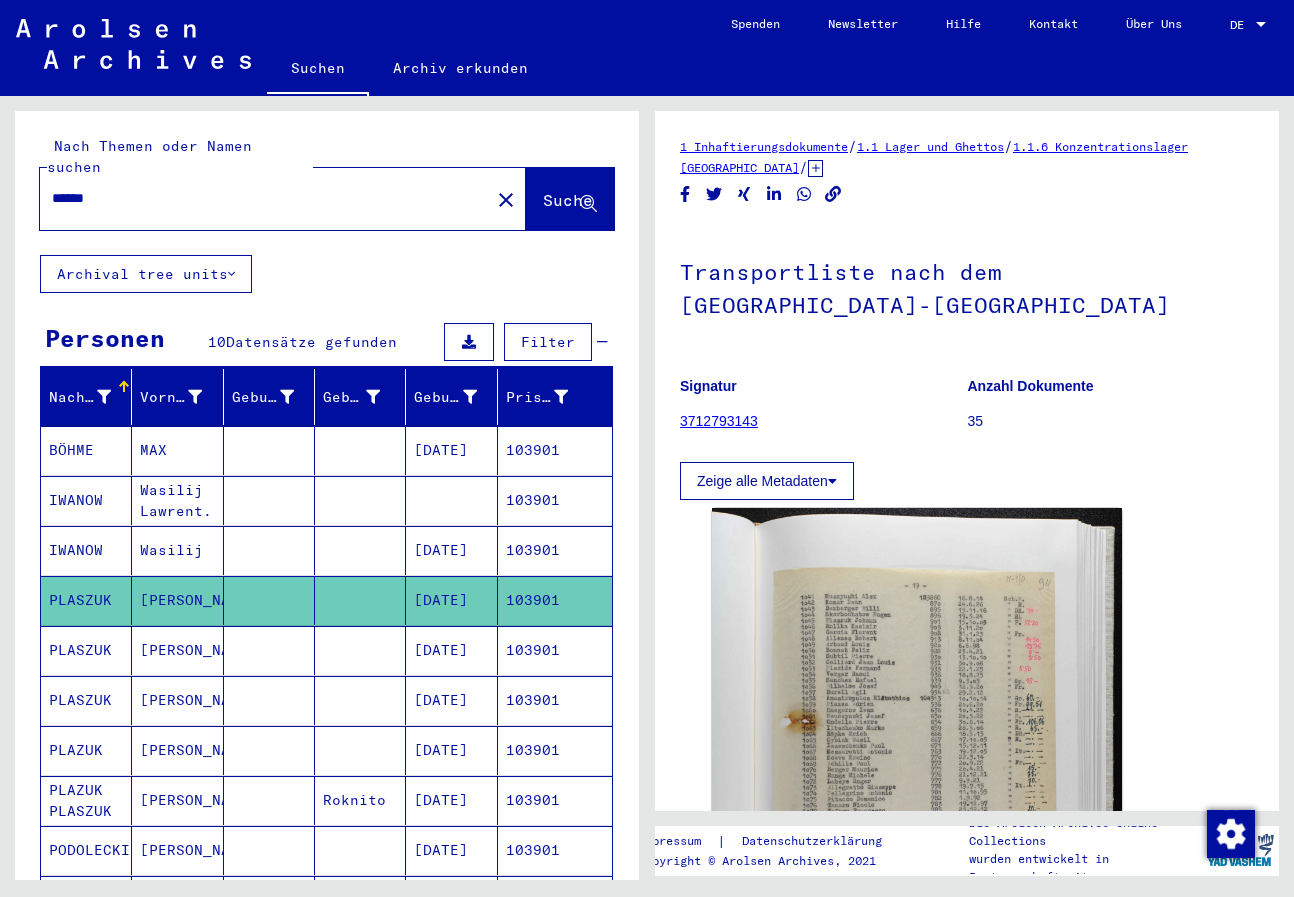 scroll, scrollTop: 0, scrollLeft: 0, axis: both 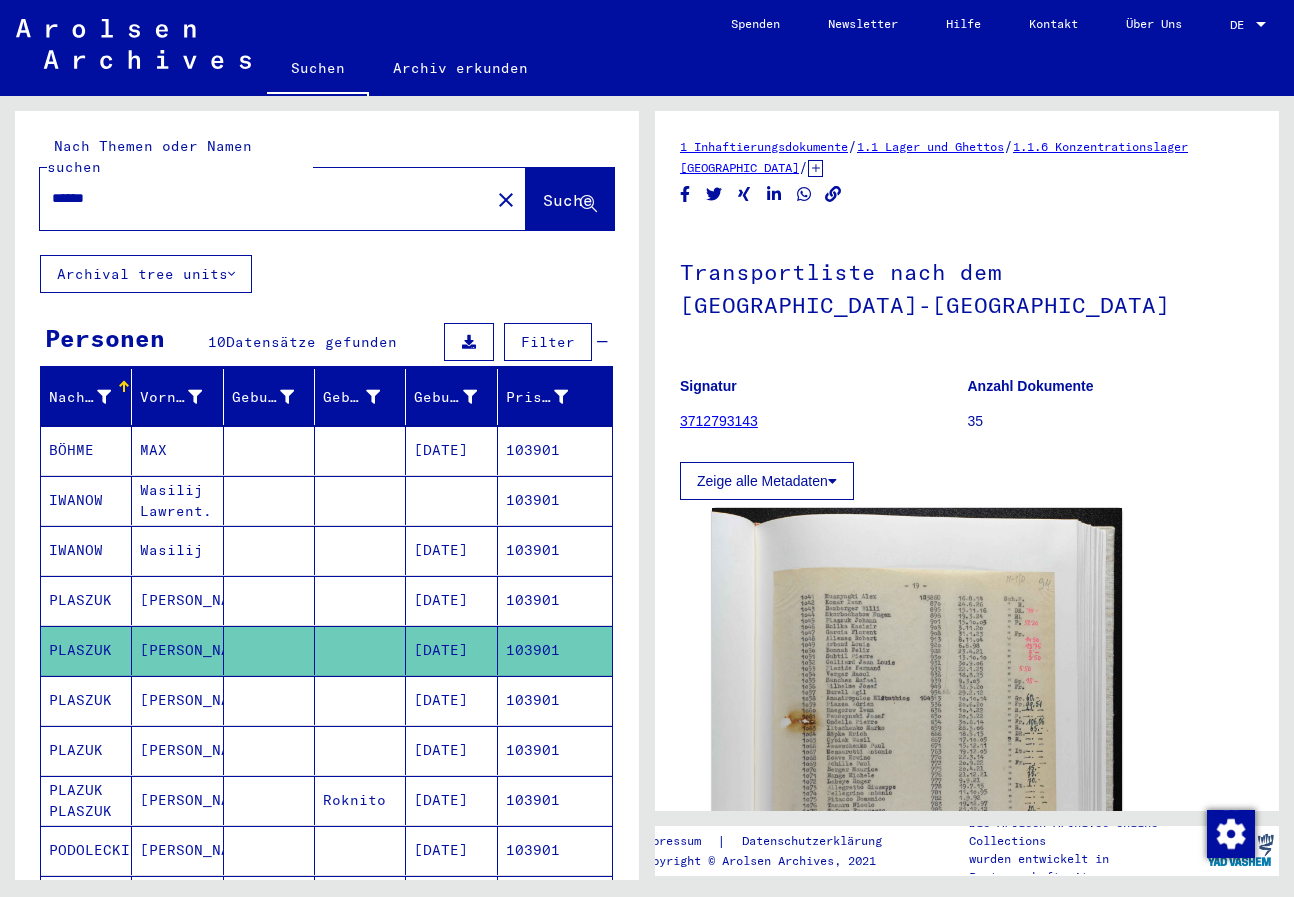 click 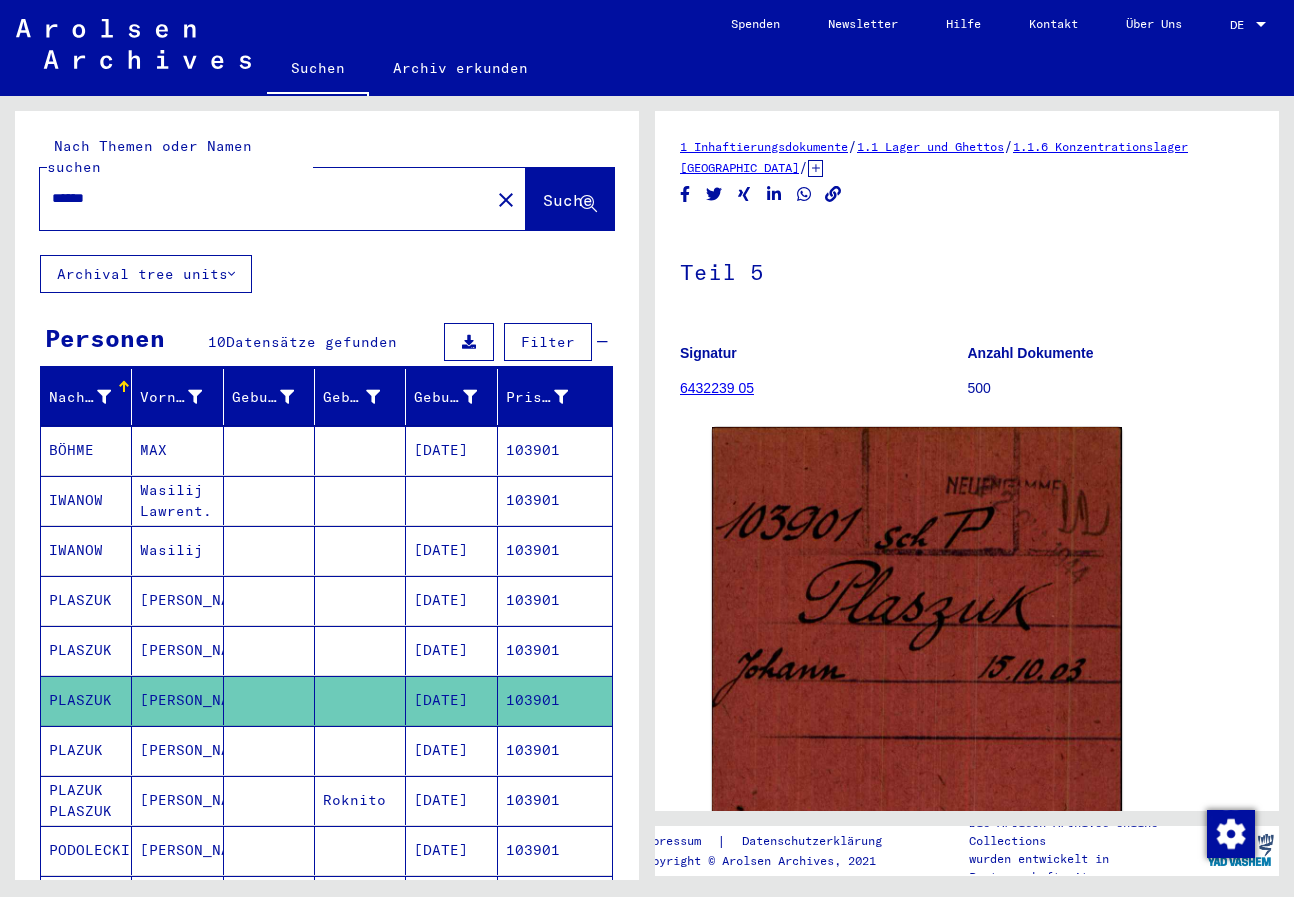 scroll, scrollTop: 0, scrollLeft: 0, axis: both 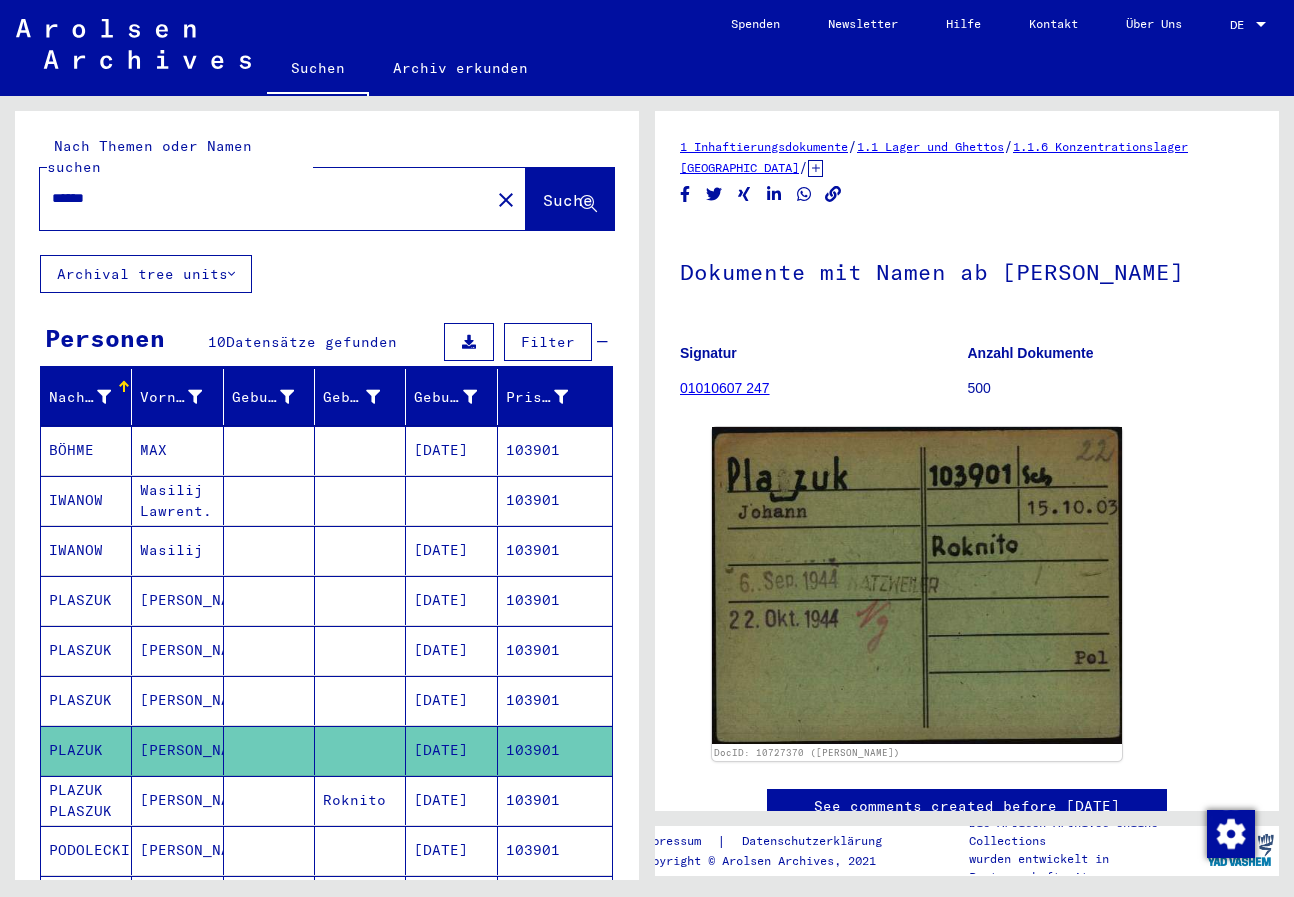 click at bounding box center (269, 850) 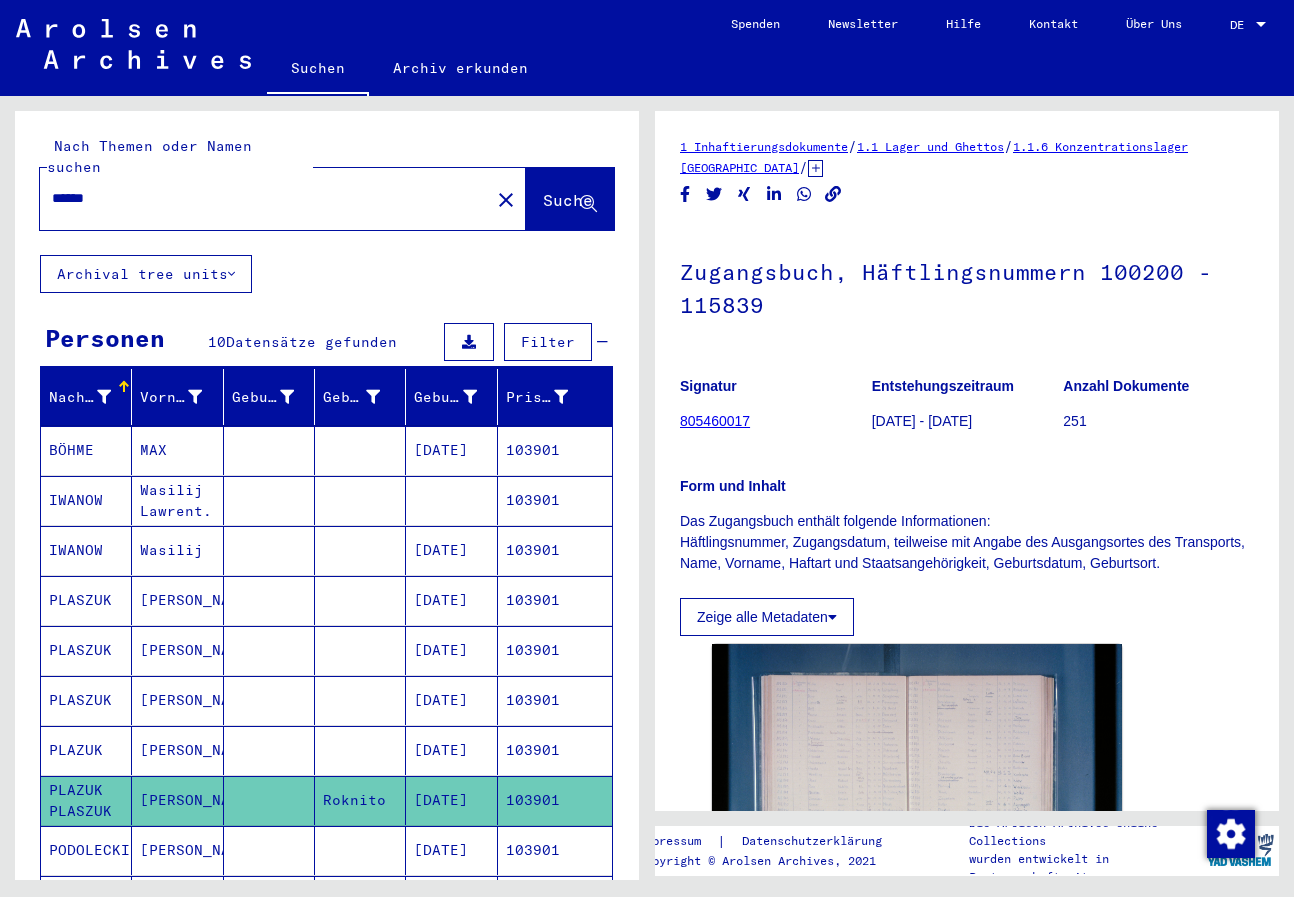 scroll, scrollTop: 0, scrollLeft: 0, axis: both 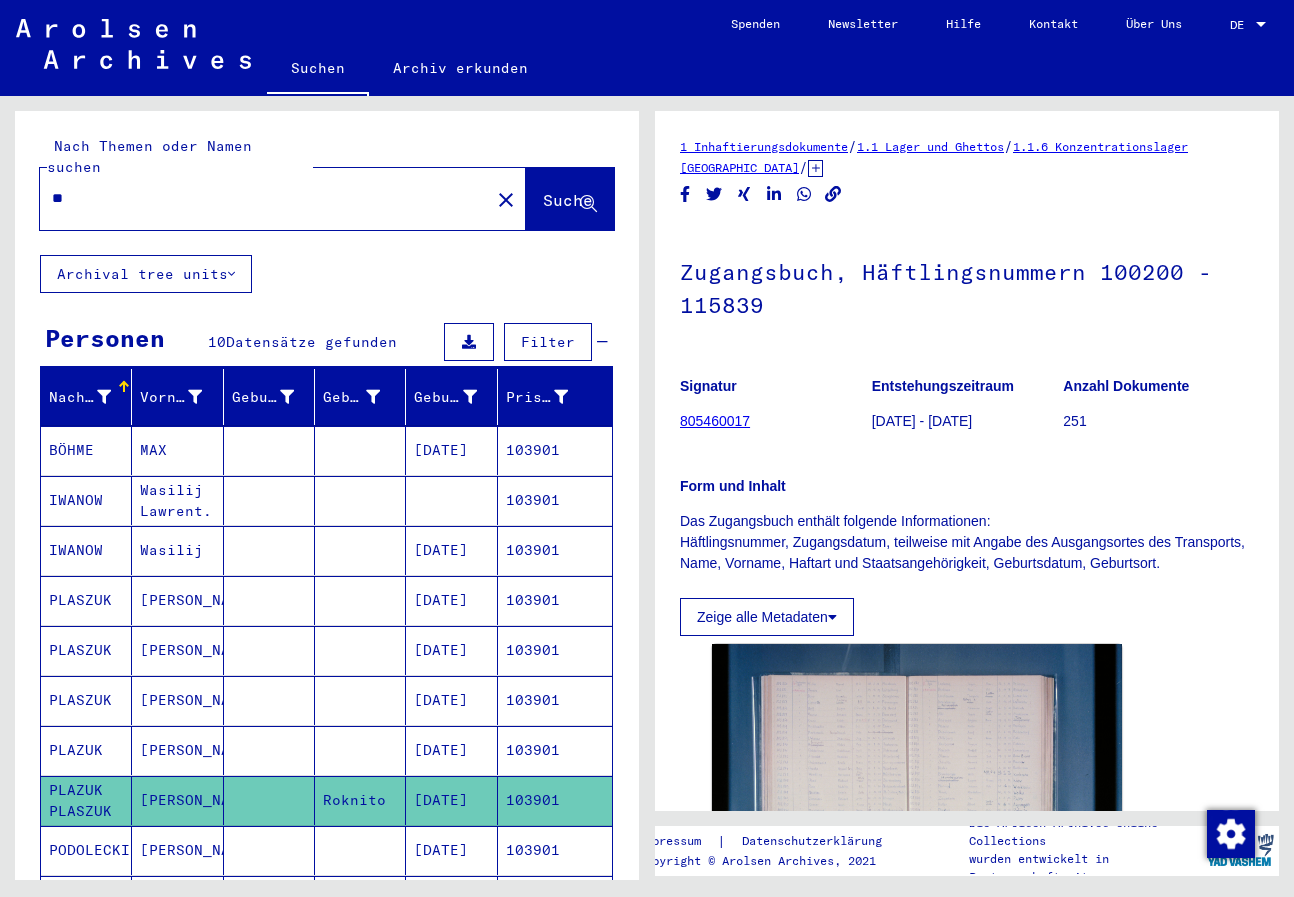 type on "*" 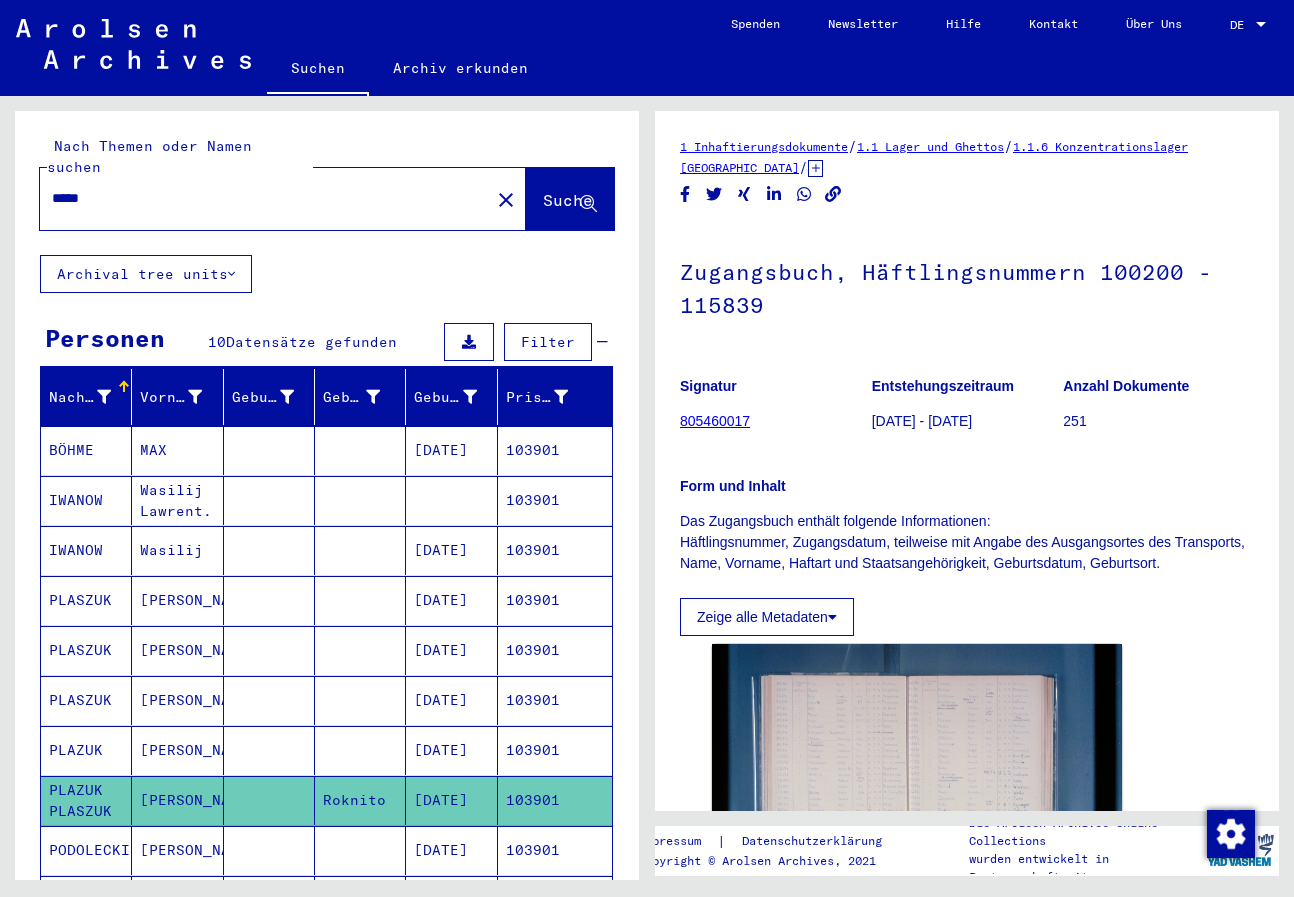 type on "*****" 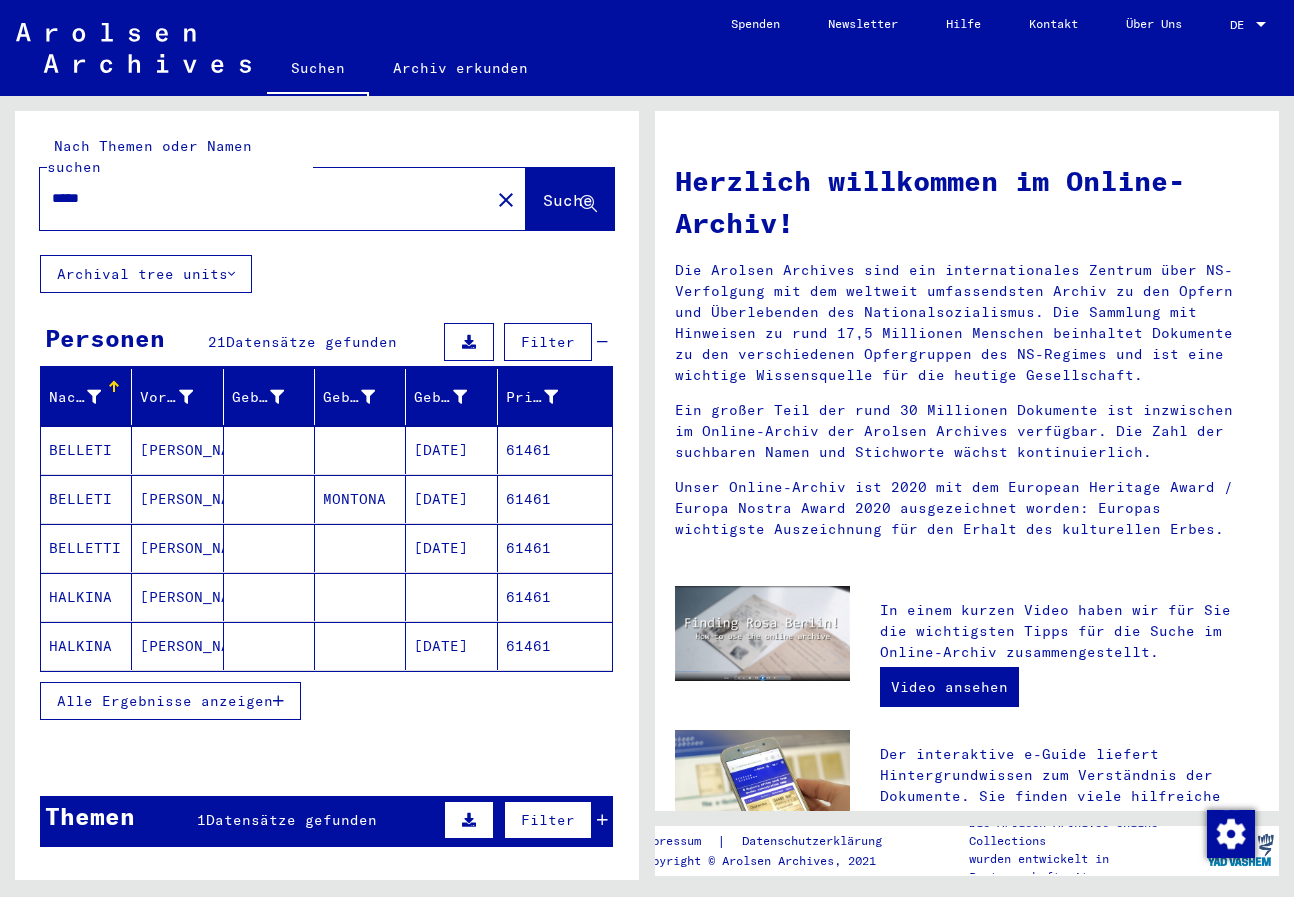 click at bounding box center [278, 701] 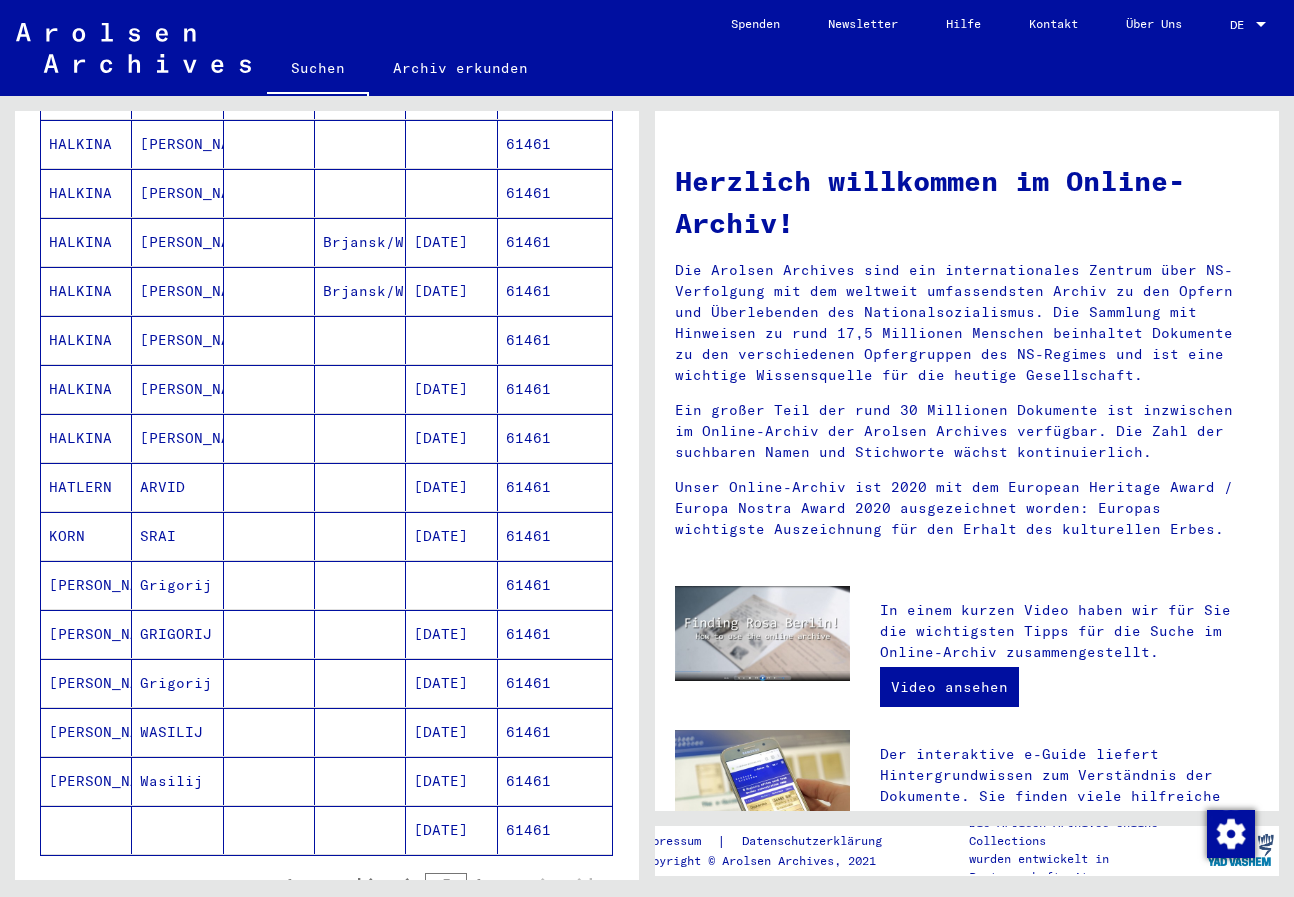 scroll, scrollTop: 800, scrollLeft: 0, axis: vertical 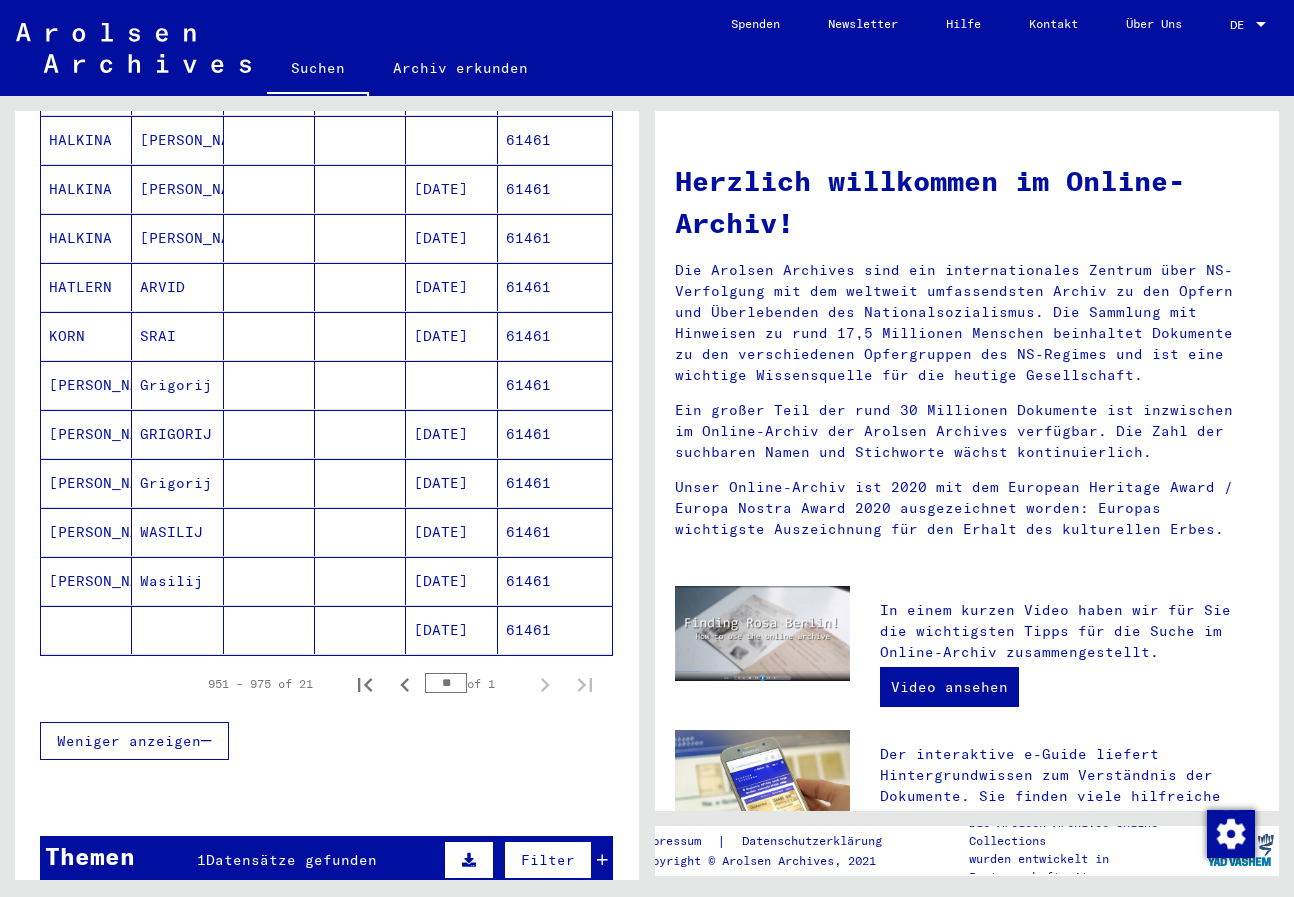 click 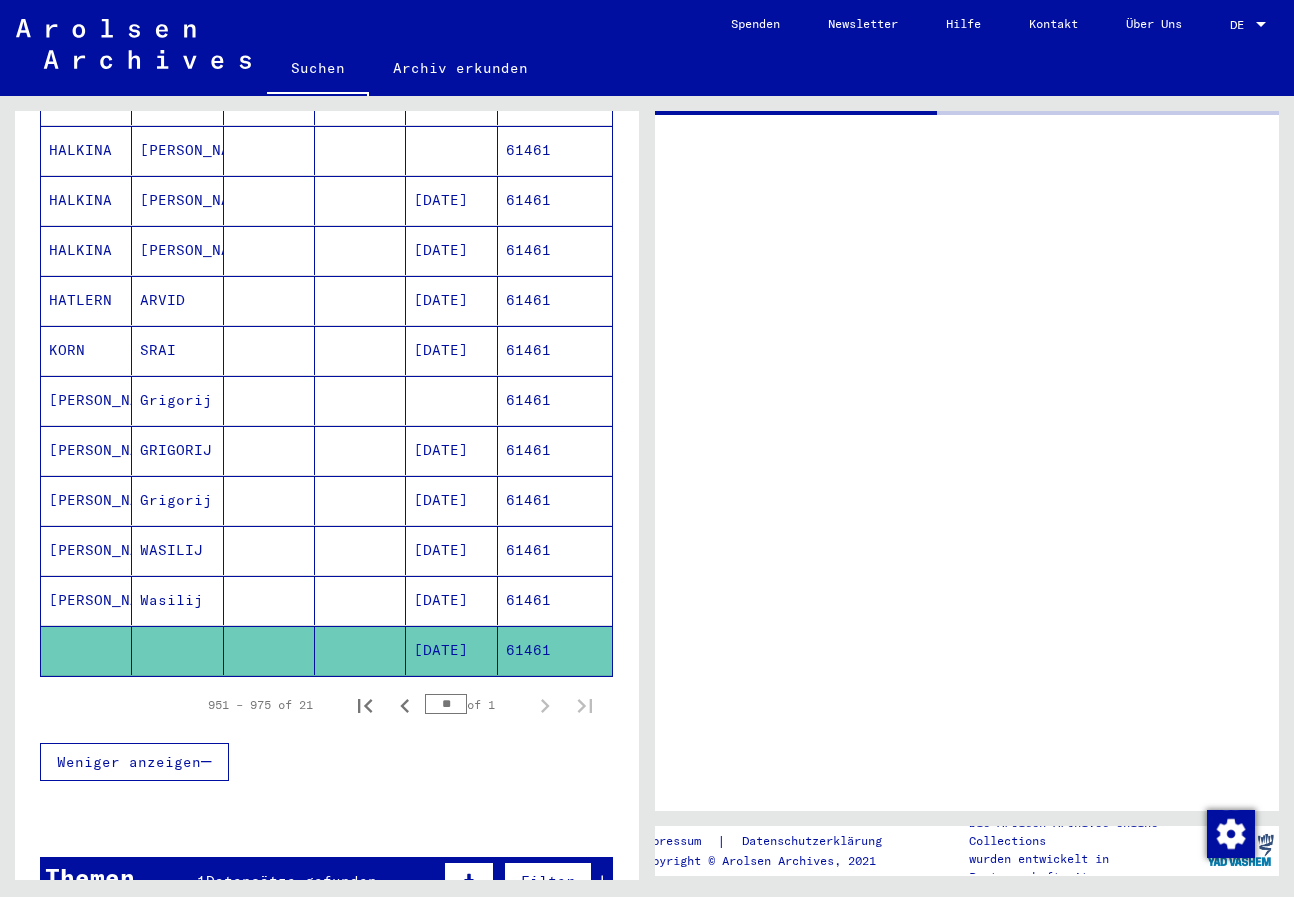 scroll, scrollTop: 810, scrollLeft: 0, axis: vertical 